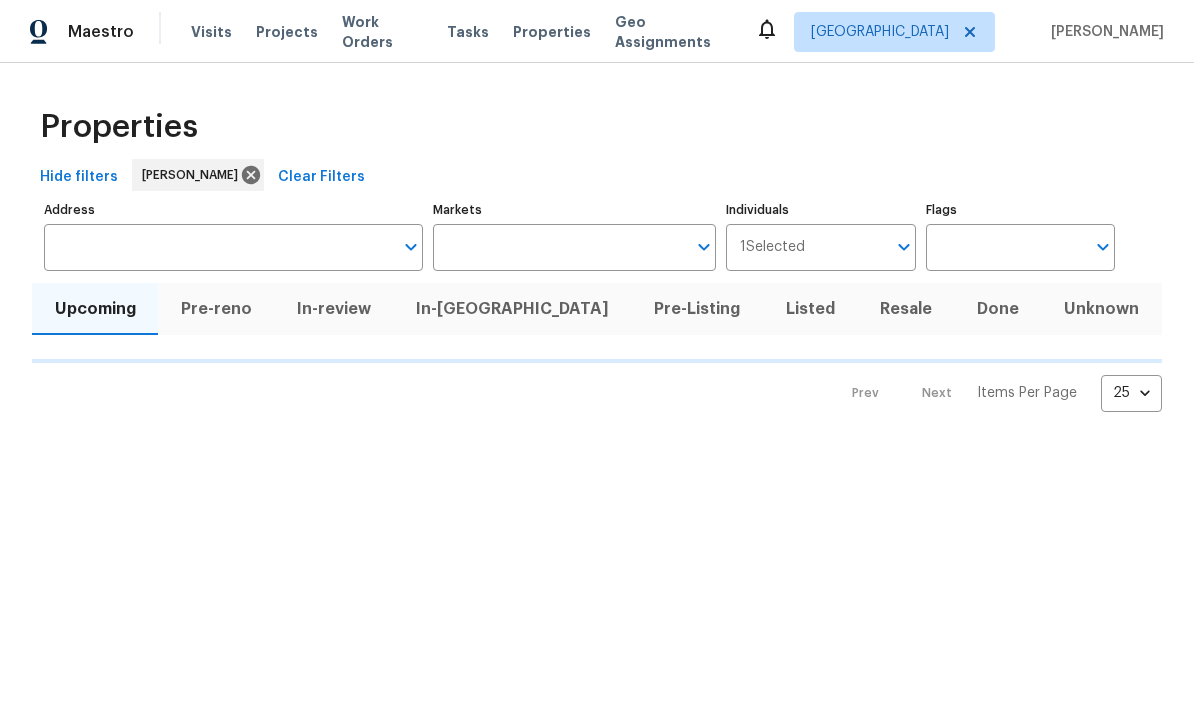 scroll, scrollTop: 0, scrollLeft: 0, axis: both 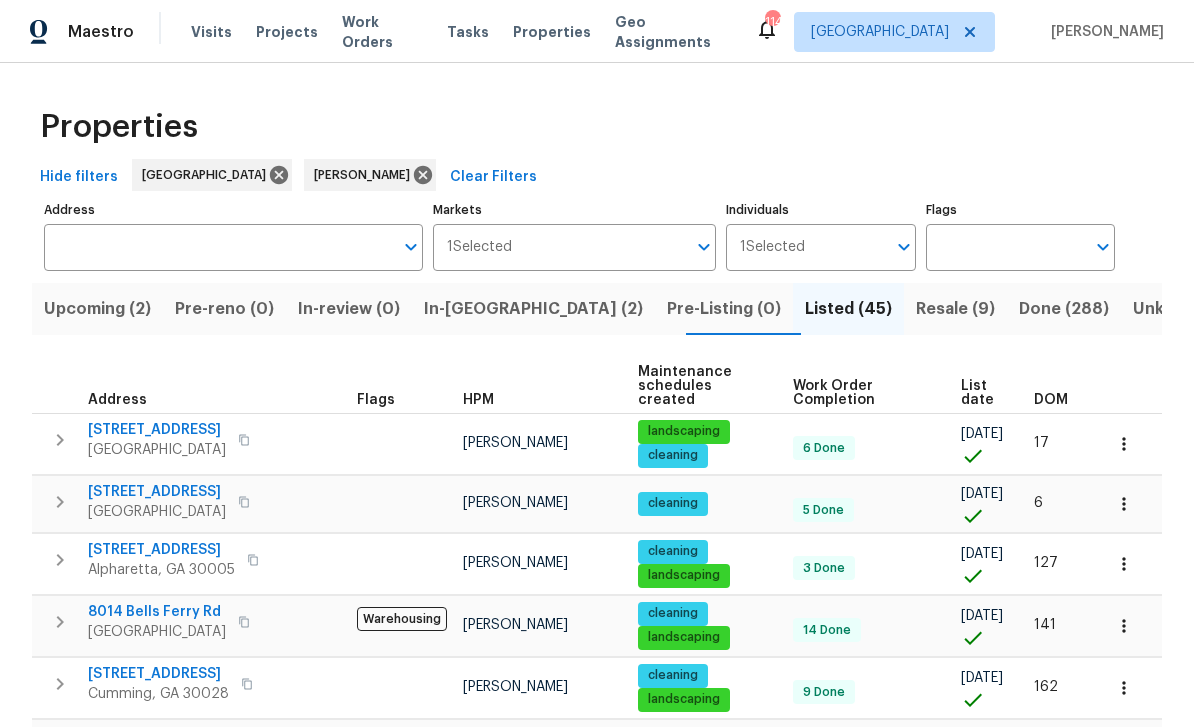 click on "Upcoming (2)" at bounding box center (97, 309) 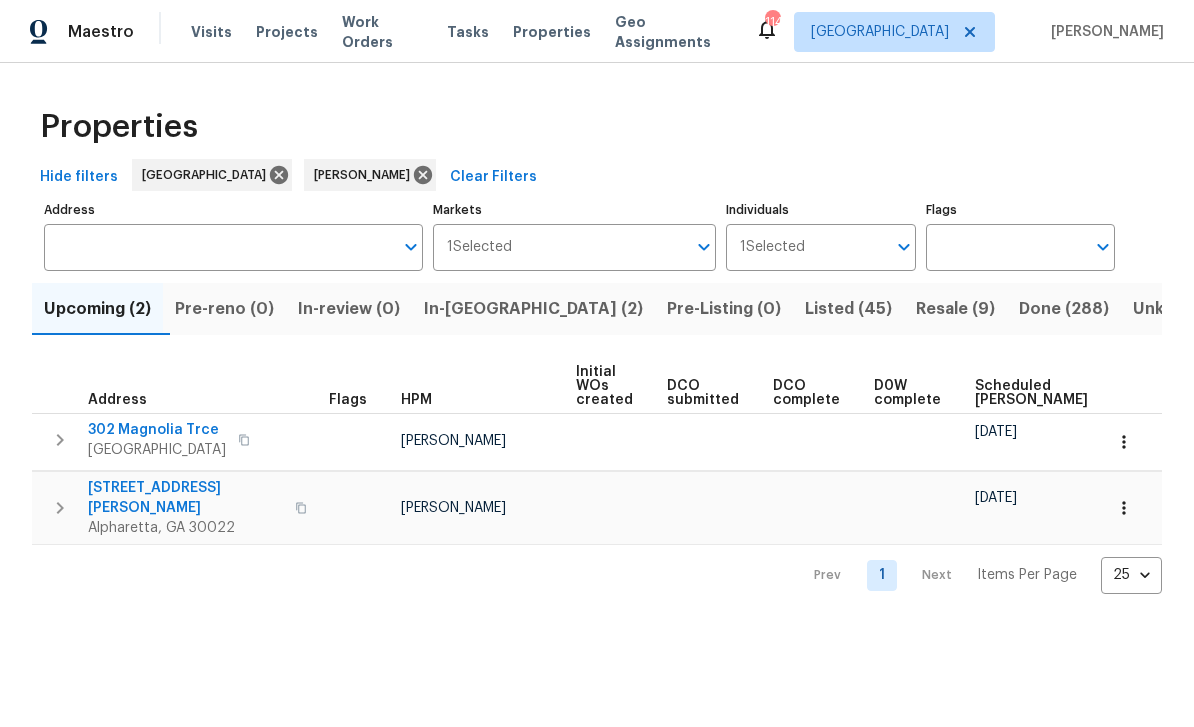 click on "In-reno (2)" at bounding box center [533, 309] 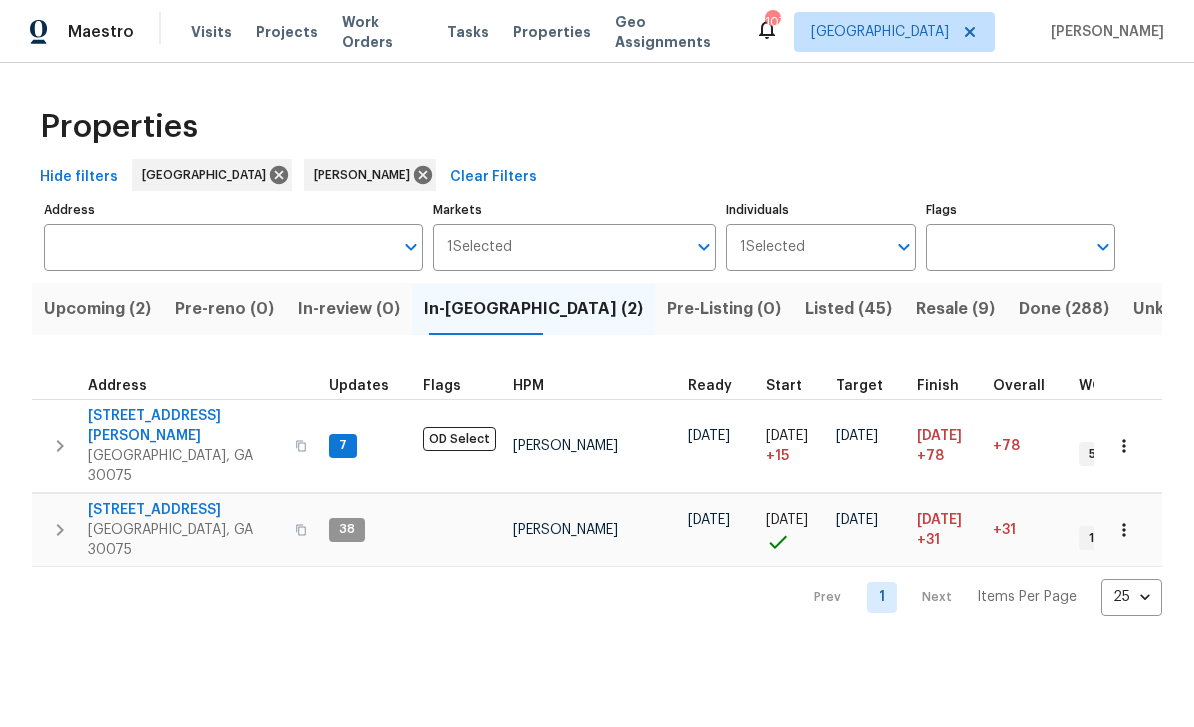 click on "Listed (45)" at bounding box center [848, 309] 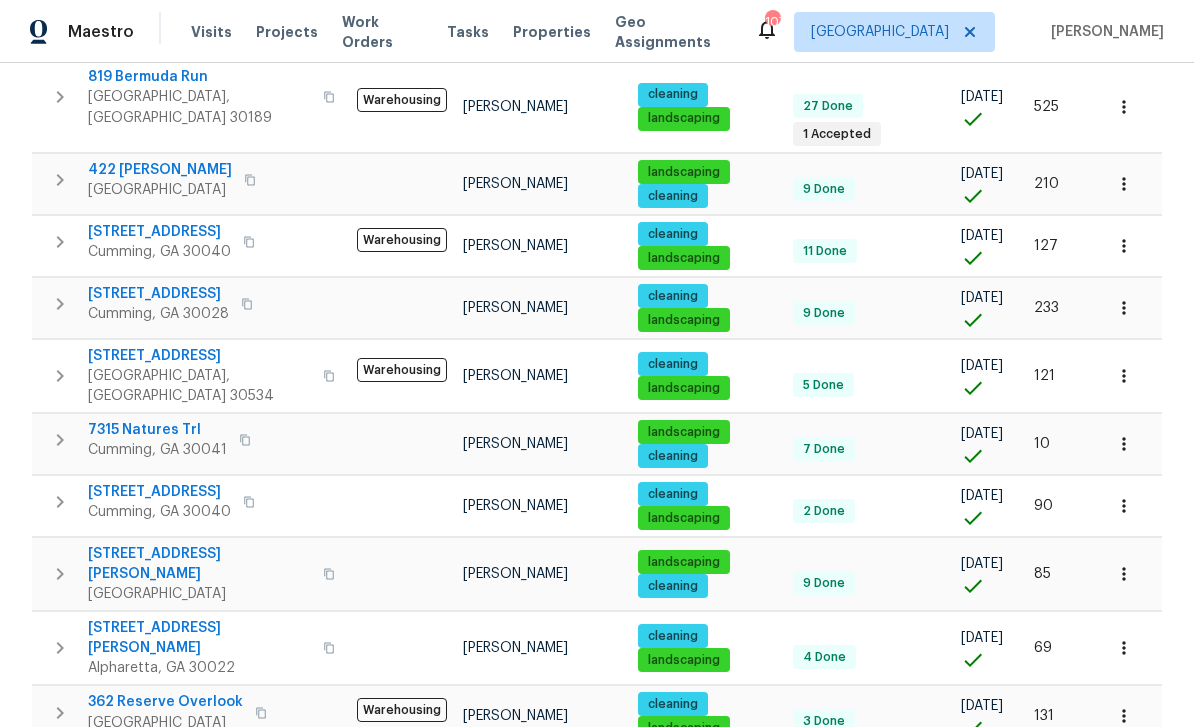 scroll, scrollTop: 1252, scrollLeft: 0, axis: vertical 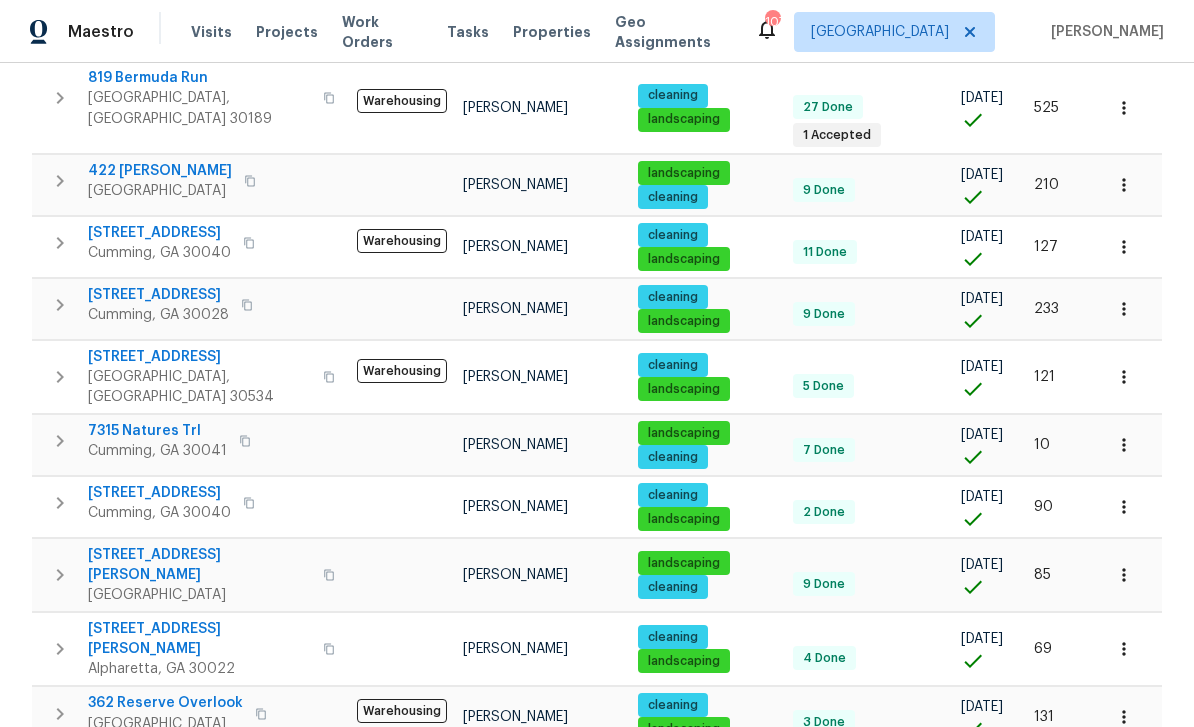 click on "2" at bounding box center (882, 840) 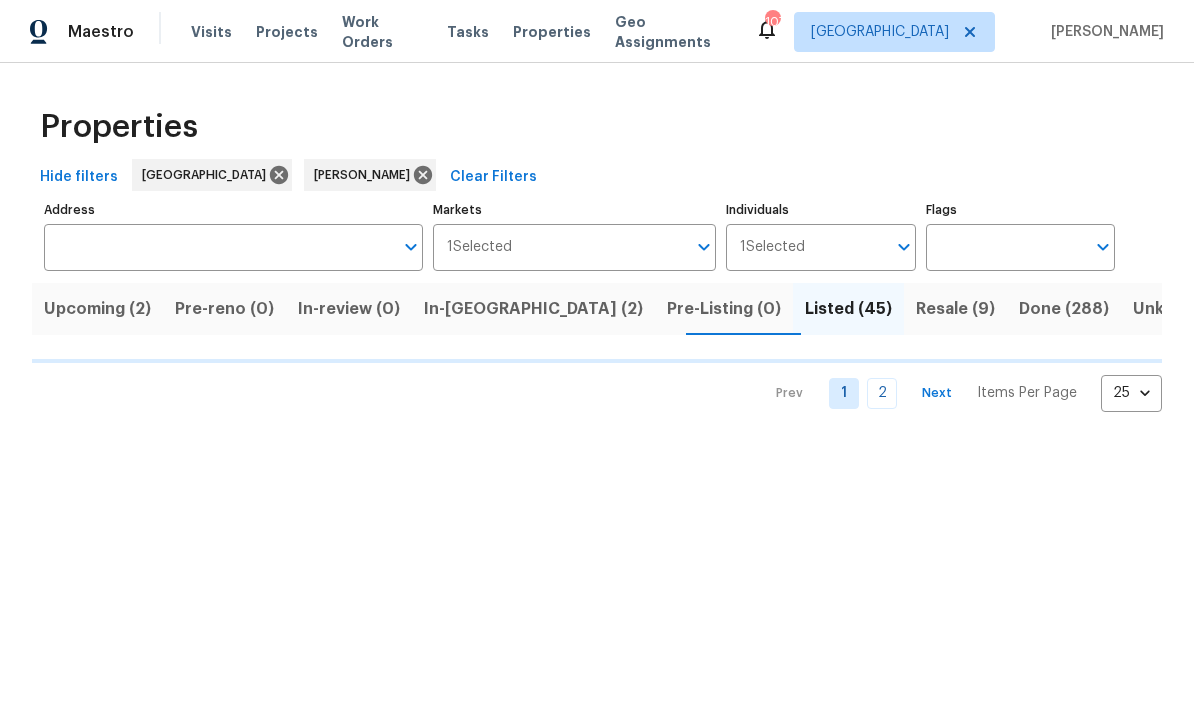 scroll, scrollTop: 0, scrollLeft: 0, axis: both 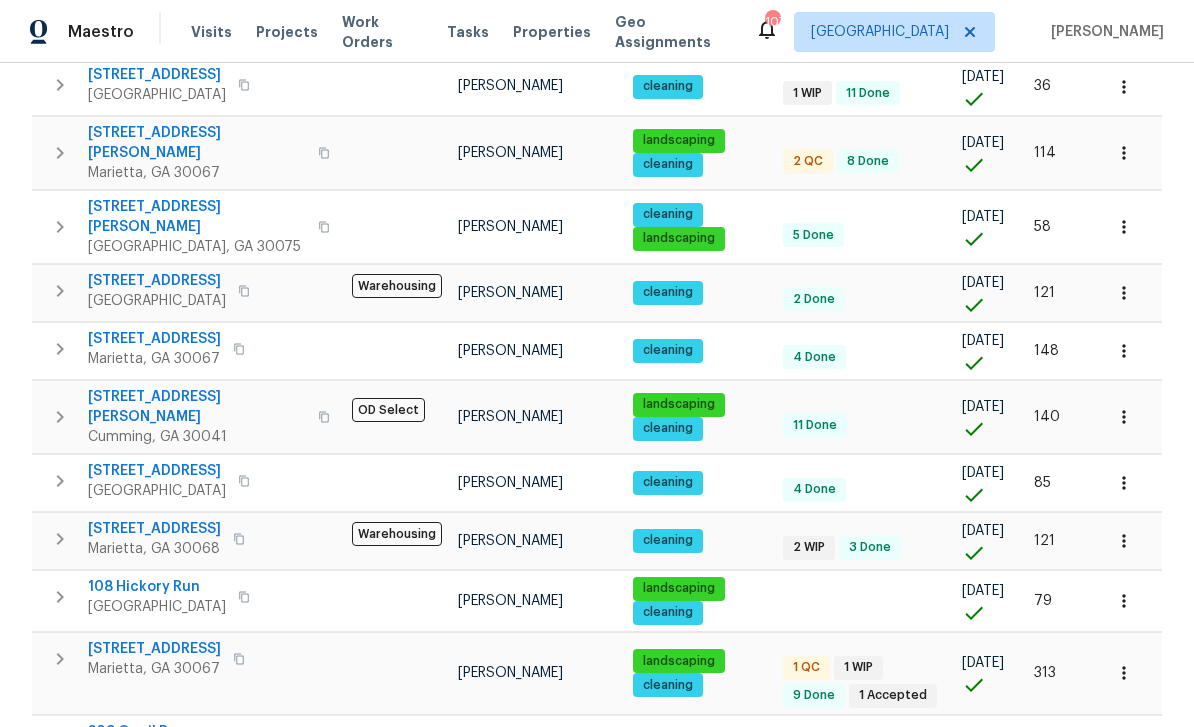 click on "[STREET_ADDRESS][PERSON_NAME]" at bounding box center [197, 143] 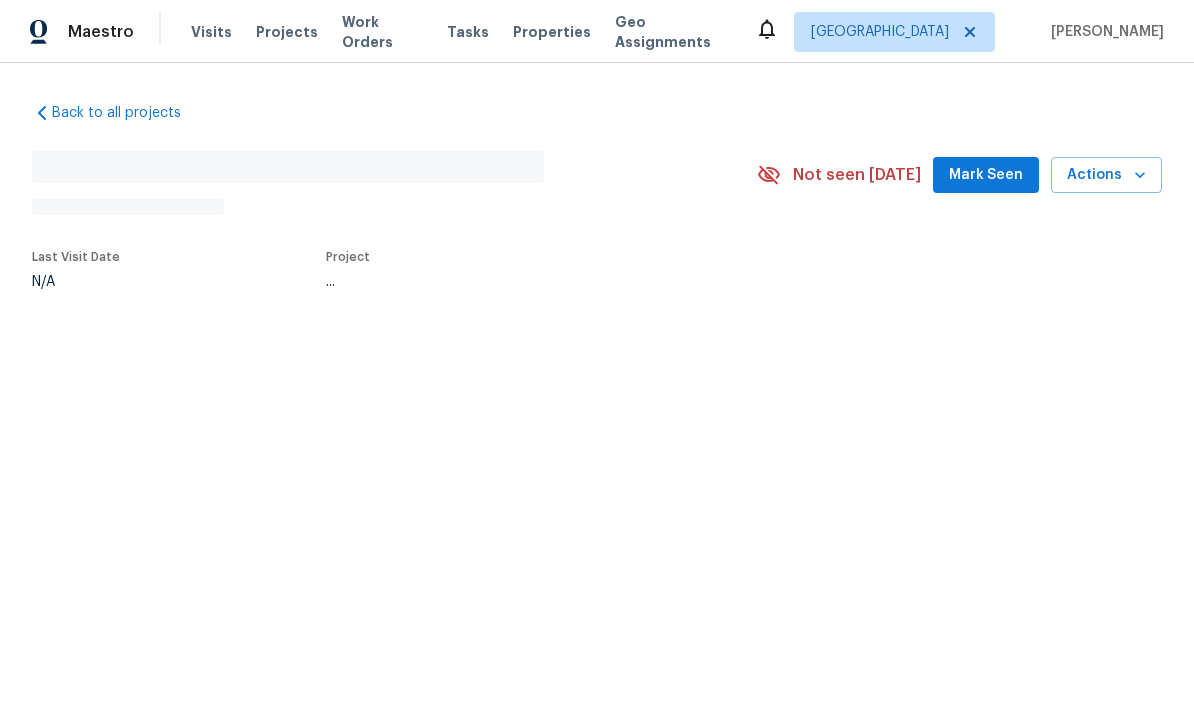 scroll, scrollTop: 0, scrollLeft: 0, axis: both 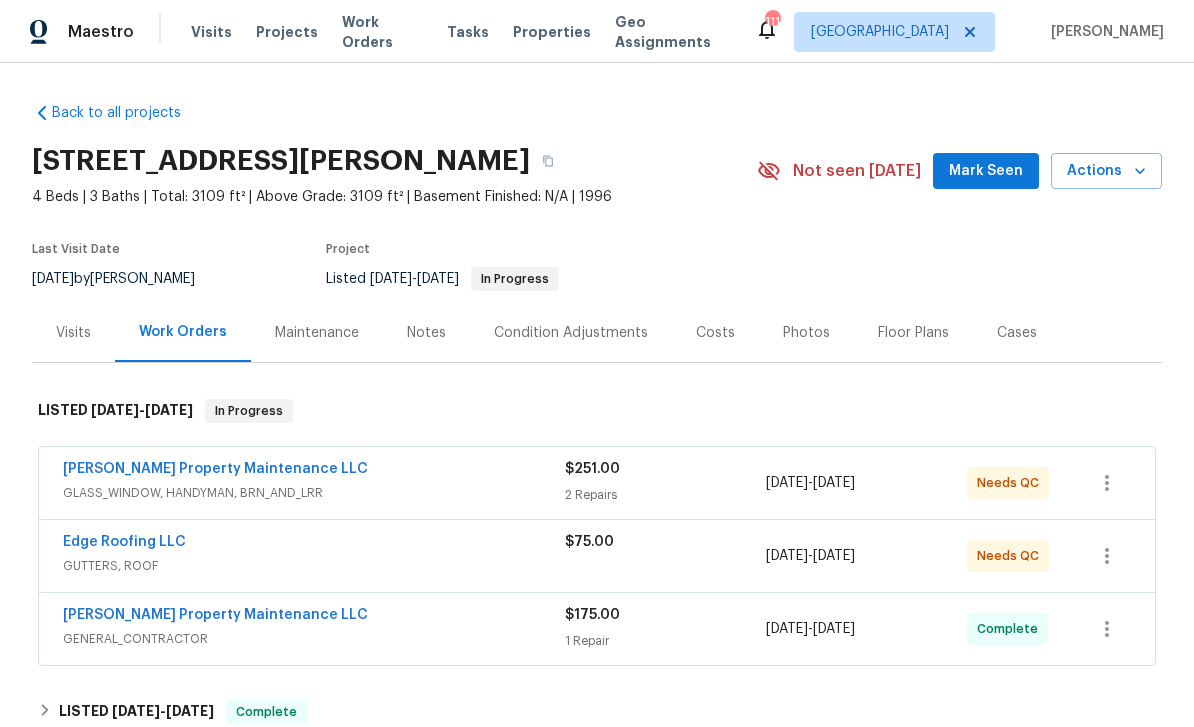 click on "[PERSON_NAME] Property Maintenance LLC" at bounding box center [215, 469] 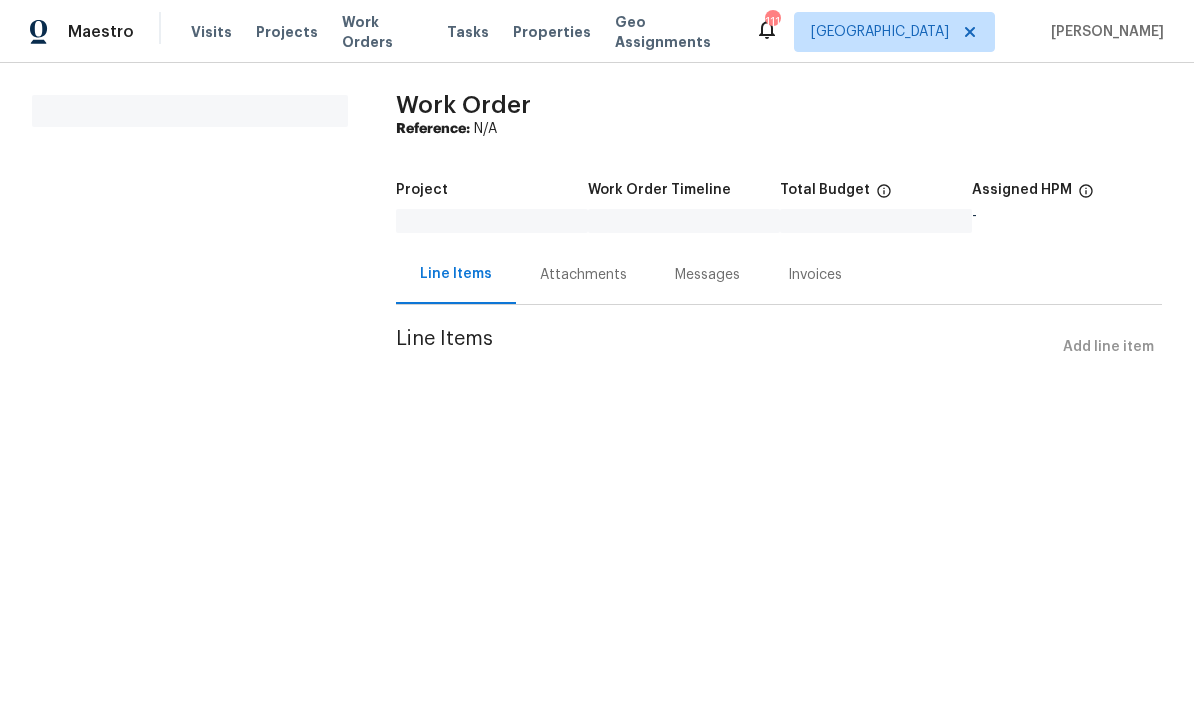 scroll, scrollTop: 0, scrollLeft: 0, axis: both 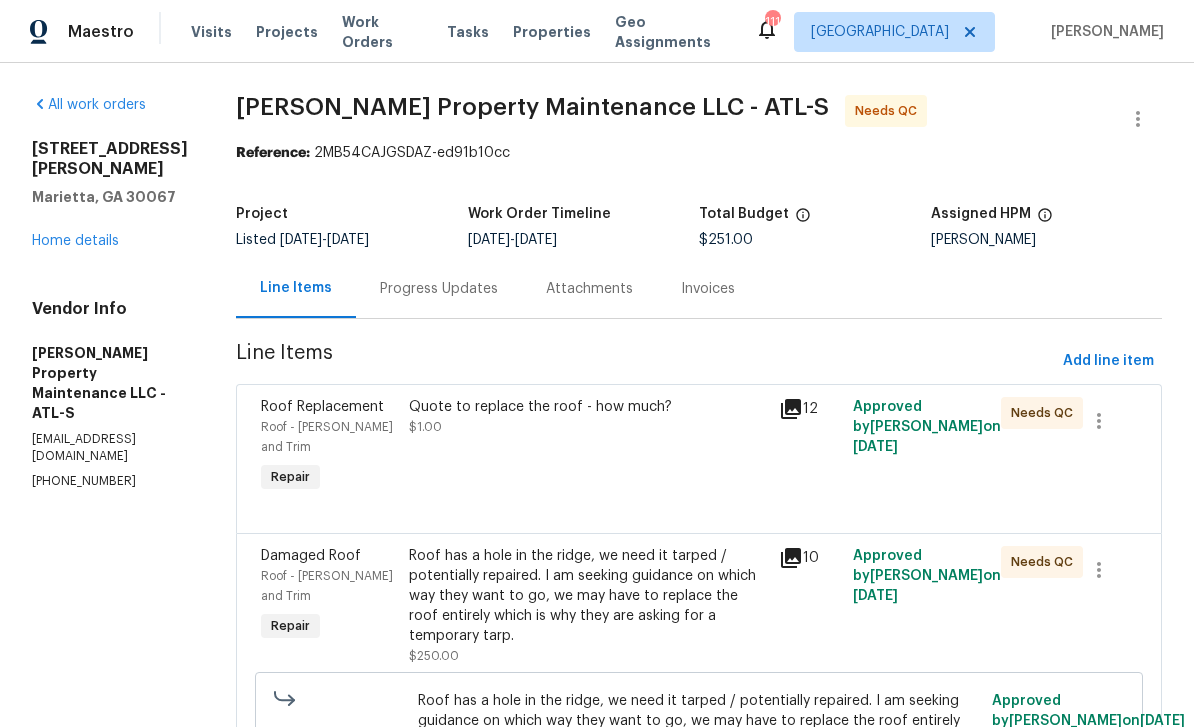 click on "Progress Updates" at bounding box center (439, 289) 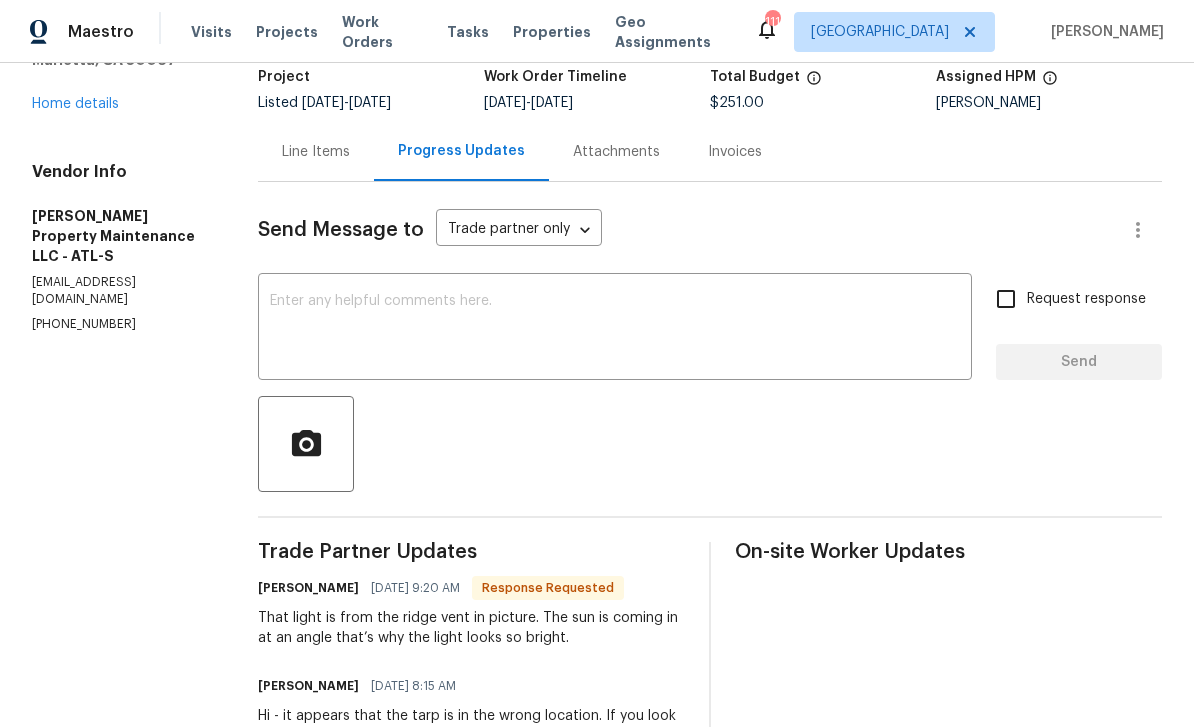scroll, scrollTop: 127, scrollLeft: 0, axis: vertical 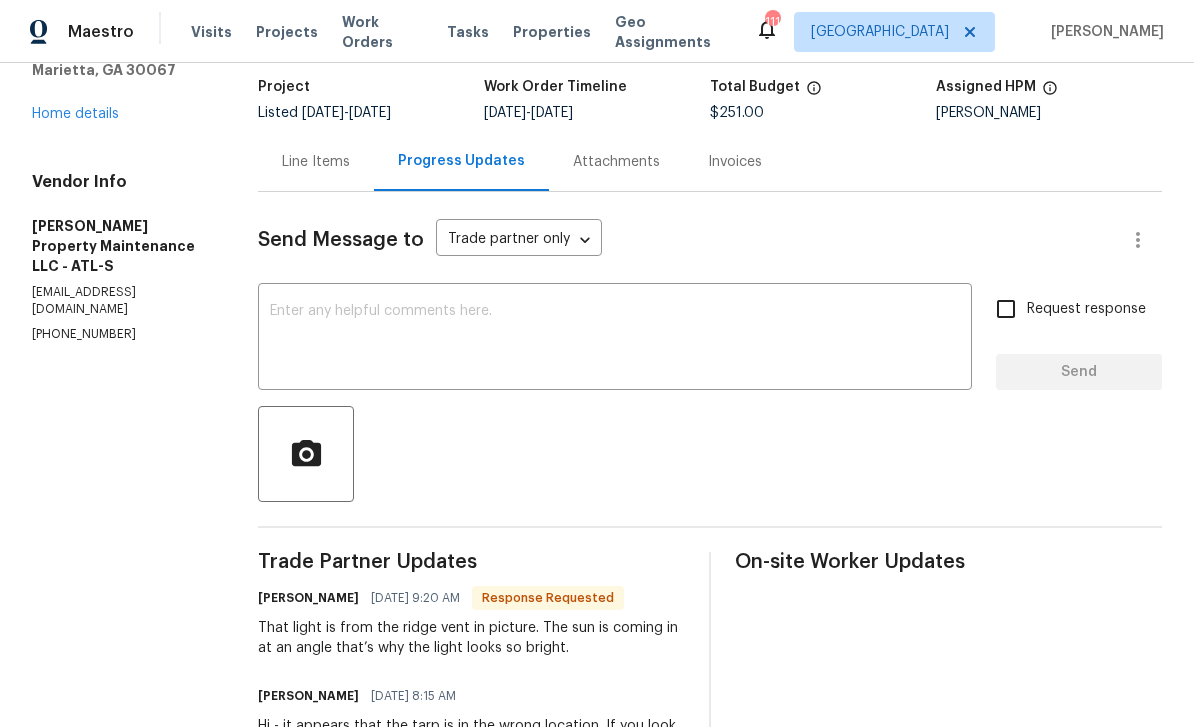 click on "Home details" at bounding box center [75, 114] 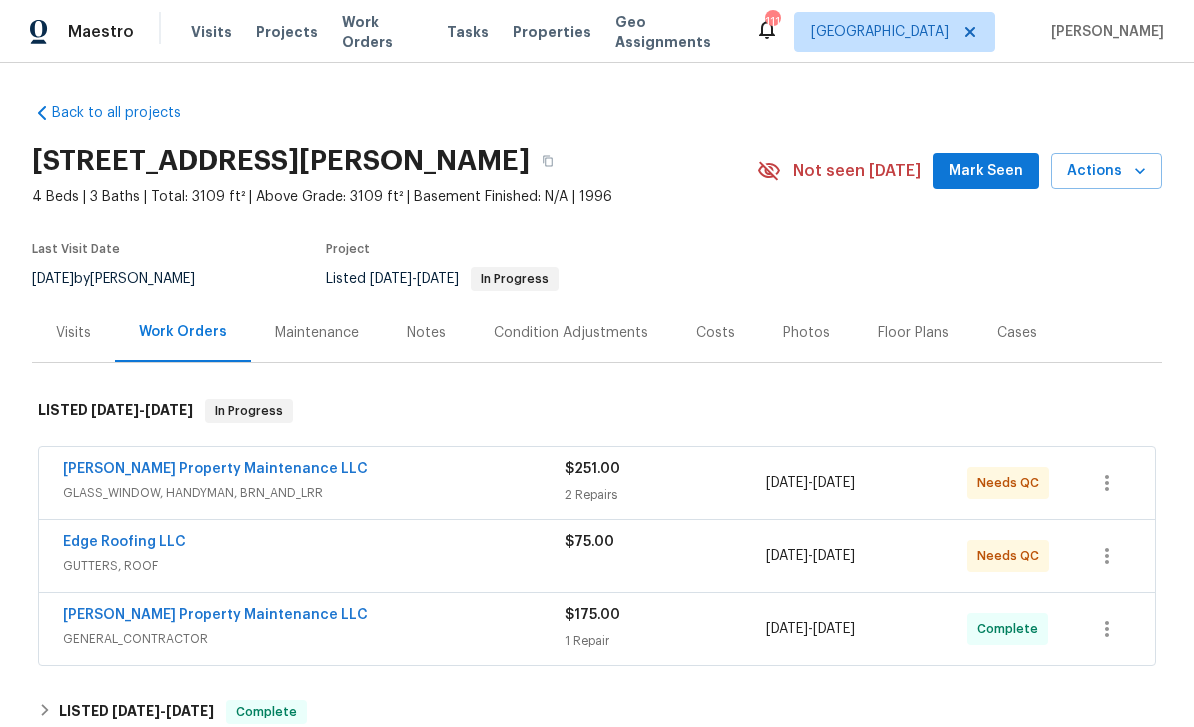 click on "Edge Roofing LLC" at bounding box center [124, 542] 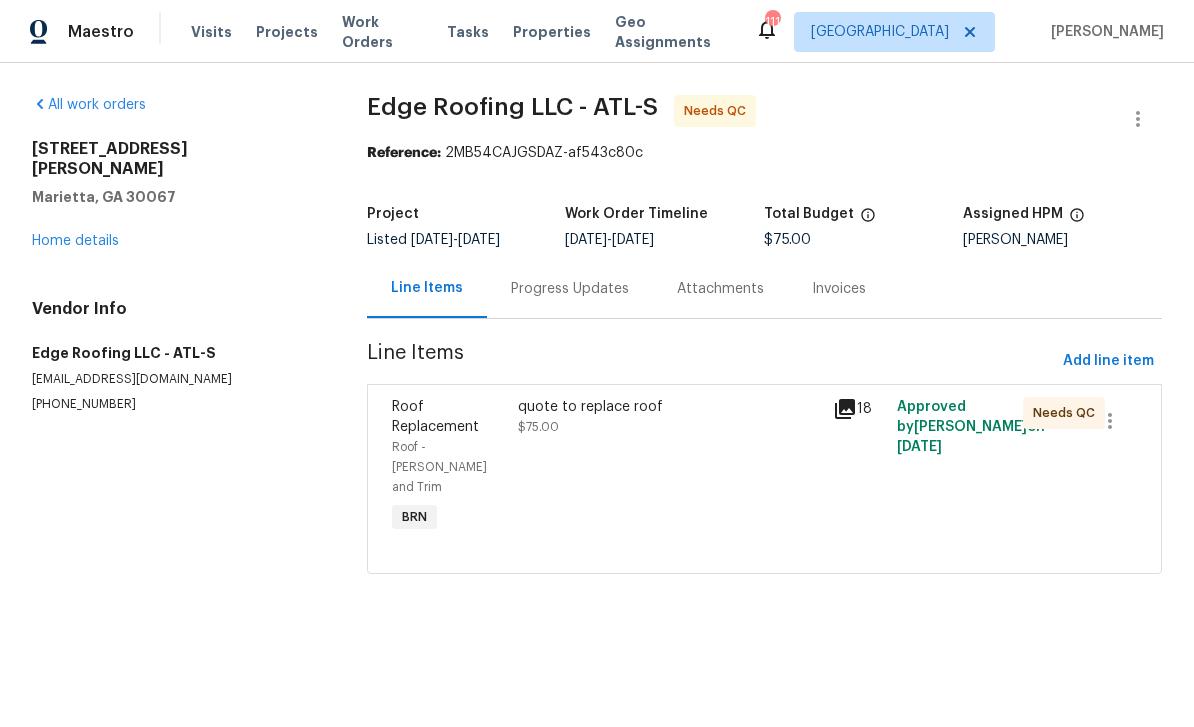 click on "Progress Updates" at bounding box center (570, 289) 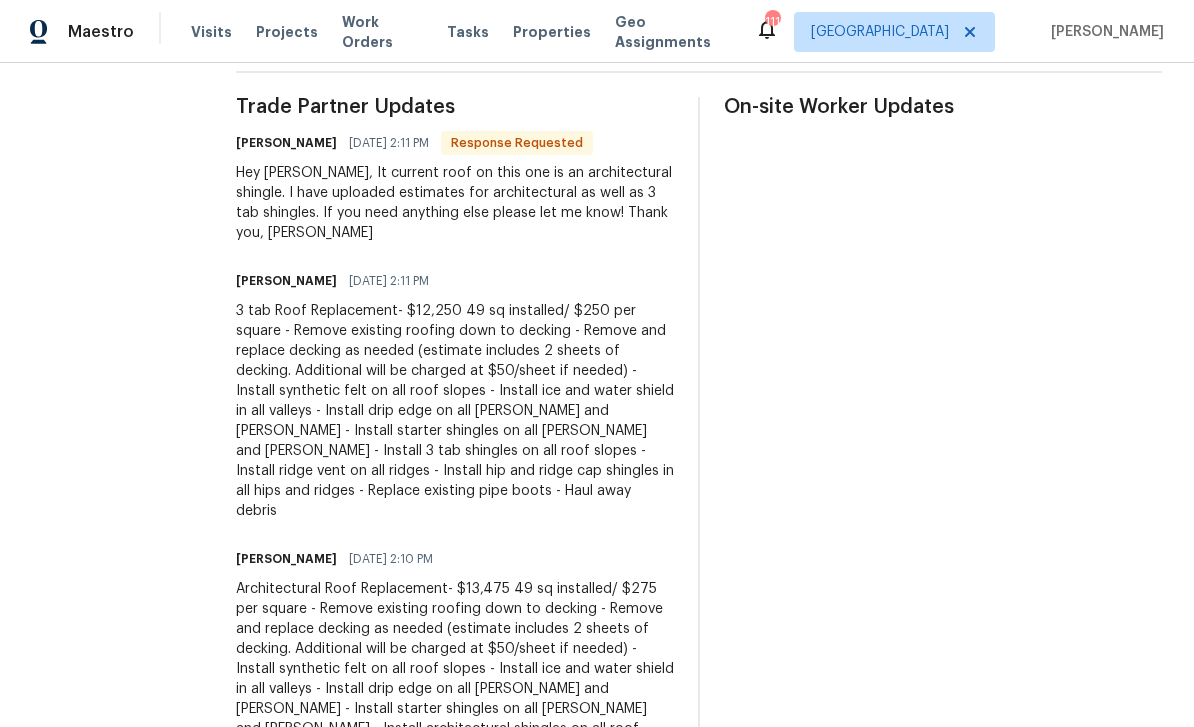 scroll, scrollTop: 583, scrollLeft: 0, axis: vertical 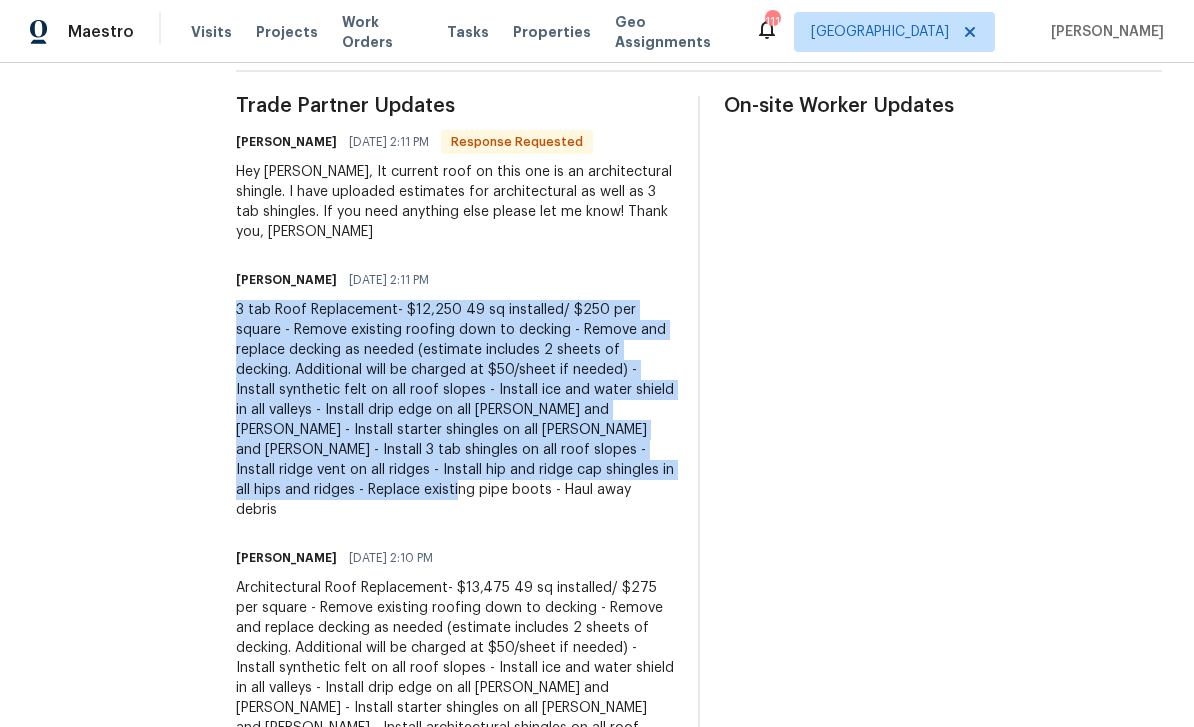 copy on "3 tab Roof Replacement- $12,250
49 sq installed/ $250 per square
- Remove existing roofing down to decking
- Remove and replace decking as needed (estimate includes 2 sheets of decking. Additional will be charged at $50/sheet if needed)
- Install synthetic felt on all roof slopes
- Install ice and water shield in all valleys
- Install drip edge on all rakes and eaves
- Install starter shingles on all rakes and eaves
- Install 3 tab shingles on all roof slopes
- Install ridge vent on all ridges
- Install hip and ridge cap shingles in all hips and ridges
- Replace existing pipe boots
- Haul away debris" 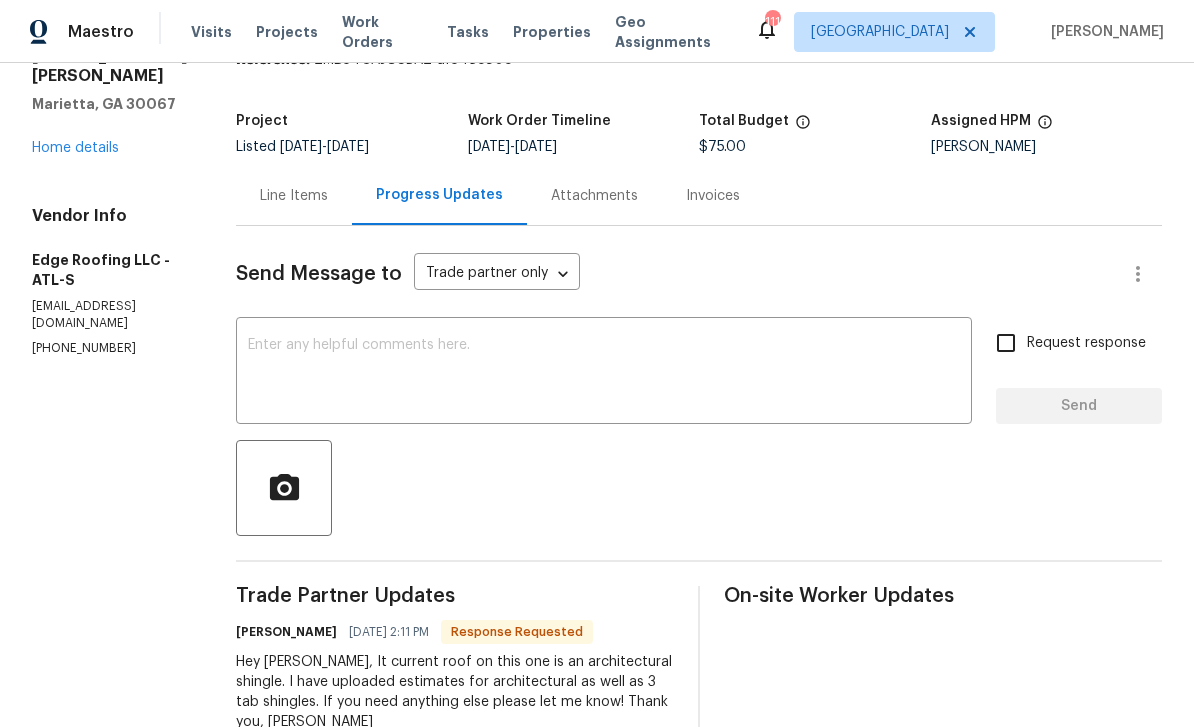 scroll, scrollTop: 34, scrollLeft: 0, axis: vertical 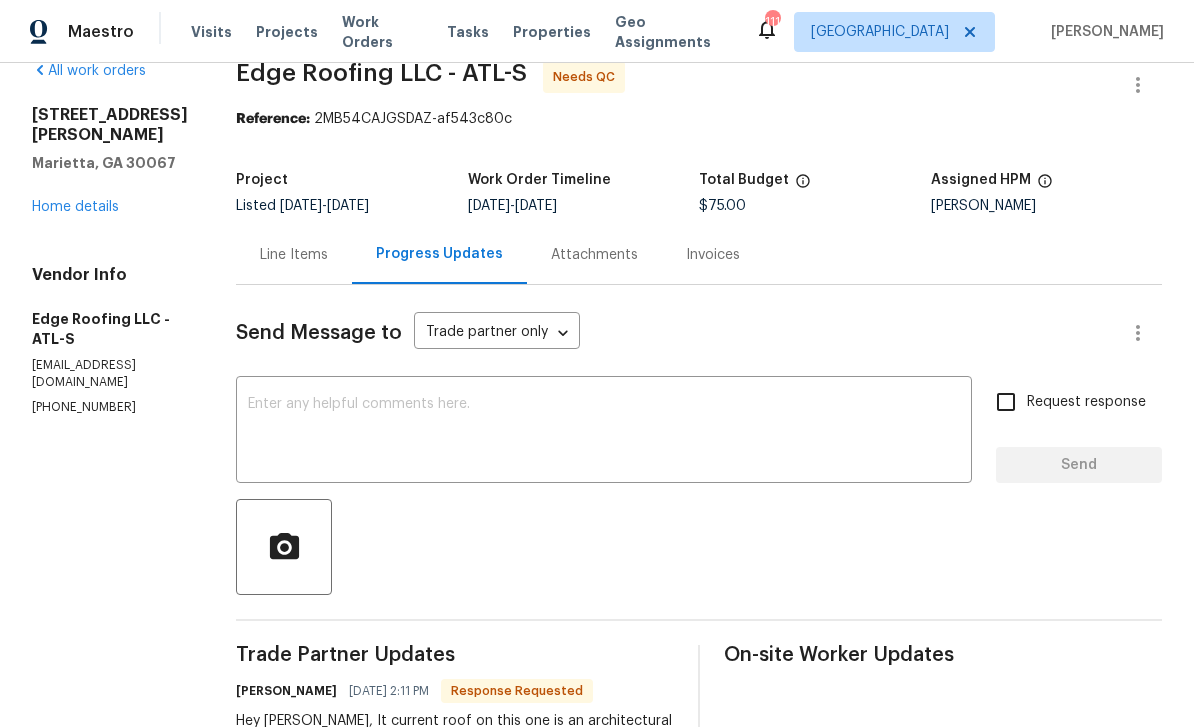 click on "Line Items" at bounding box center [294, 255] 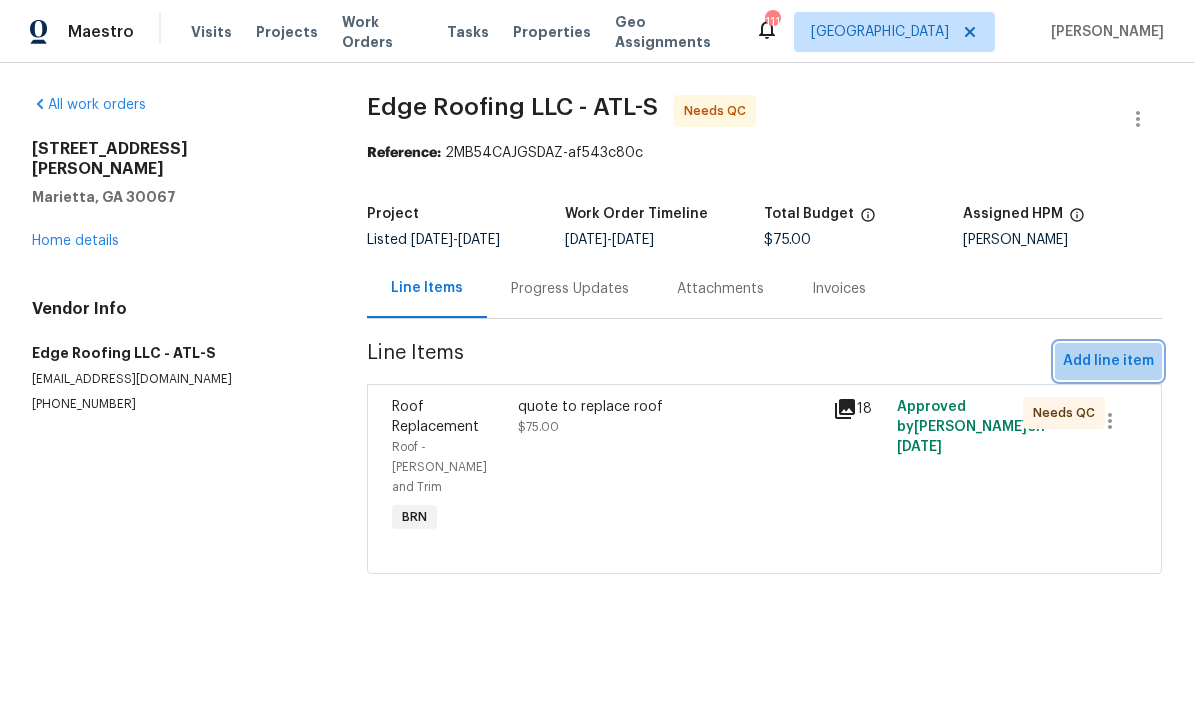 click on "Add line item" at bounding box center [1108, 361] 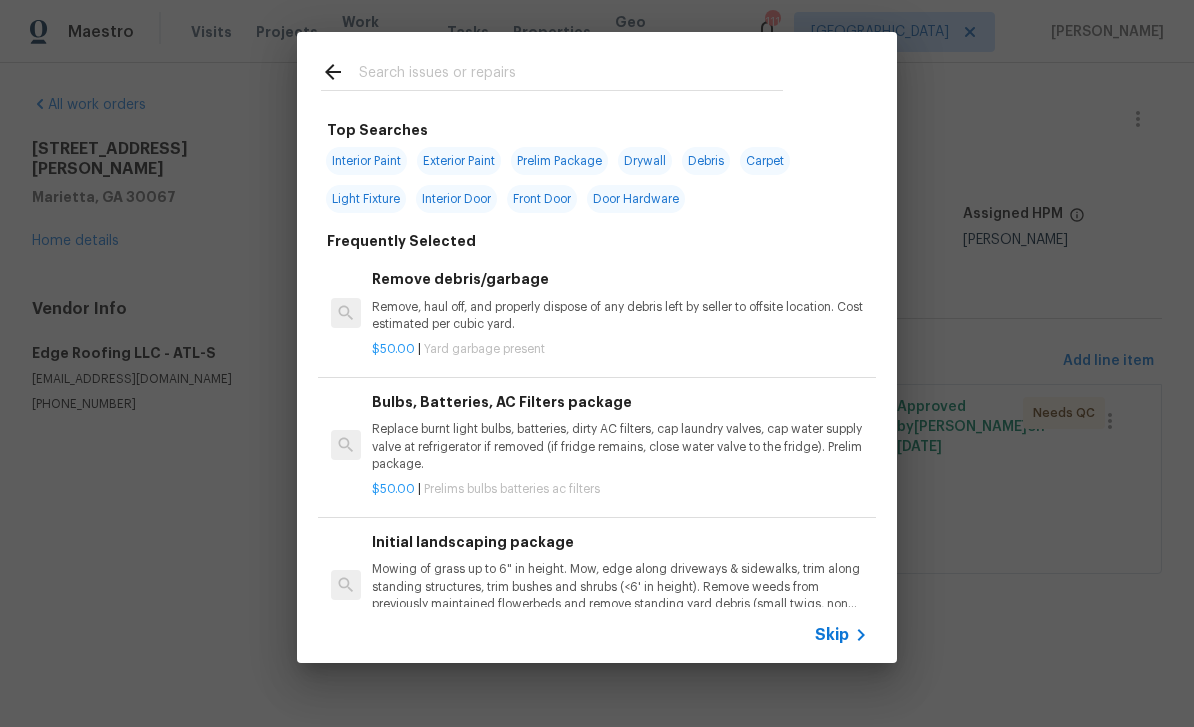 click at bounding box center (571, 75) 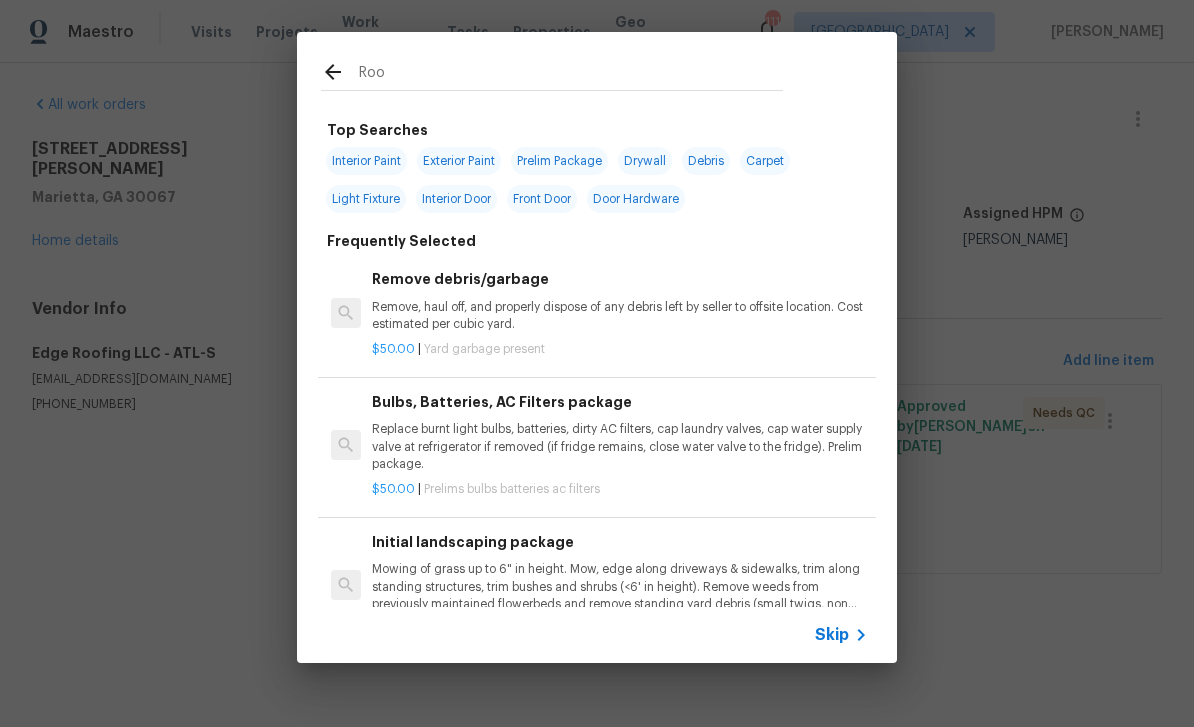 type on "Roof" 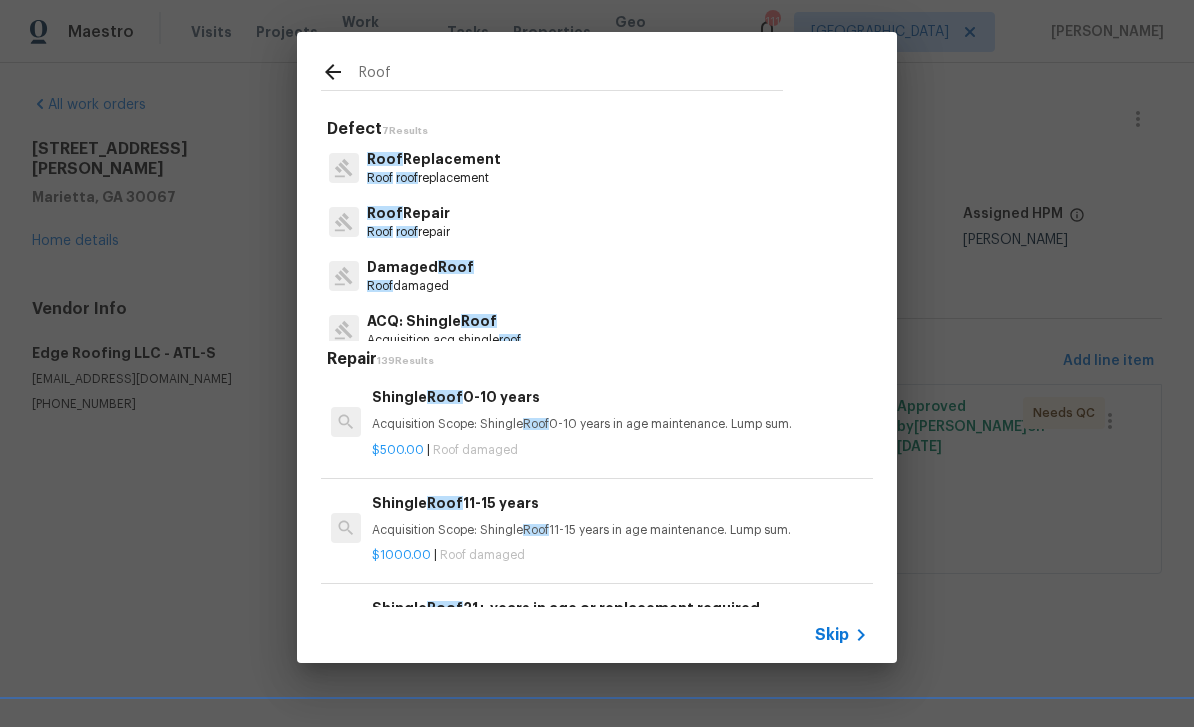 click on "Roof  Replacement" at bounding box center [434, 159] 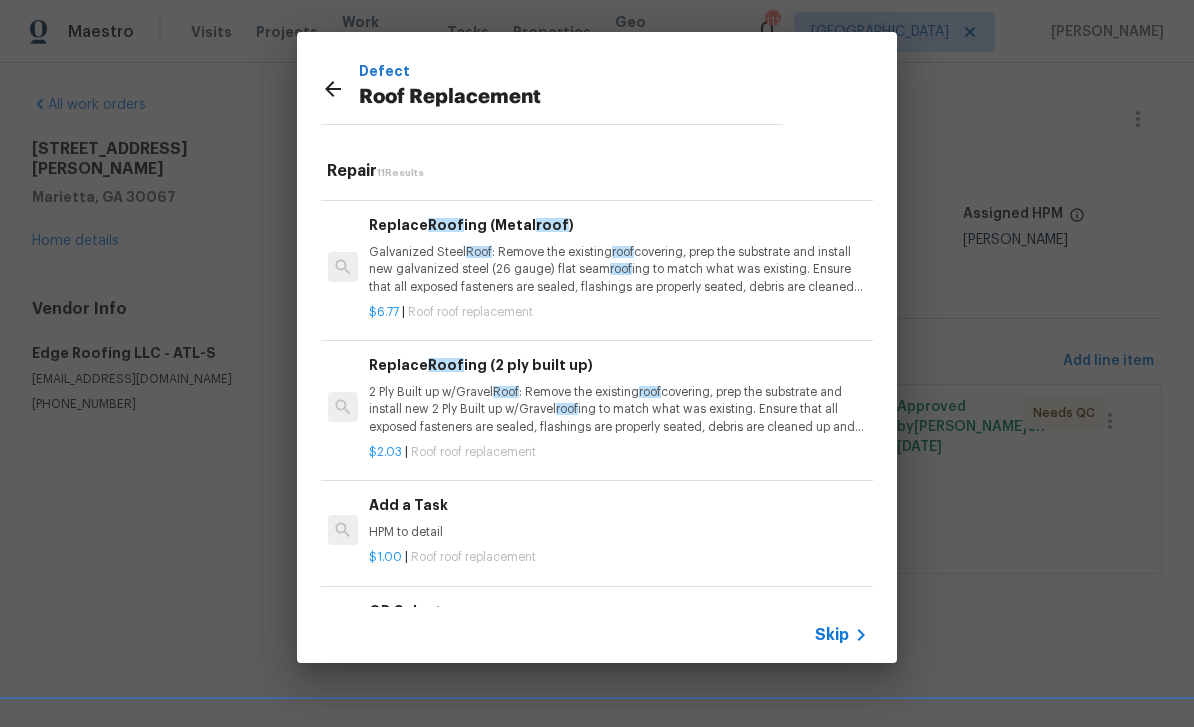scroll, scrollTop: 964, scrollLeft: 3, axis: both 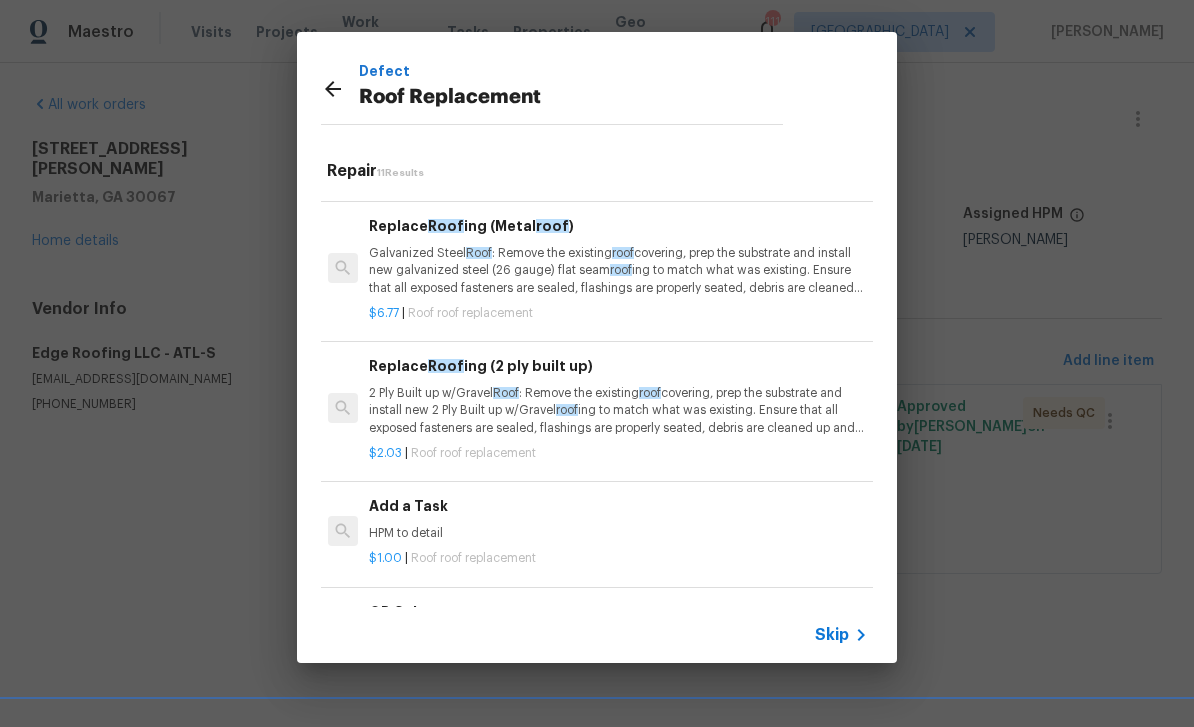 click on "Add a Task HPM to detail" at bounding box center [617, 519] 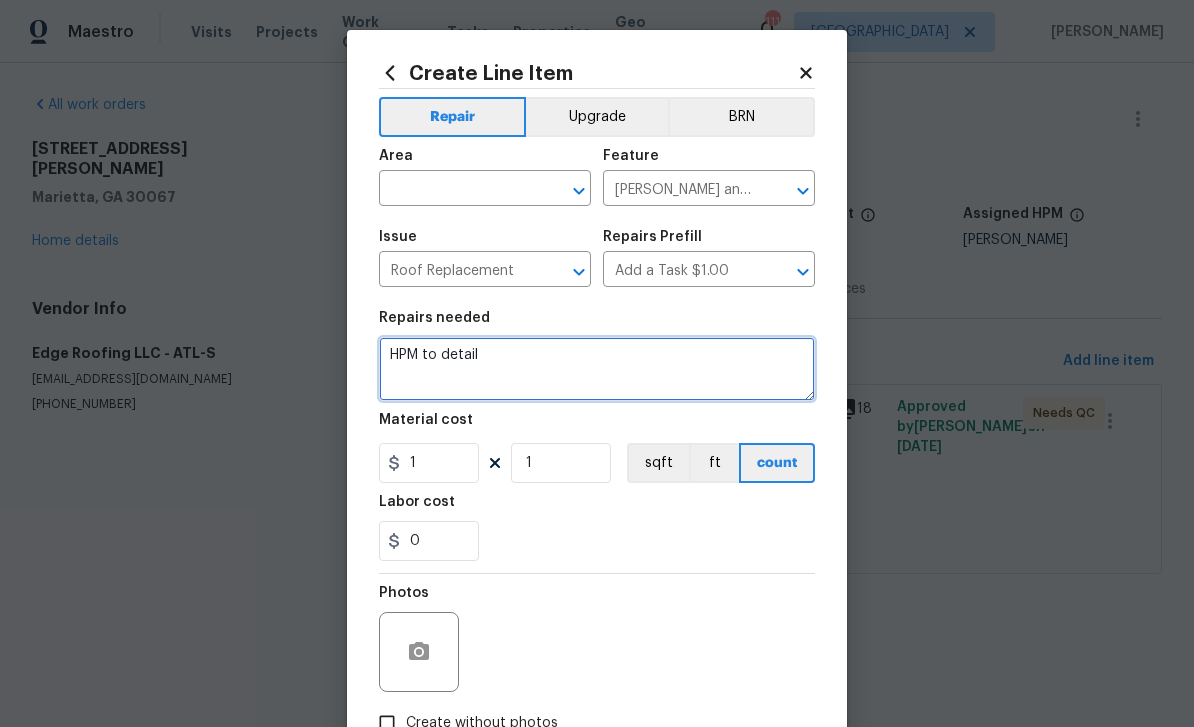 click on "HPM to detail" at bounding box center [597, 369] 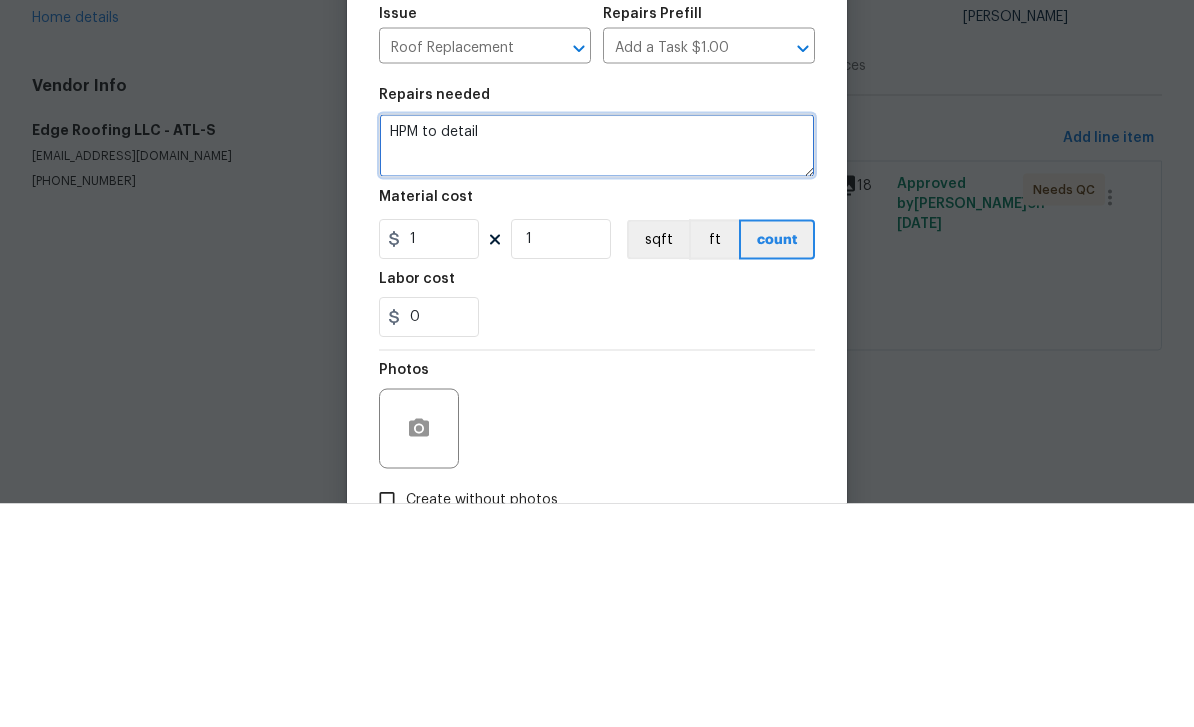 click on "HPM to detail" at bounding box center [597, 369] 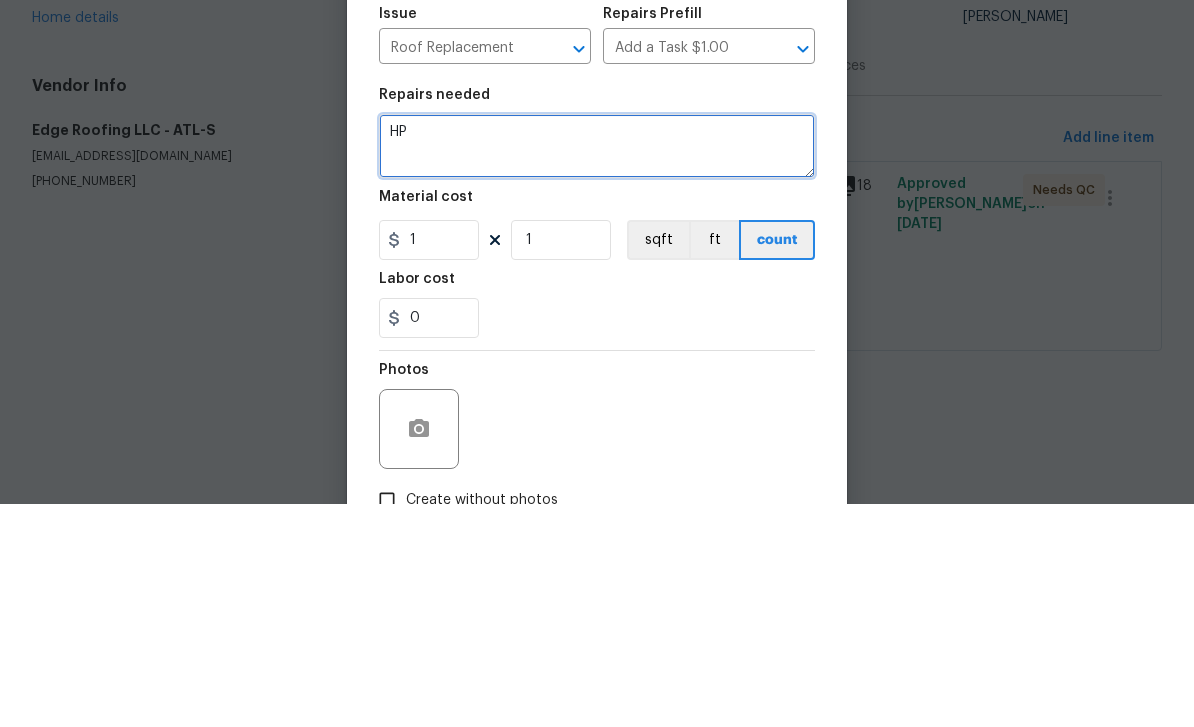 type on "H" 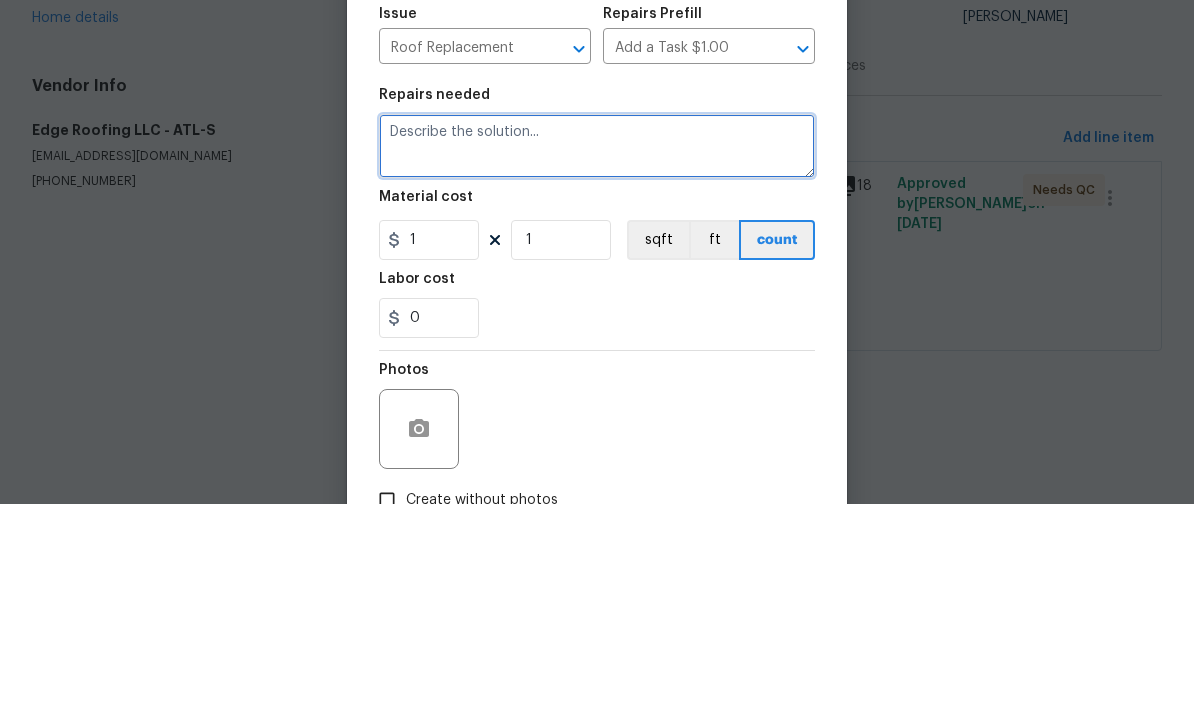 paste on "3 tab Roof Replacement- $12,250 49 sq installed/ $250 per square - Remove existing roofing down to decking - Remove and replace decking as needed (estimate includes 2 sheets of decking. Additional will be charged at $50/sheet if needed) - Install synthetic felt on all roof slopes - Install ice and water shield in all valleys - Install drip edge on all rakes and eaves - Install starter shingles on all rakes and eaves - Install 3 tab shingles on all roof slopes - Install ridge vent on all ridges - Install hip and ridge cap shingles in all hips and ridges - Replace existing pipe boots - Haul away debris" 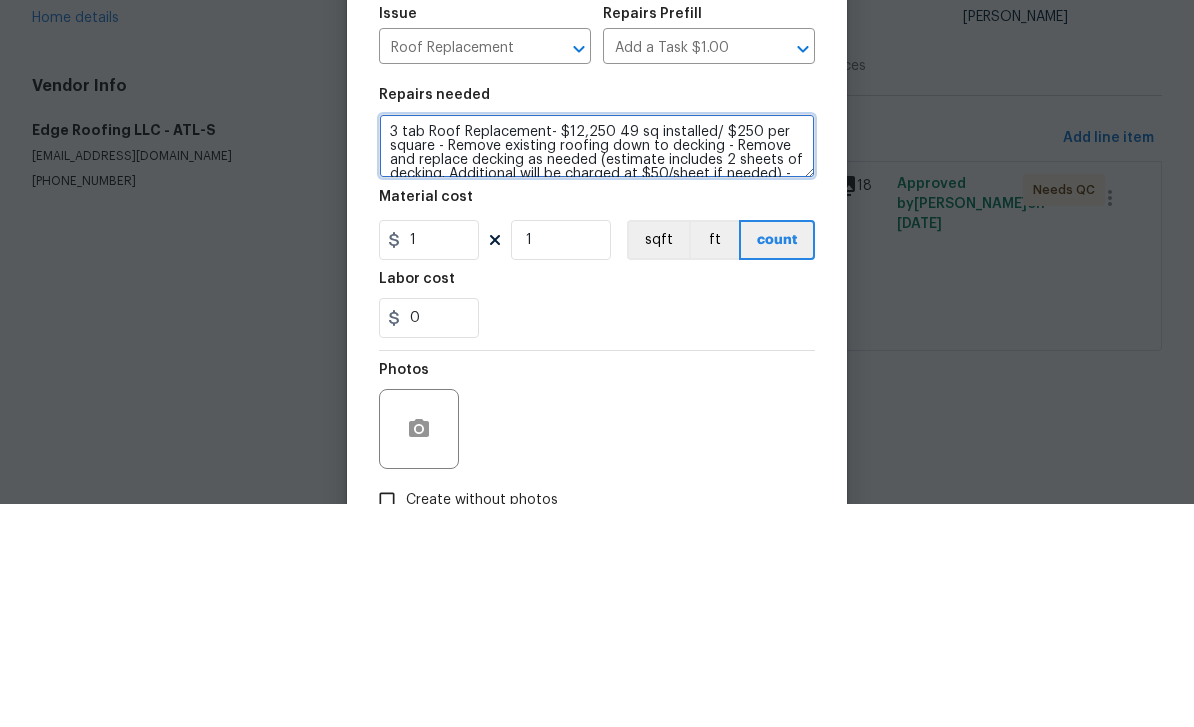 scroll, scrollTop: 0, scrollLeft: 0, axis: both 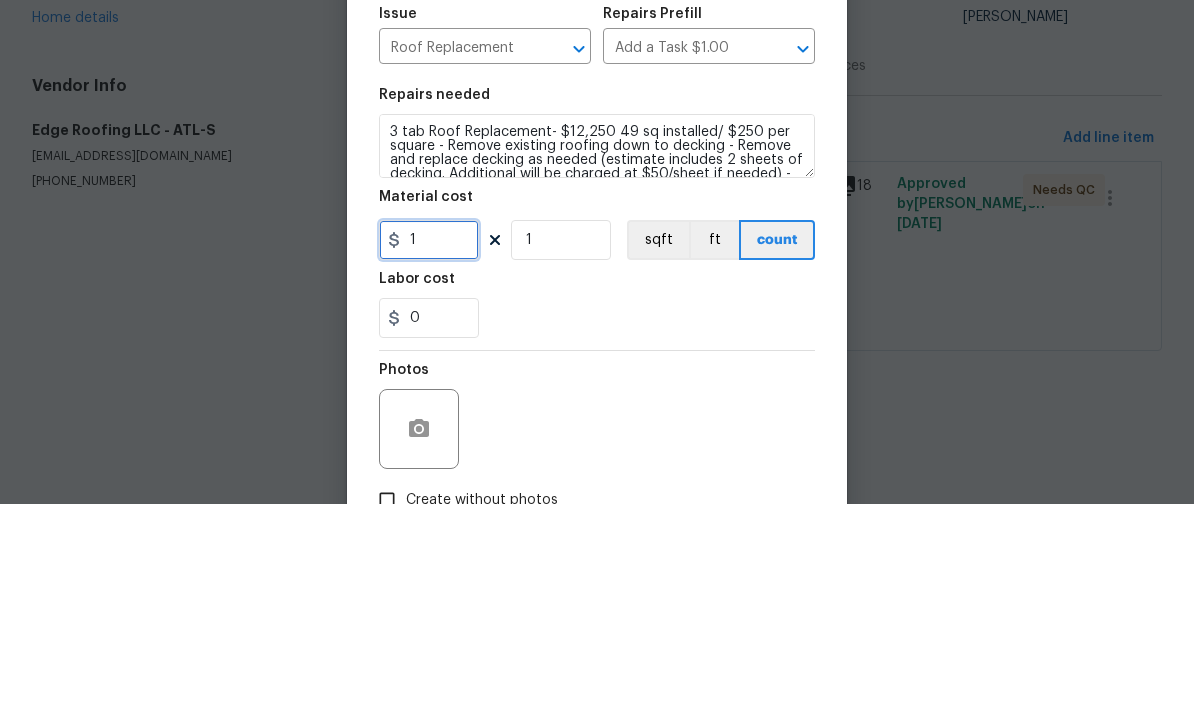 click on "1" at bounding box center [429, 463] 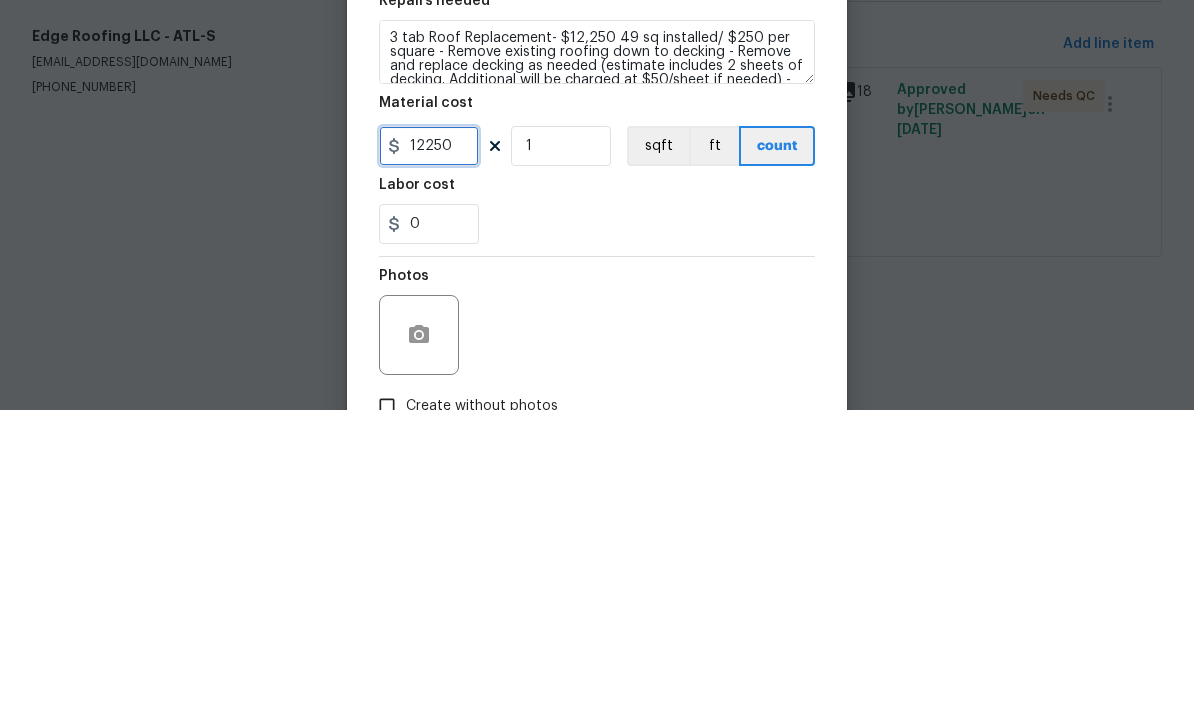 type on "12250" 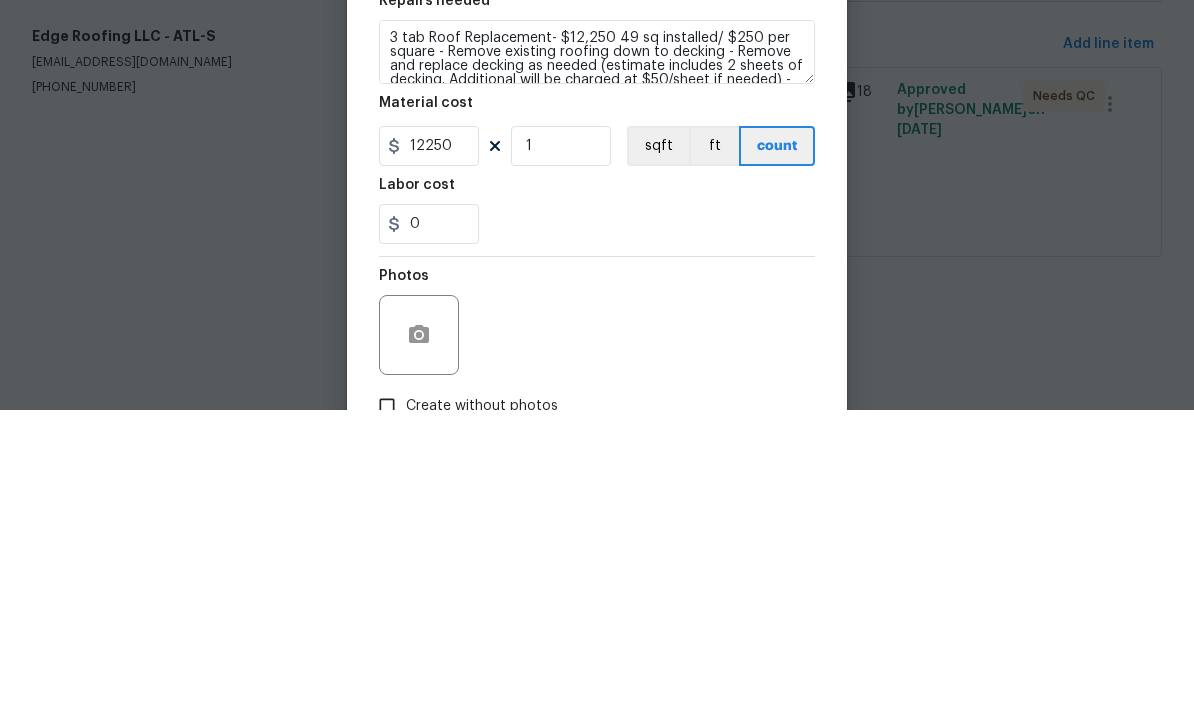 click on "Labor cost" at bounding box center [597, 508] 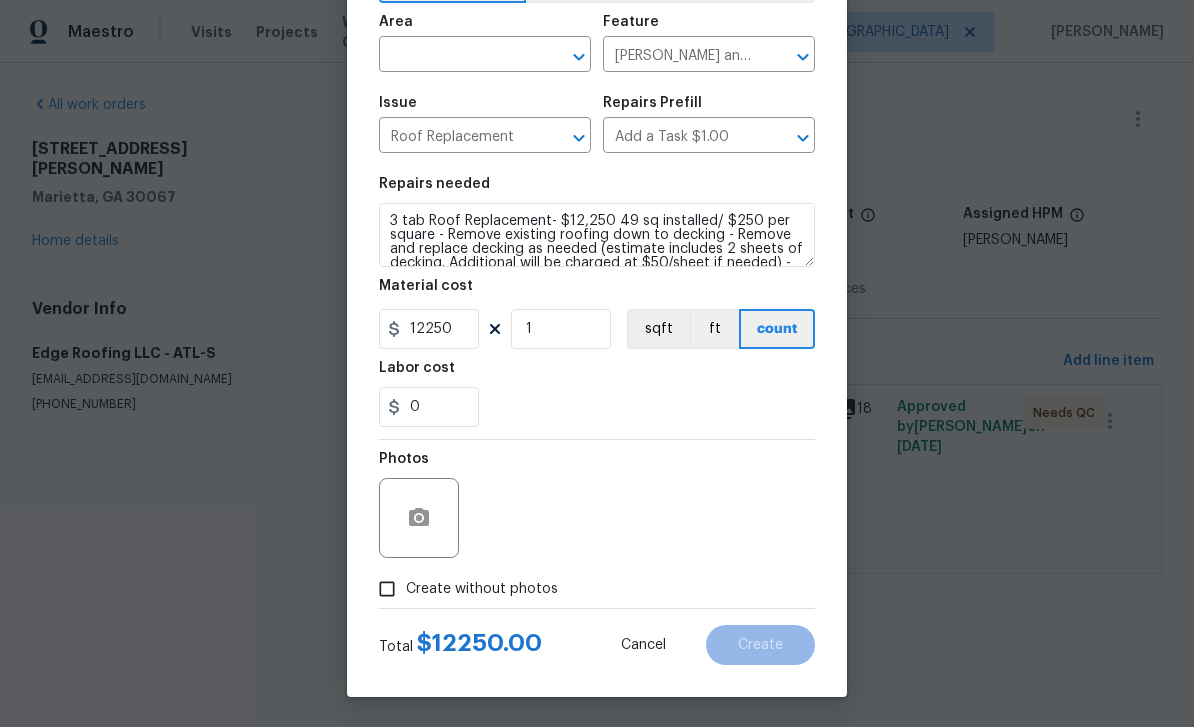 scroll, scrollTop: 138, scrollLeft: 0, axis: vertical 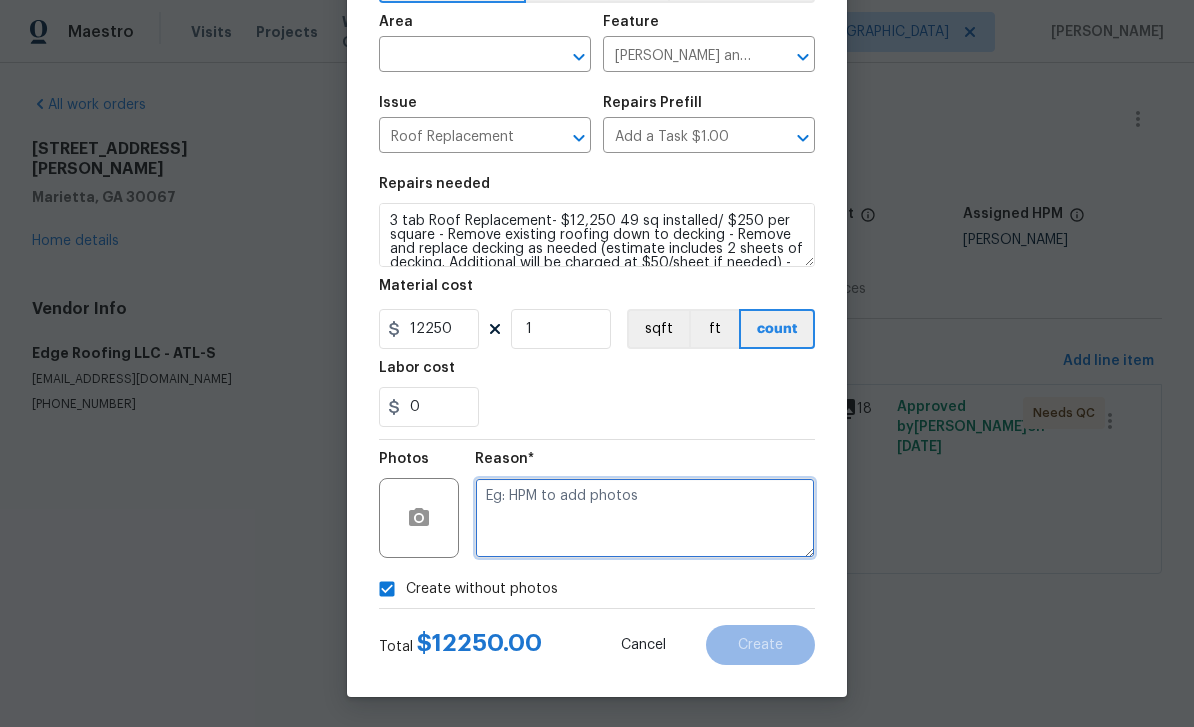 click at bounding box center (645, 518) 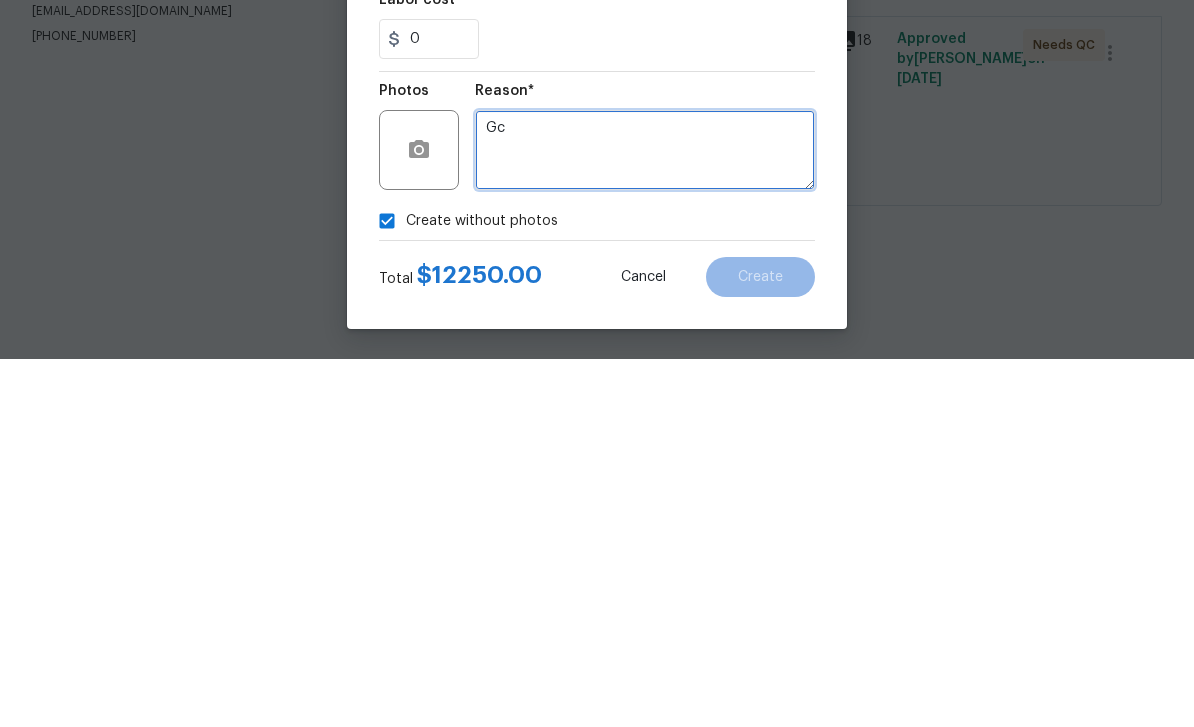 type on "Gc" 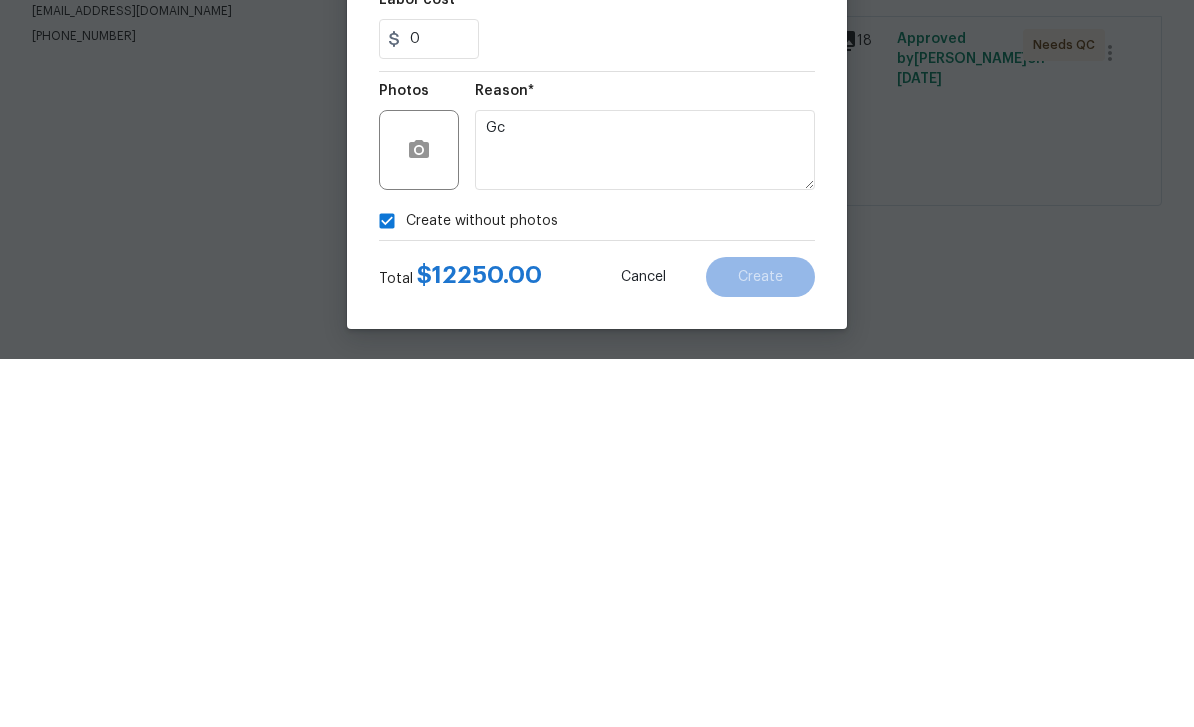 click on "Create without photos" at bounding box center (597, 589) 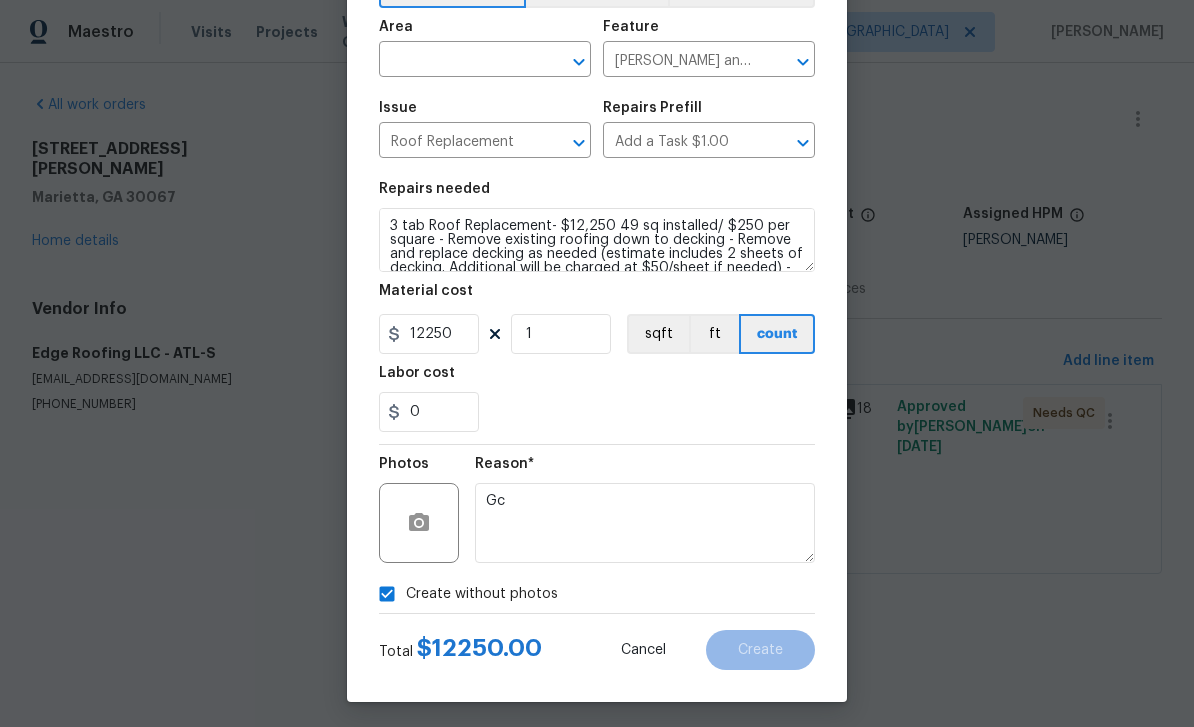 scroll, scrollTop: 125, scrollLeft: 0, axis: vertical 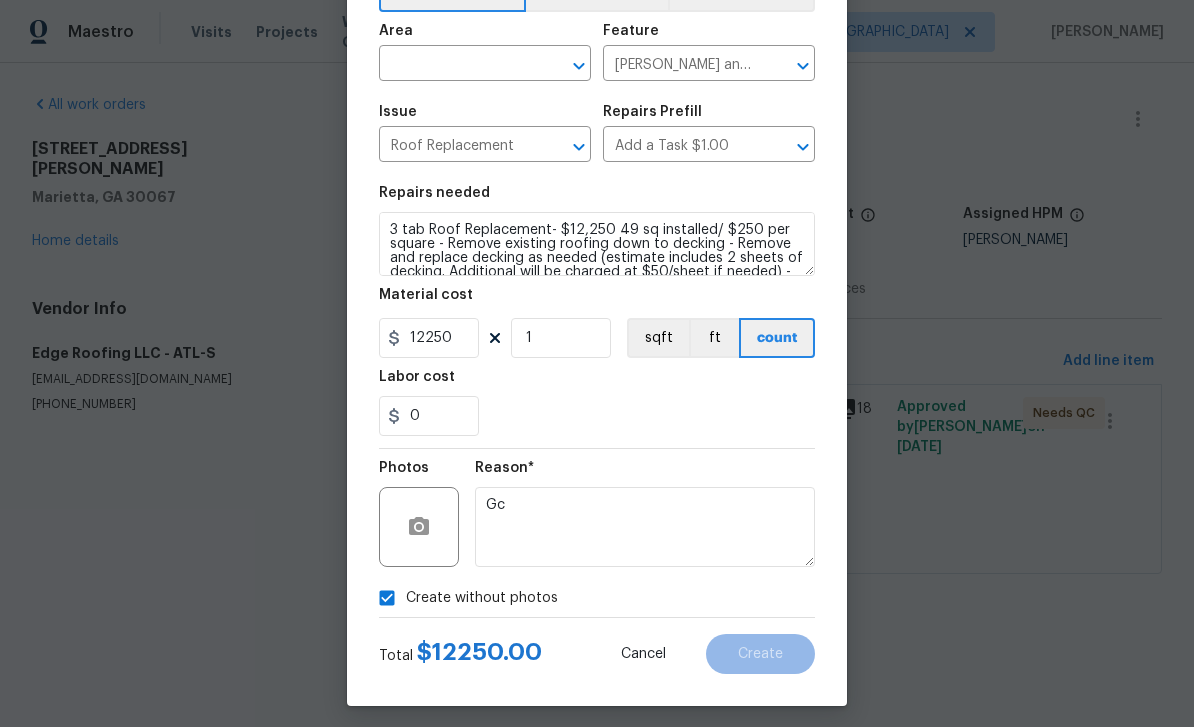 click at bounding box center (457, 65) 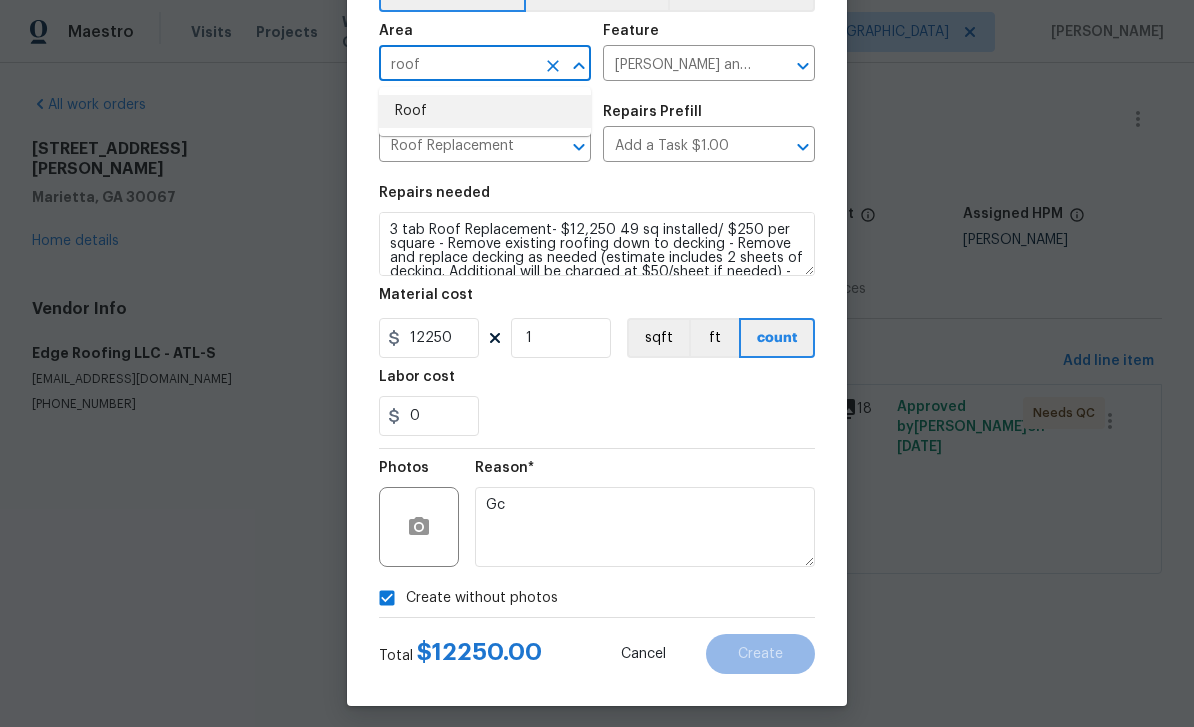 click on "Roof" at bounding box center (485, 111) 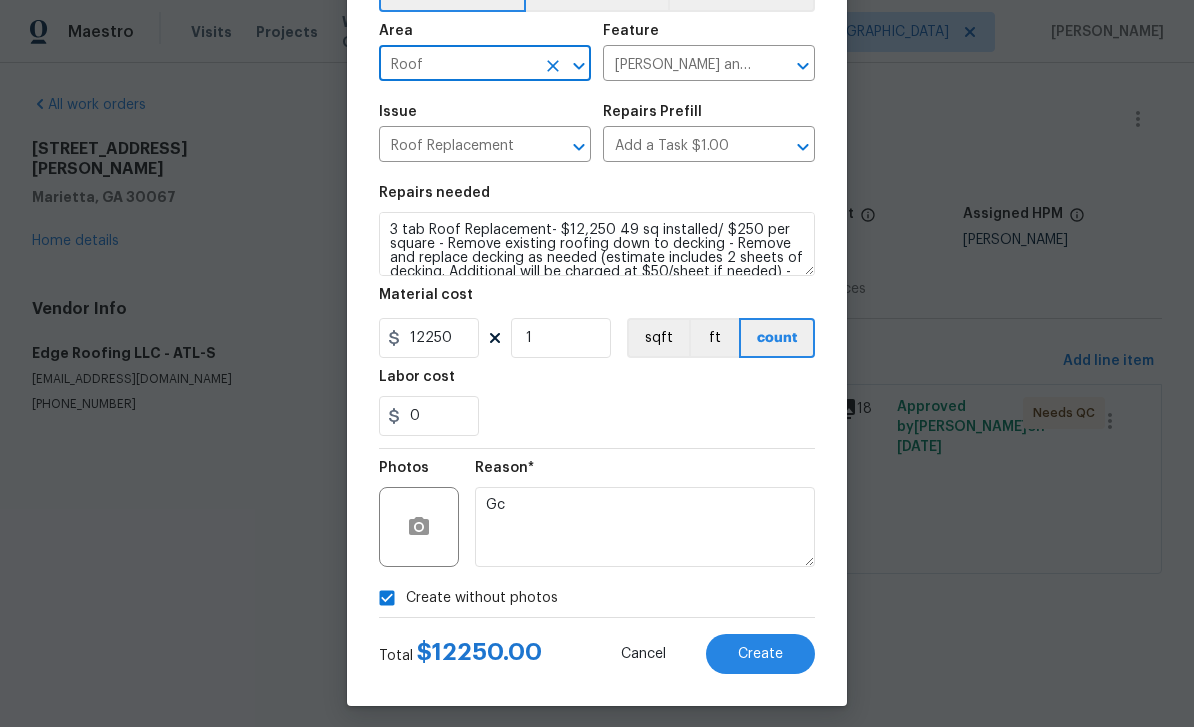 click on "Create" at bounding box center [760, 654] 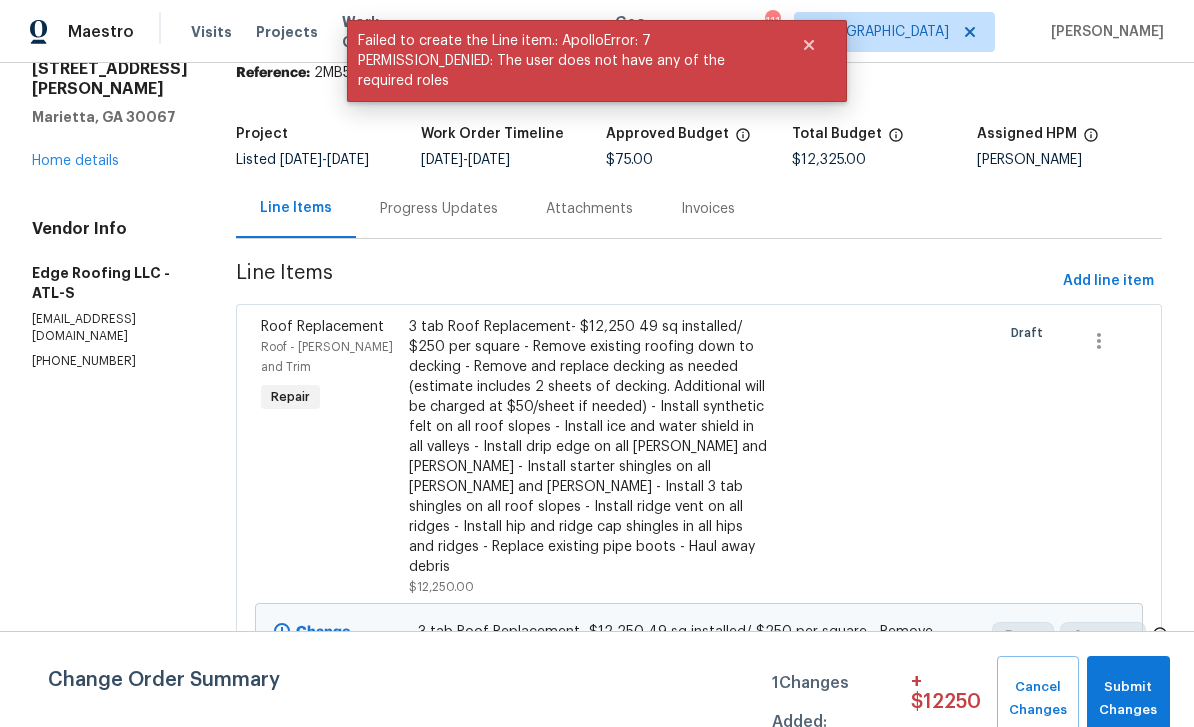 scroll, scrollTop: 133, scrollLeft: 0, axis: vertical 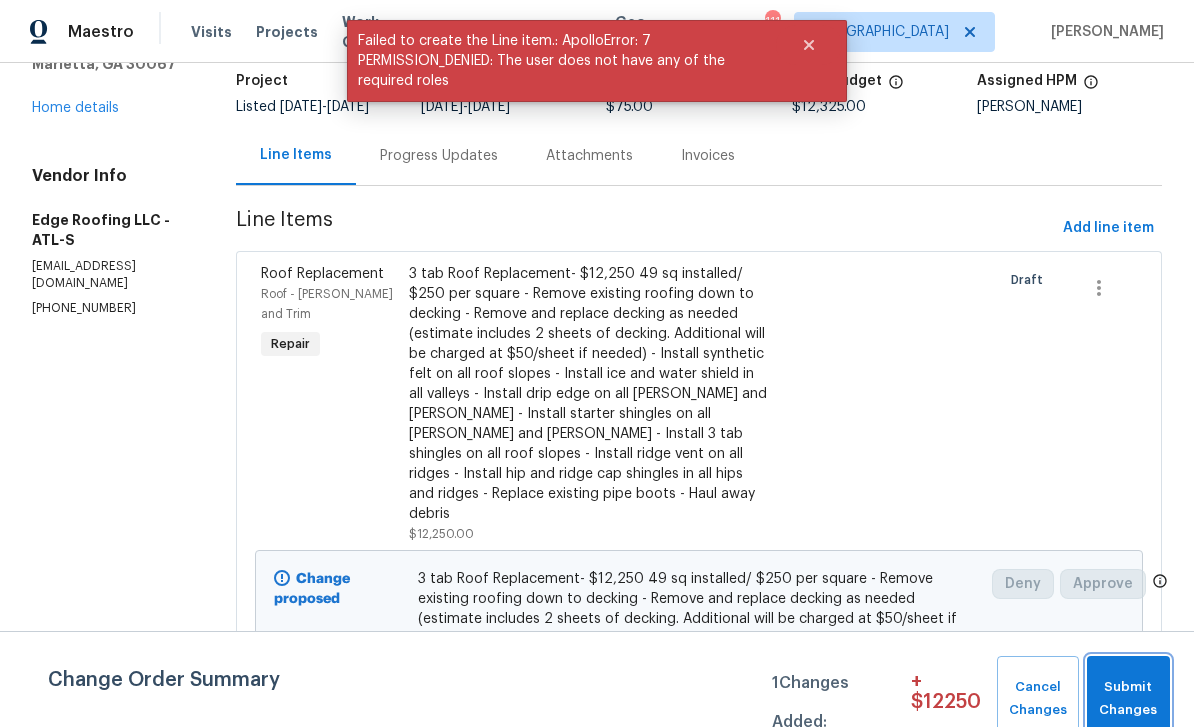 click on "Submit Changes" at bounding box center [1128, 699] 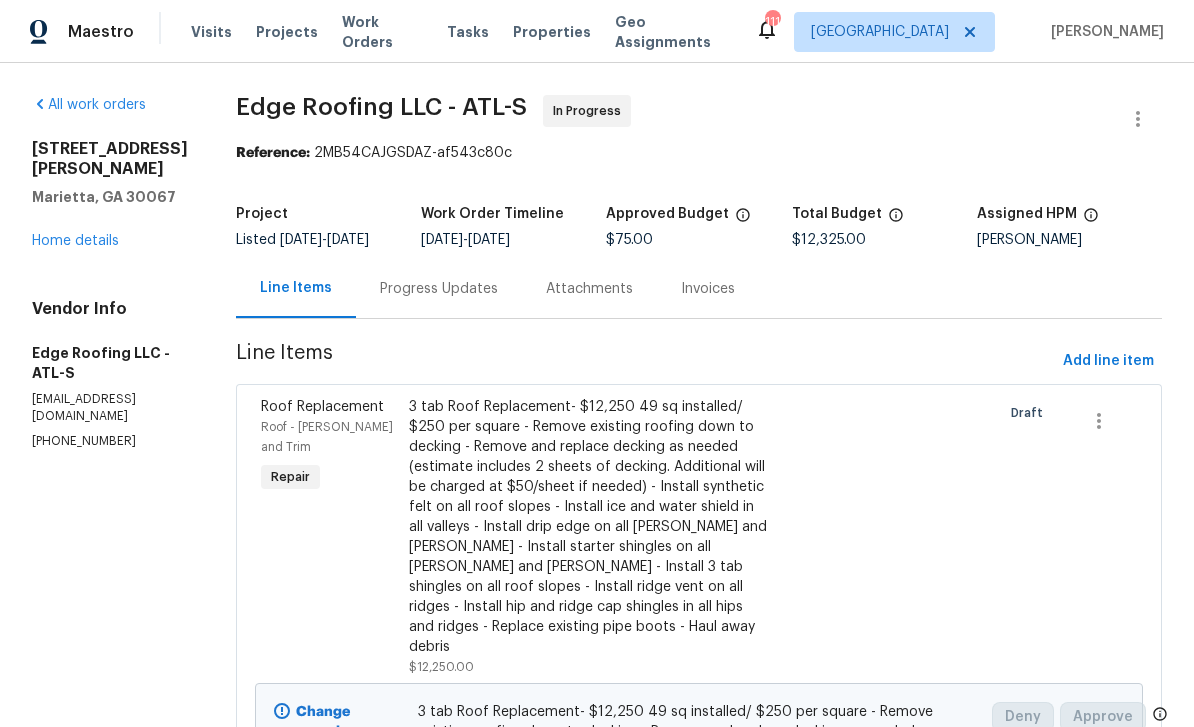 scroll, scrollTop: 0, scrollLeft: 0, axis: both 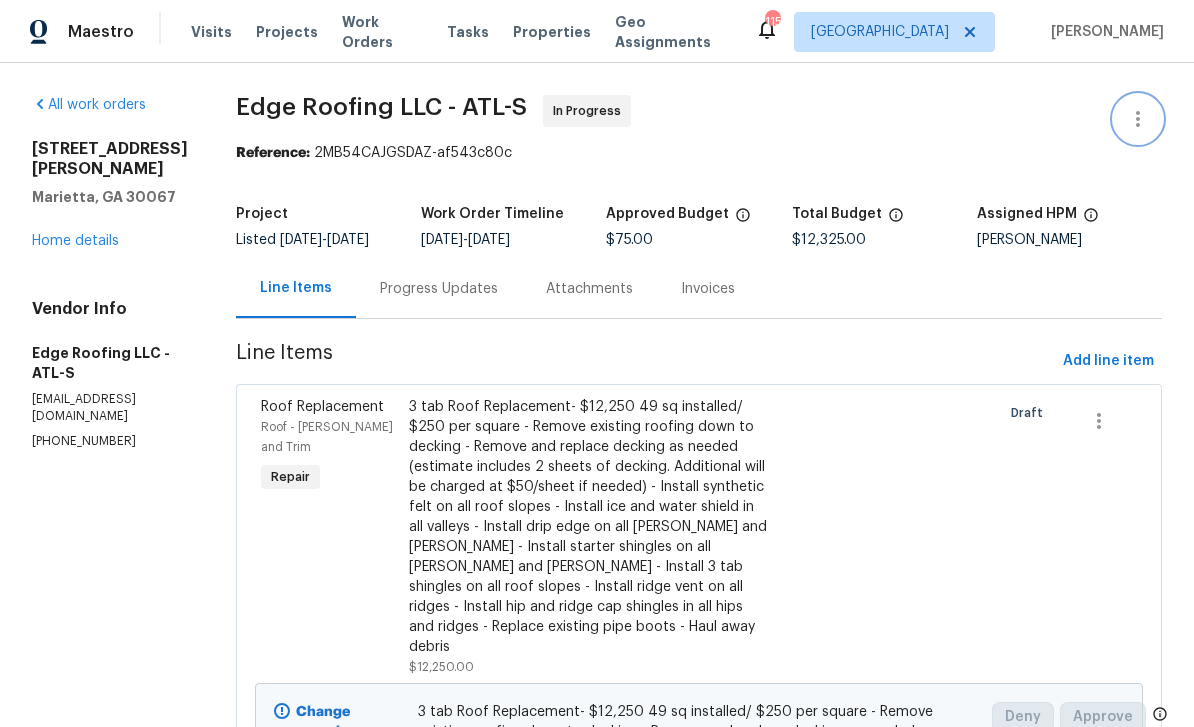 click 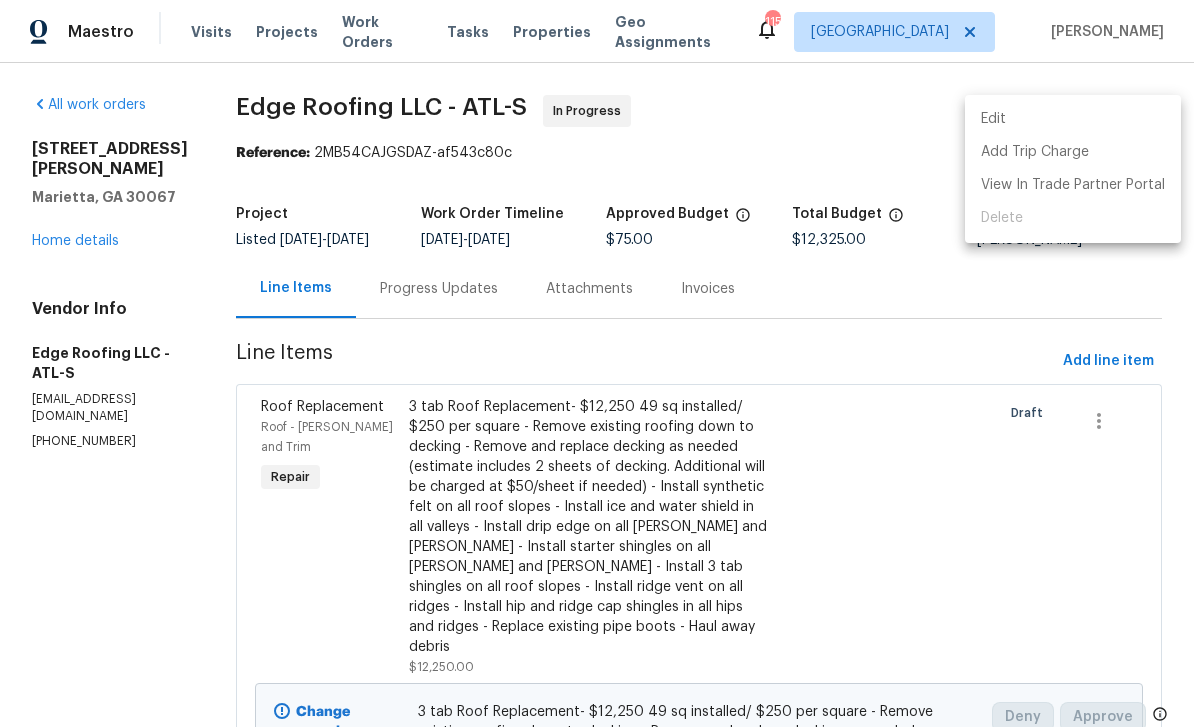 click on "Edit" at bounding box center [1073, 119] 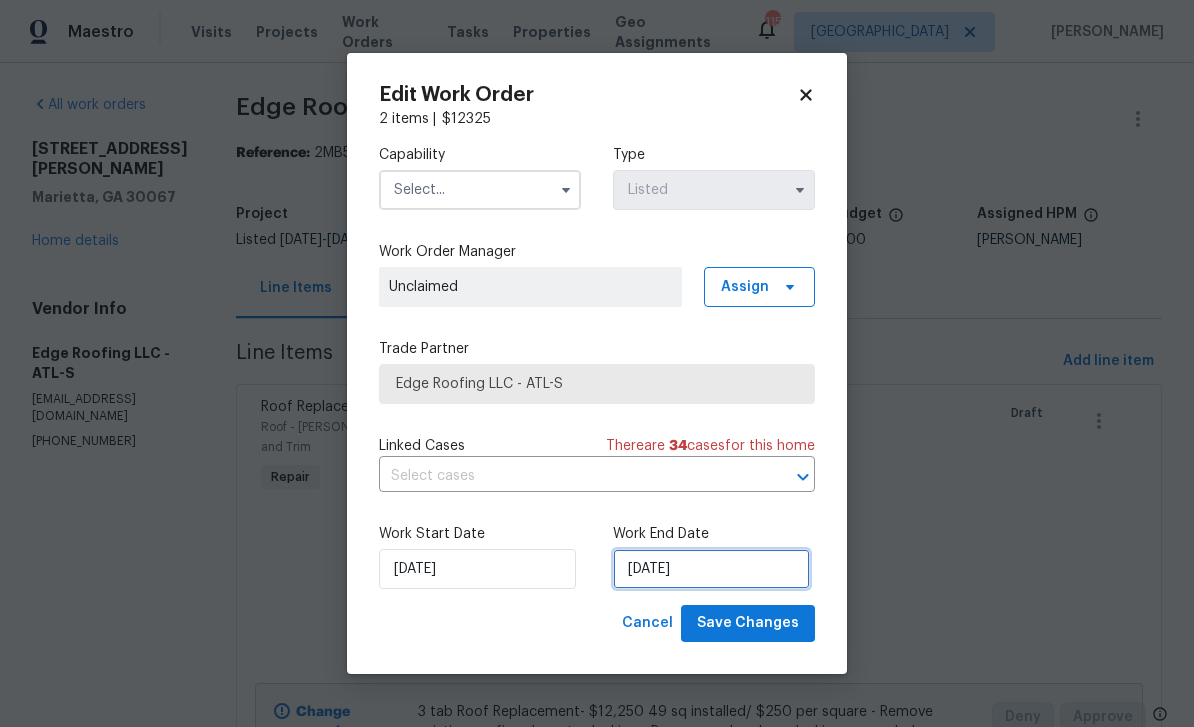 click on "6/20/2025" at bounding box center [711, 569] 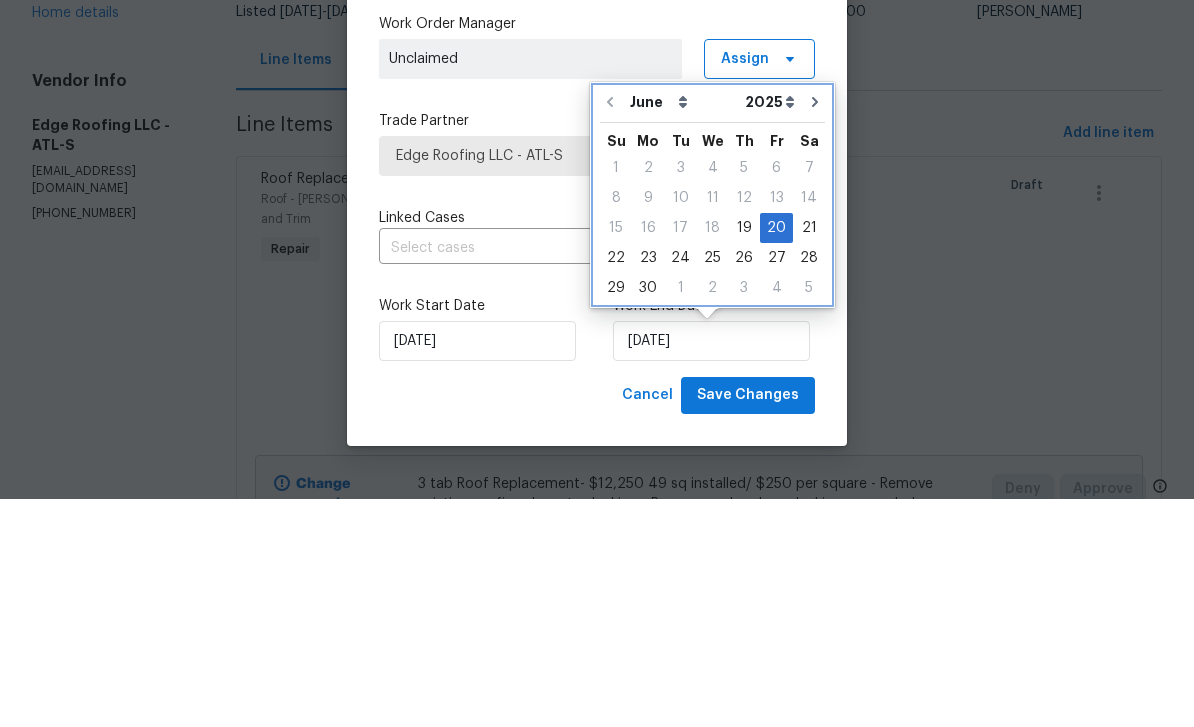 click 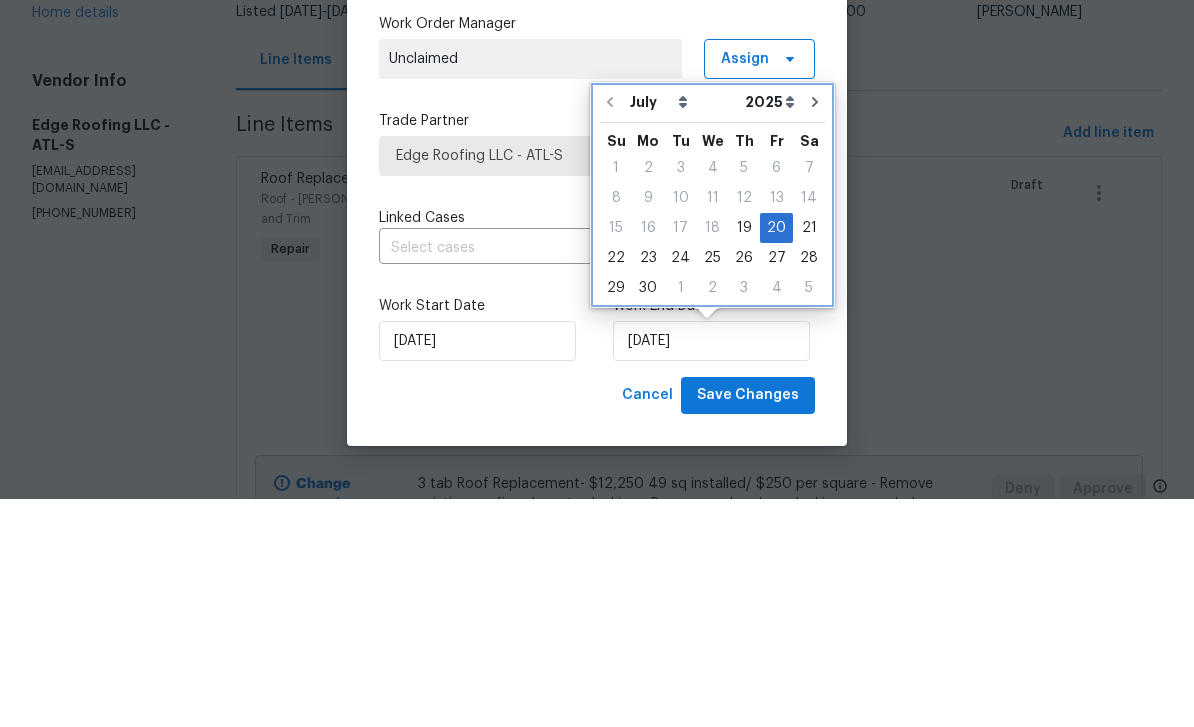 scroll, scrollTop: 64, scrollLeft: 0, axis: vertical 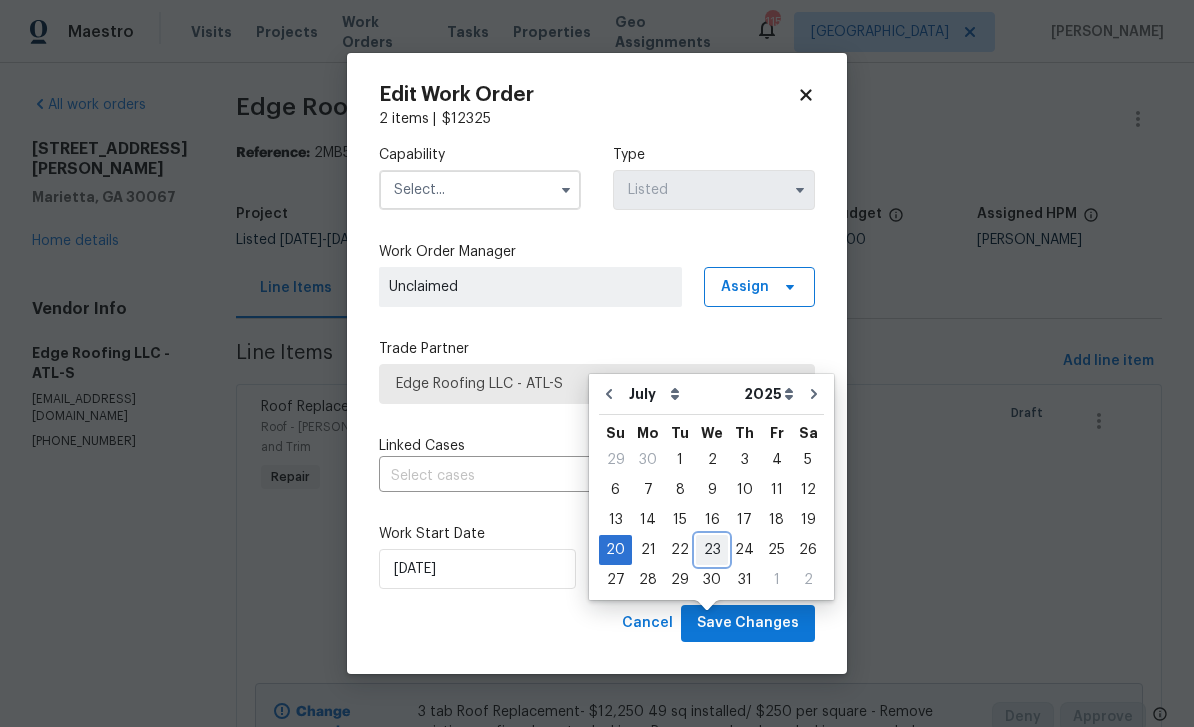 click on "23" at bounding box center [712, 550] 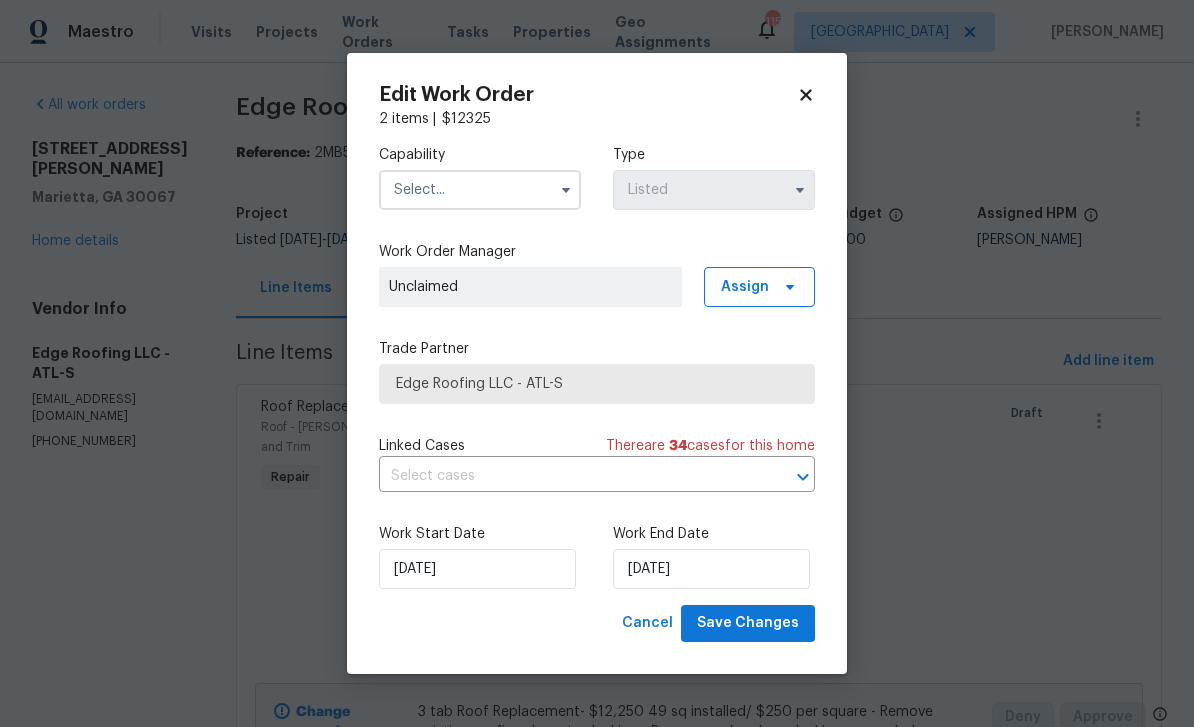 type on "[DATE]" 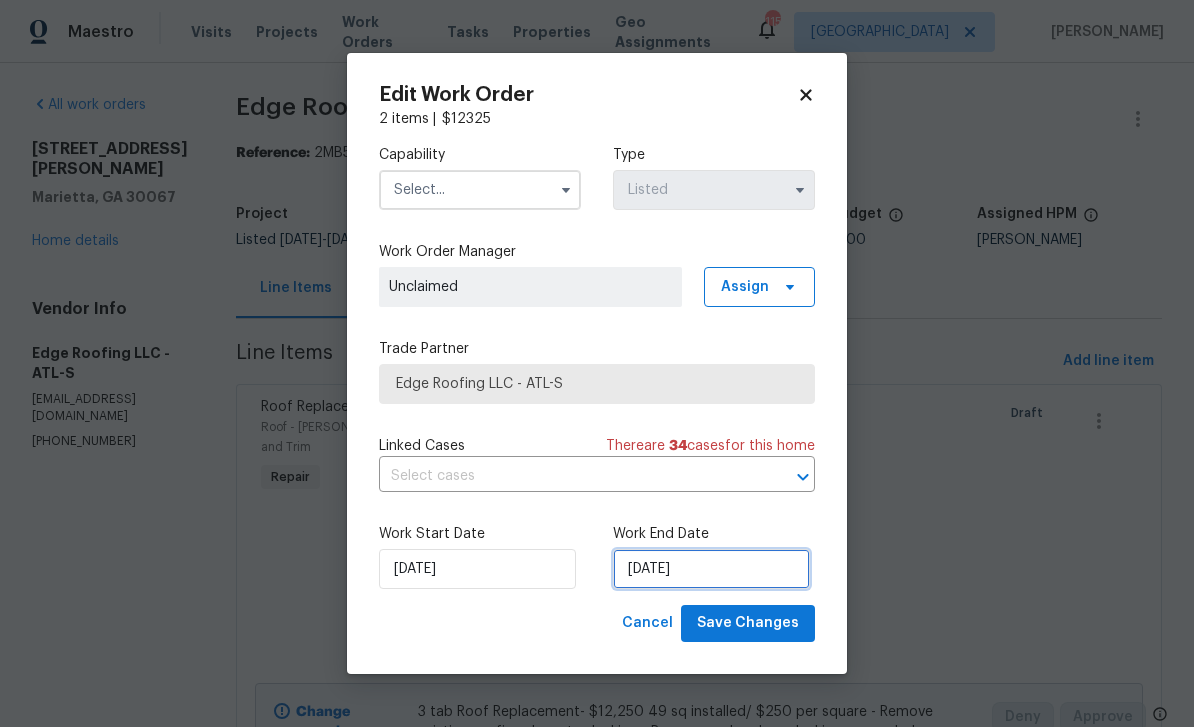 click on "[DATE]" at bounding box center (711, 569) 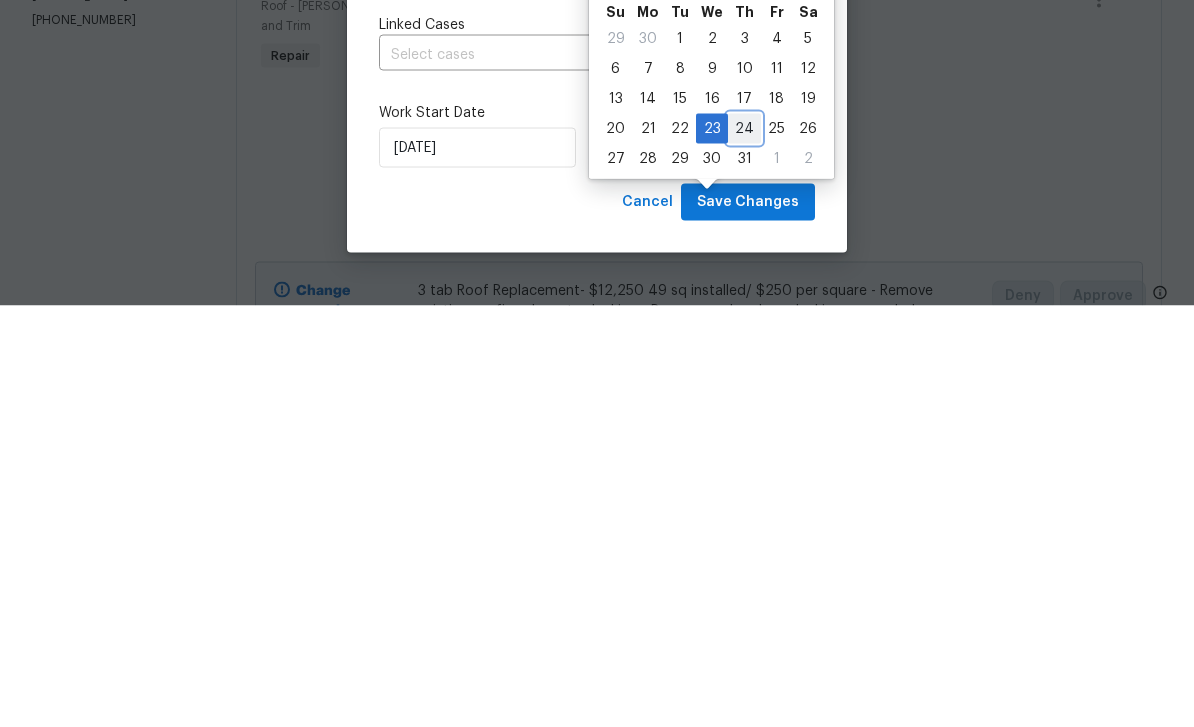 click on "24" at bounding box center (744, 550) 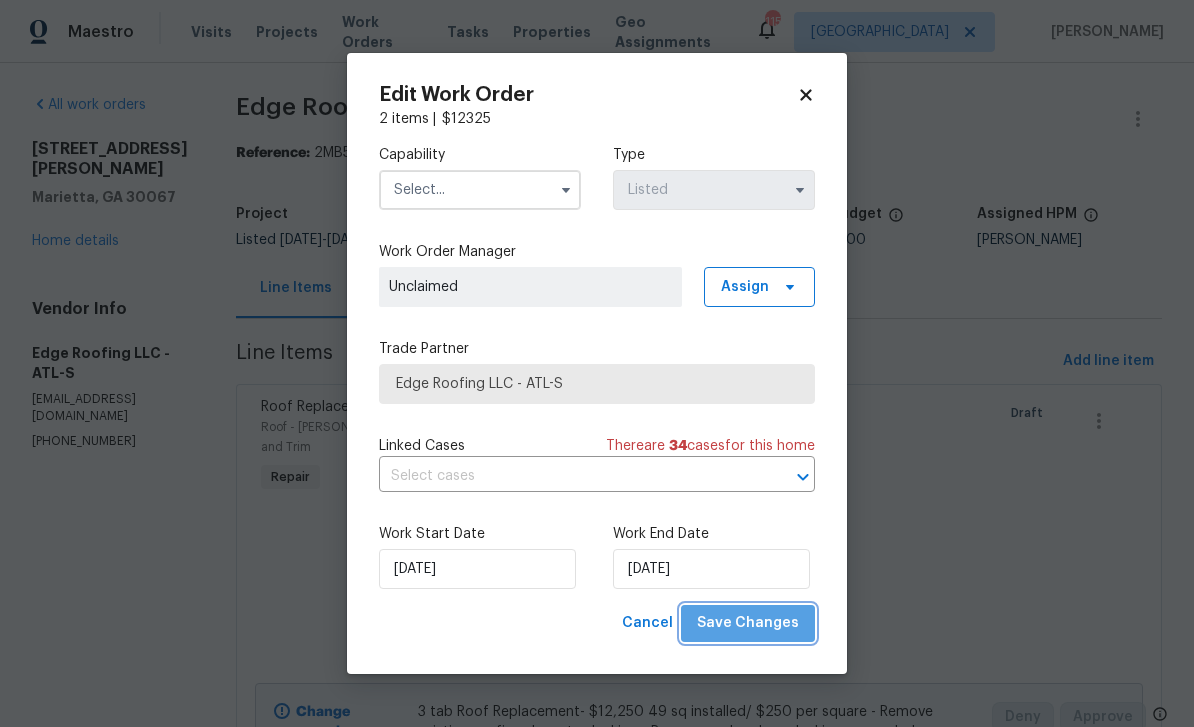 click on "Save Changes" at bounding box center [748, 623] 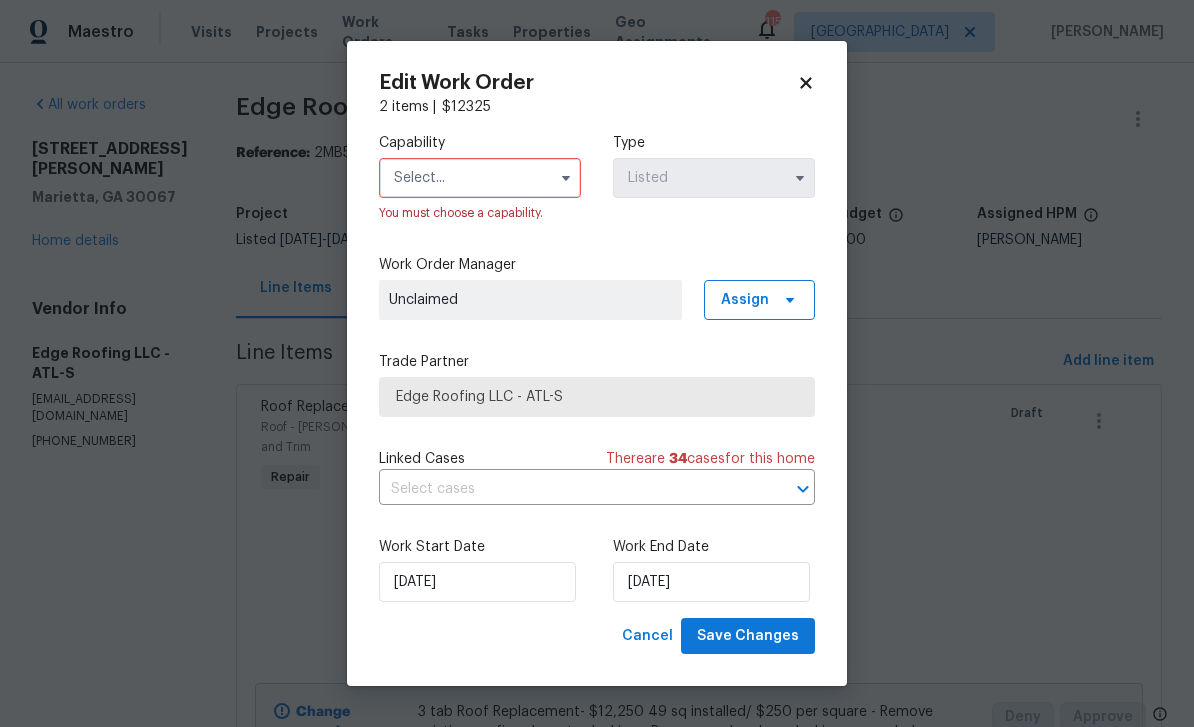 click at bounding box center [480, 178] 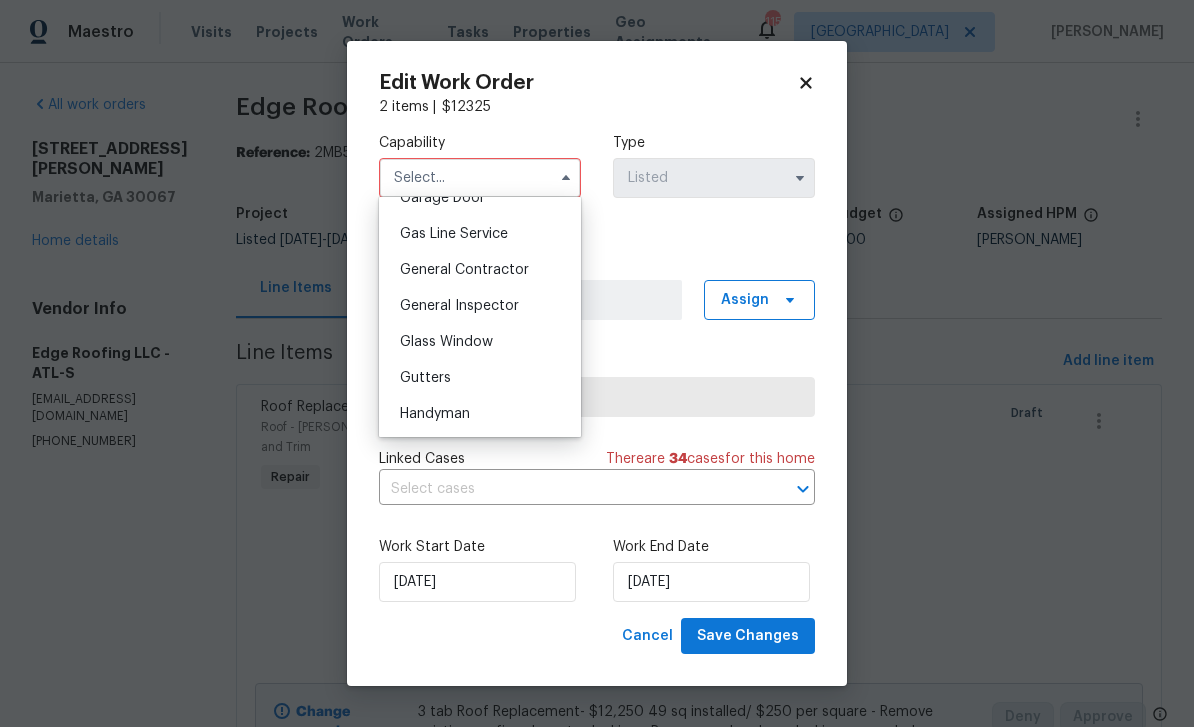 scroll, scrollTop: 914, scrollLeft: 0, axis: vertical 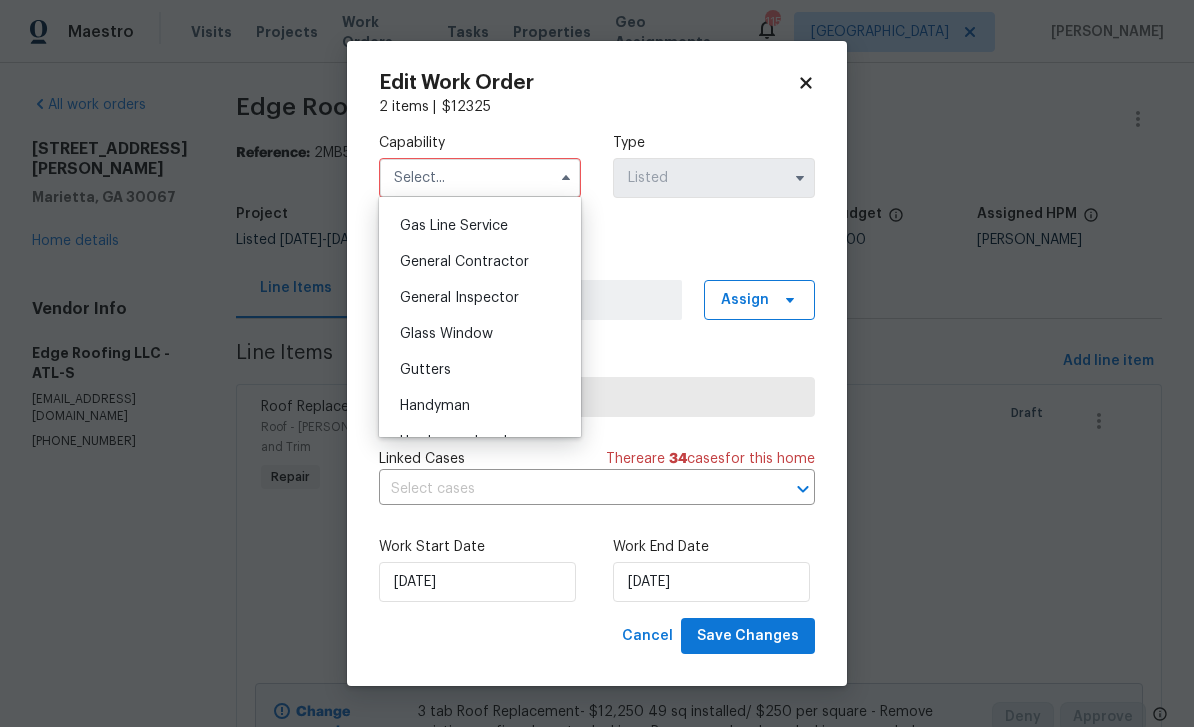 click on "General Contractor" at bounding box center [464, 262] 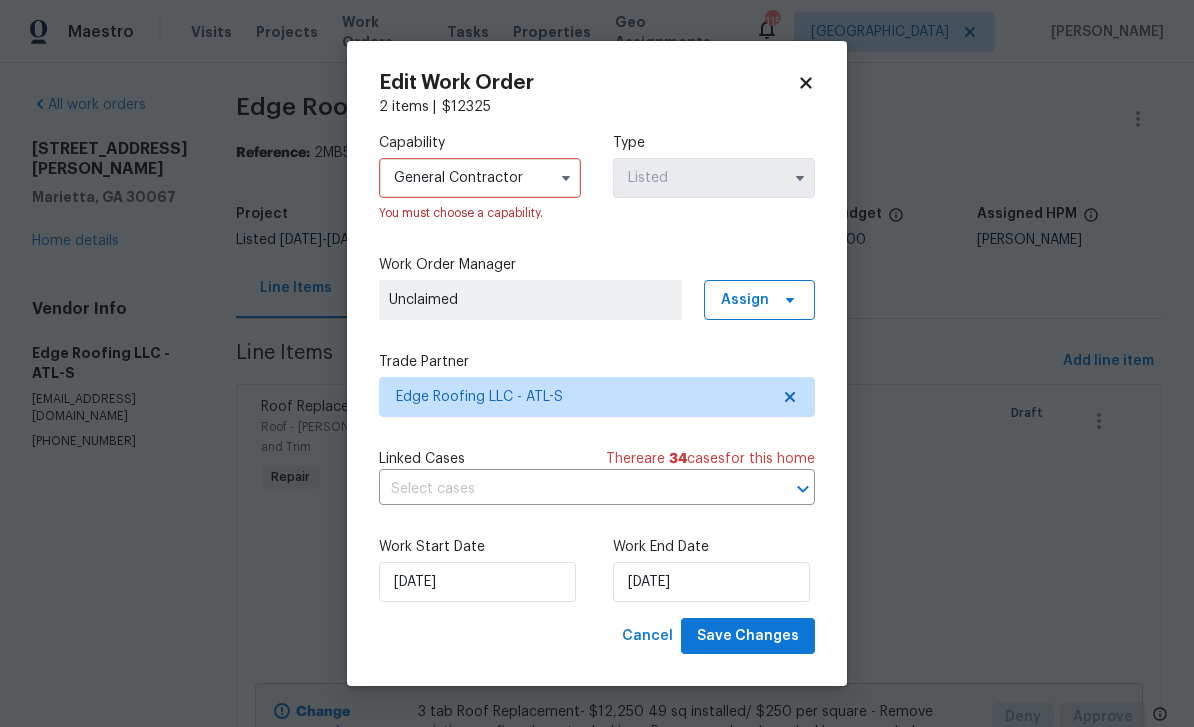 click on "General Contractor" at bounding box center (480, 178) 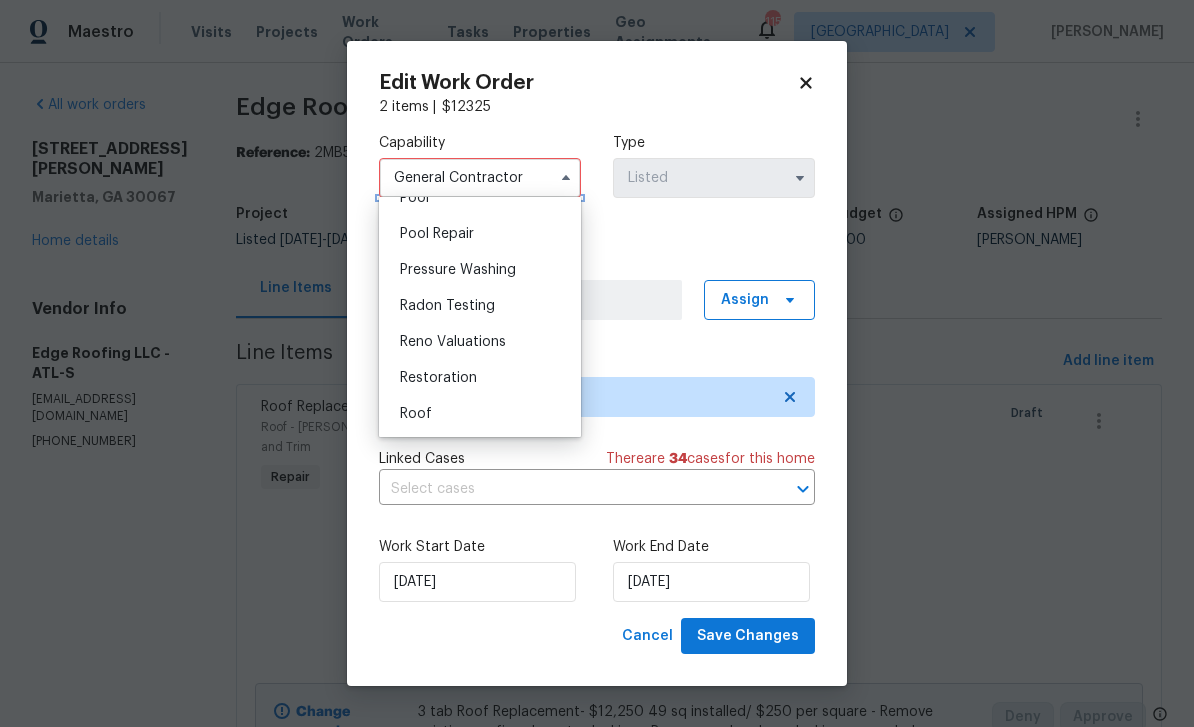 scroll, scrollTop: 1859, scrollLeft: 0, axis: vertical 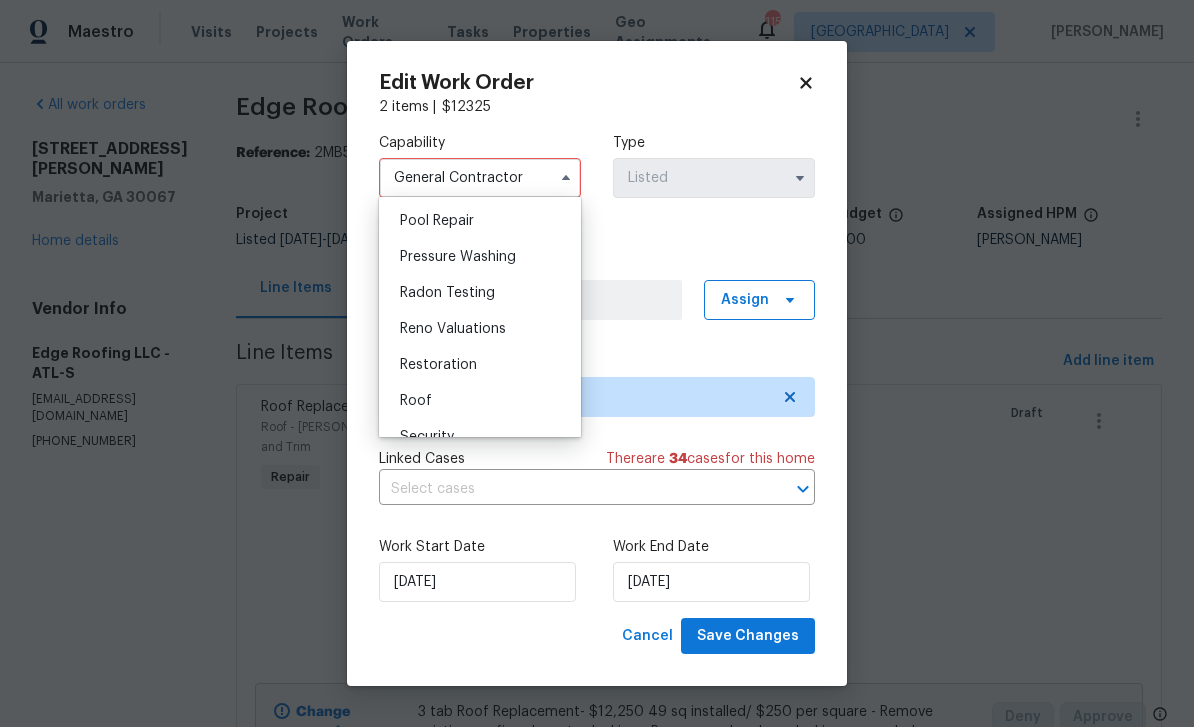 click on "Roof" at bounding box center [416, 401] 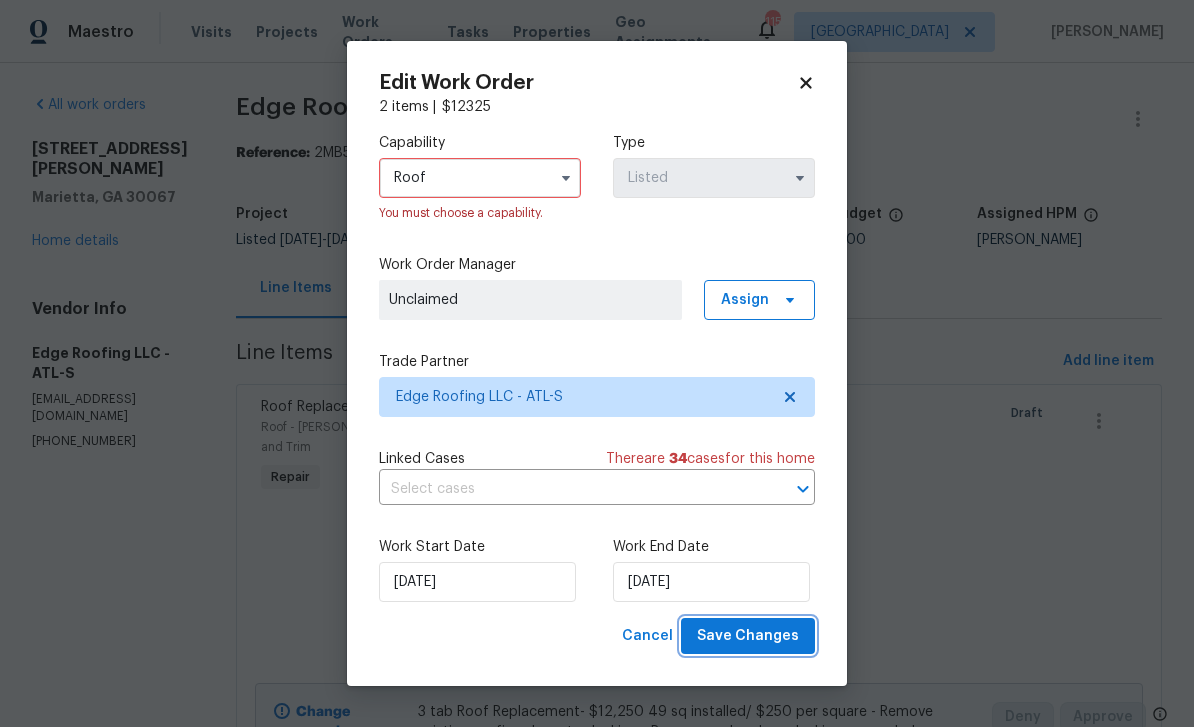 click on "Save Changes" at bounding box center [748, 636] 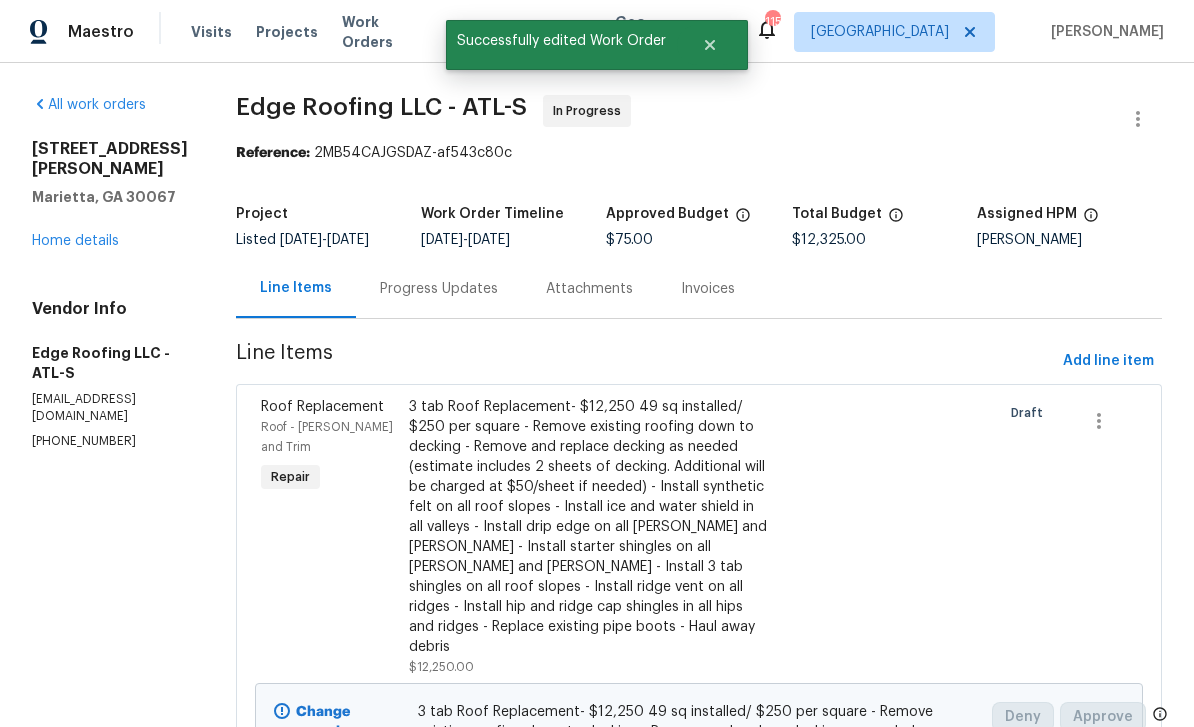 scroll, scrollTop: 0, scrollLeft: 0, axis: both 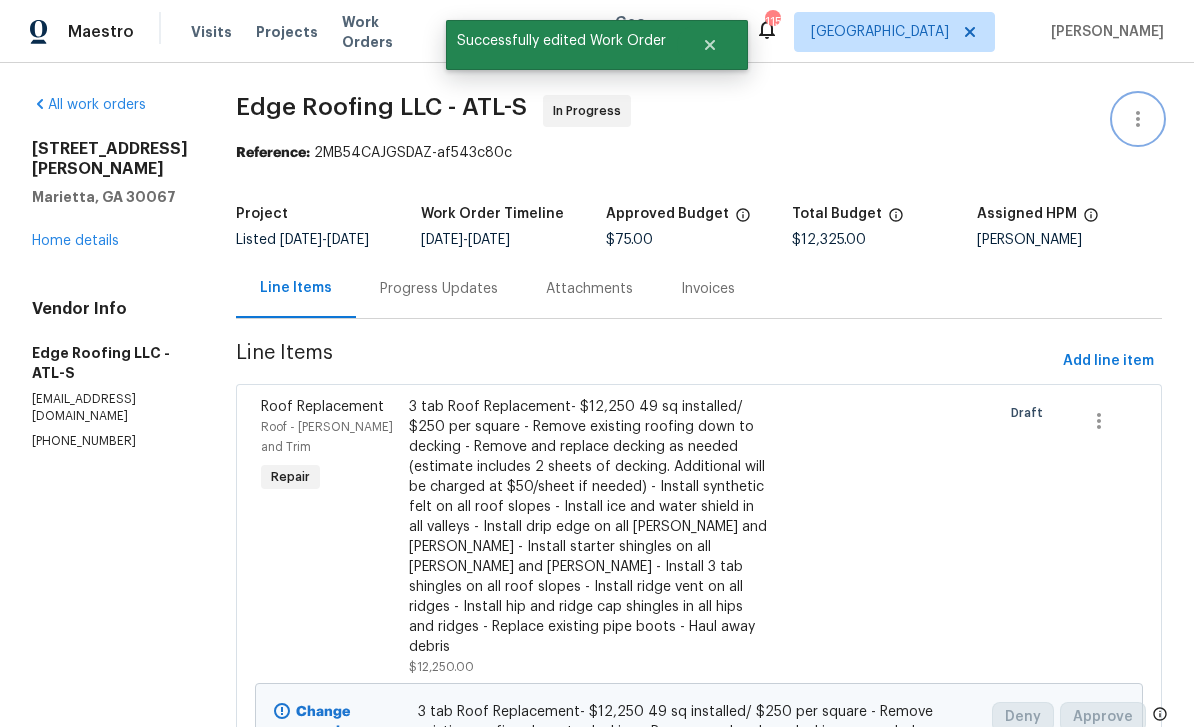 click 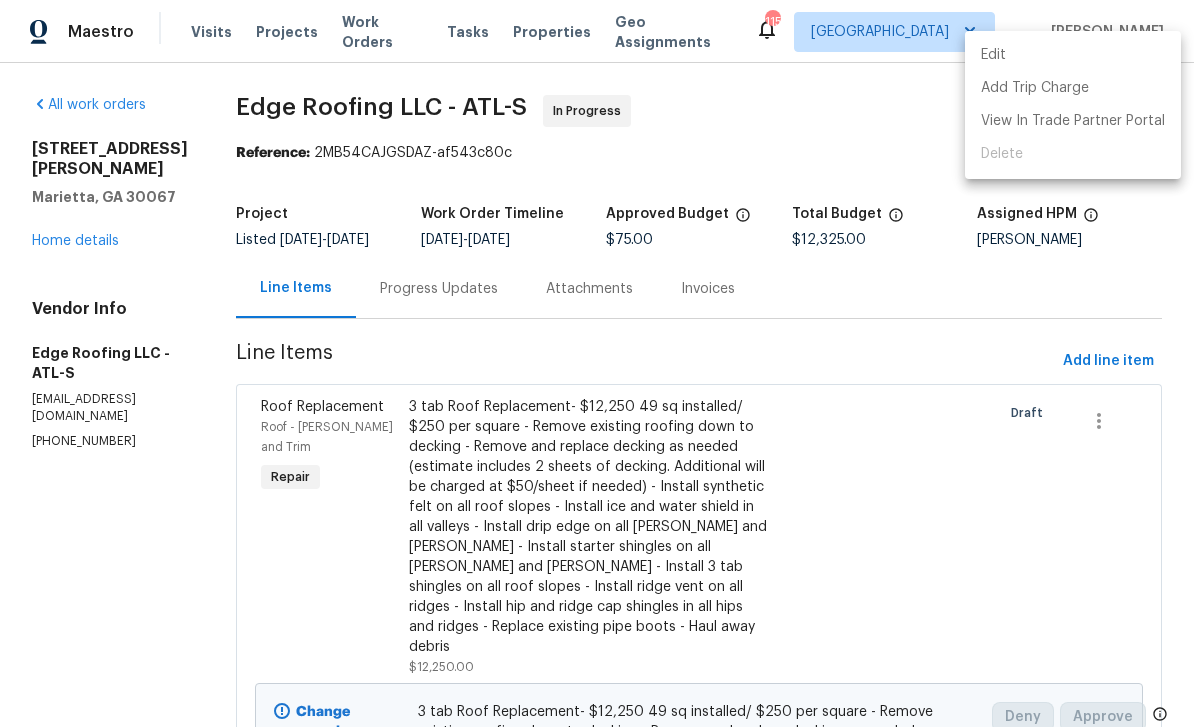 click on "Edit" at bounding box center [1073, 55] 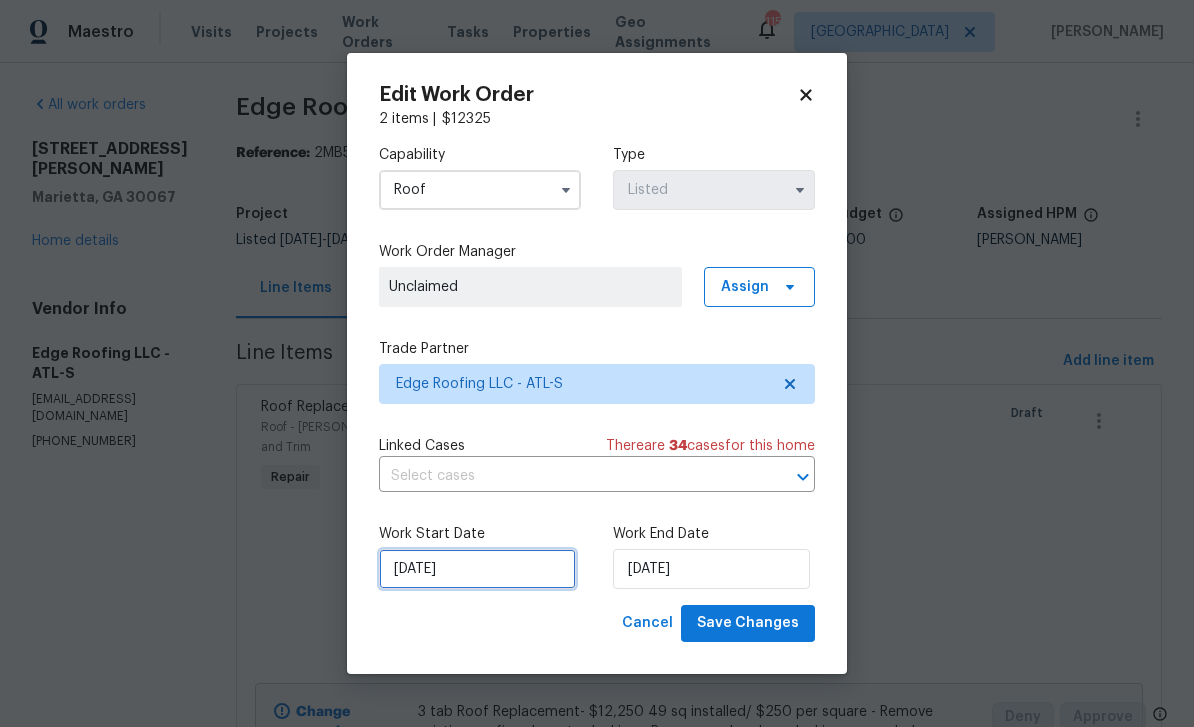 click on "6/19/2025" at bounding box center [477, 569] 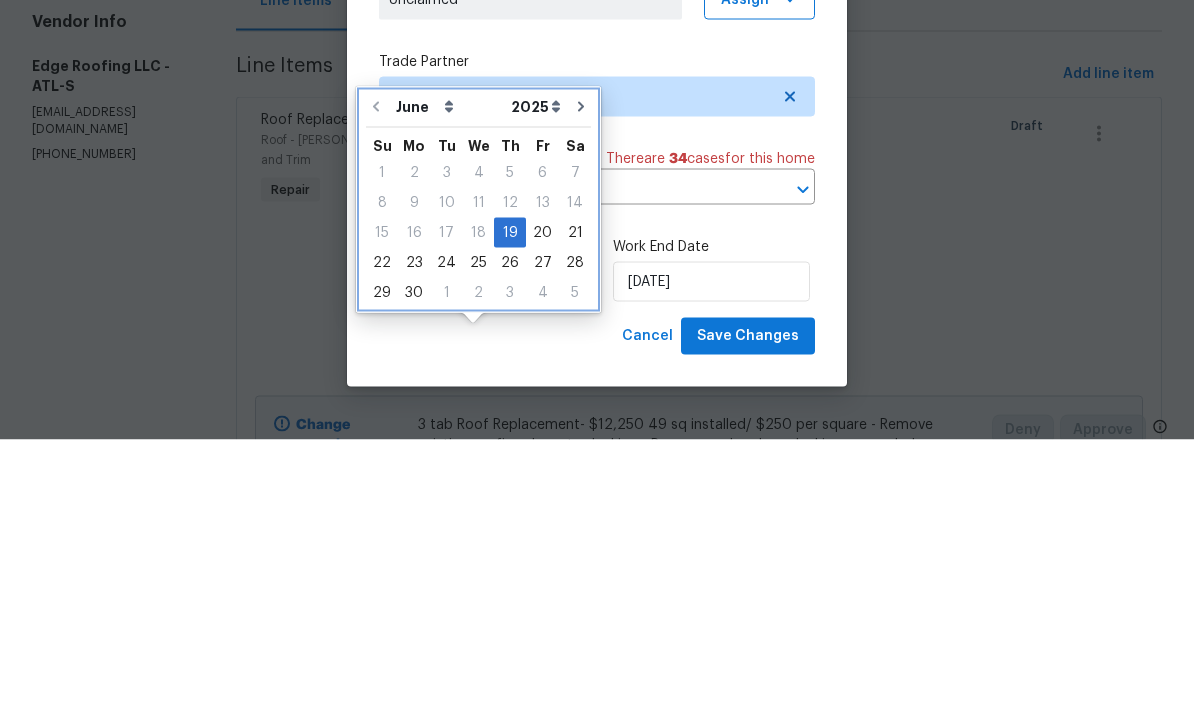 click 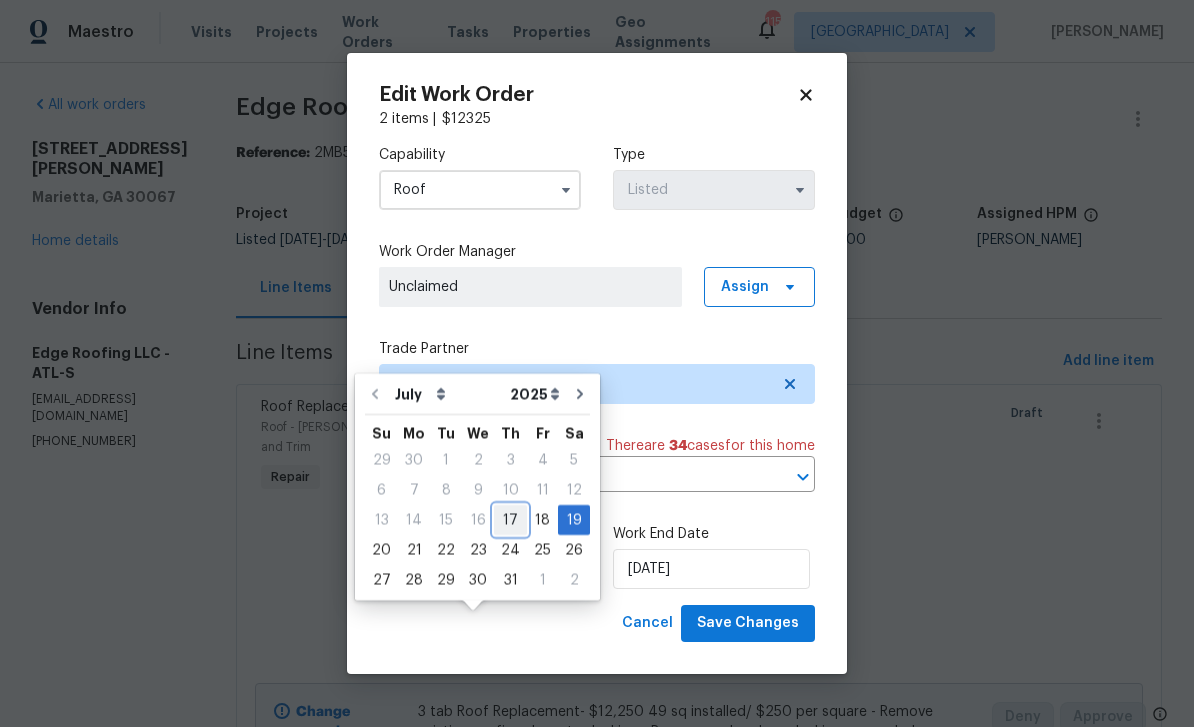 click on "17" at bounding box center (510, 520) 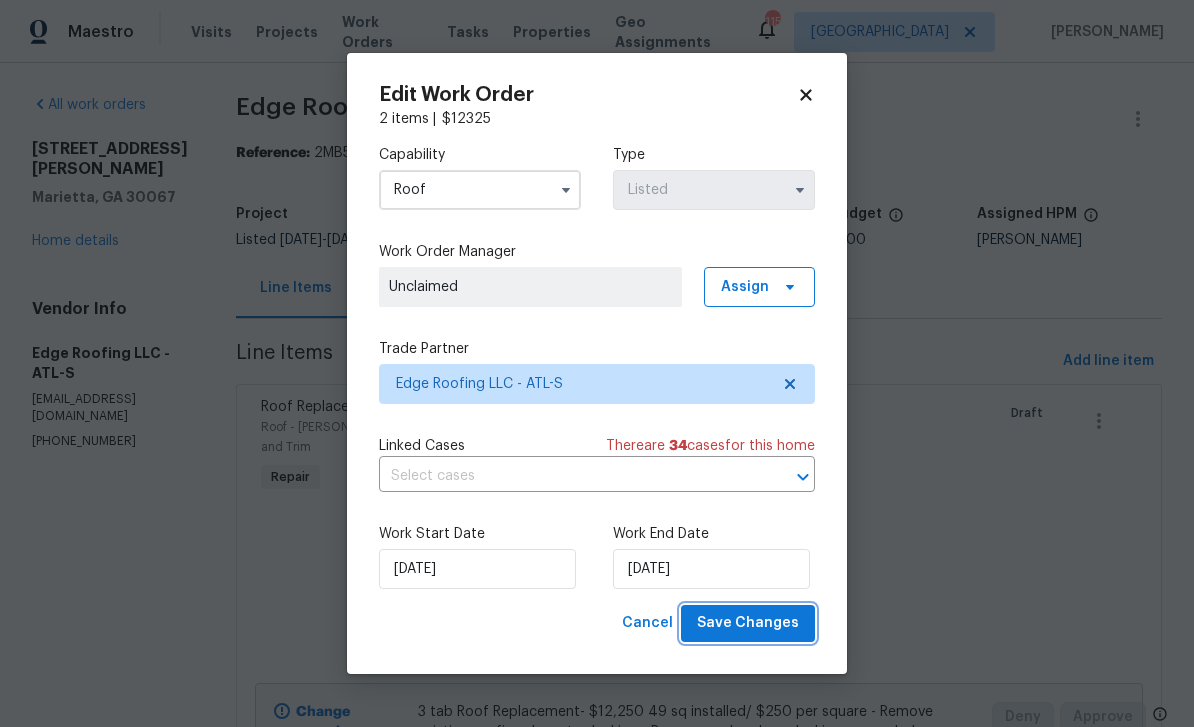 click on "Save Changes" at bounding box center [748, 623] 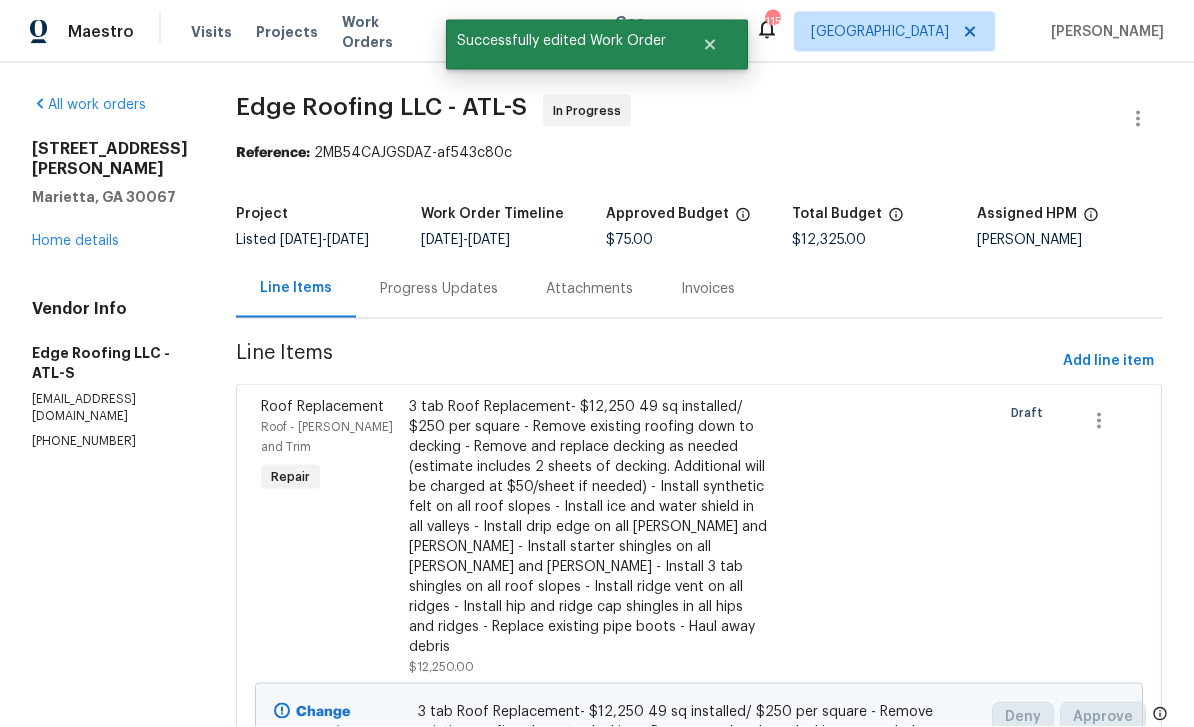 scroll, scrollTop: 0, scrollLeft: 0, axis: both 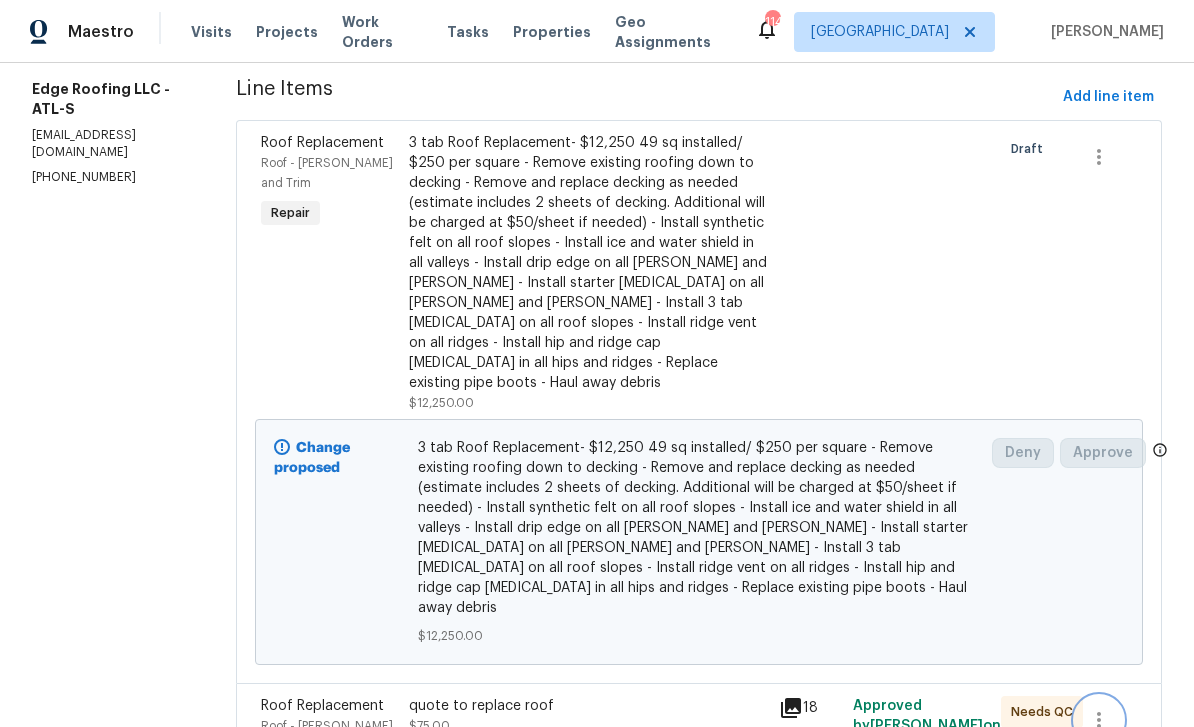click 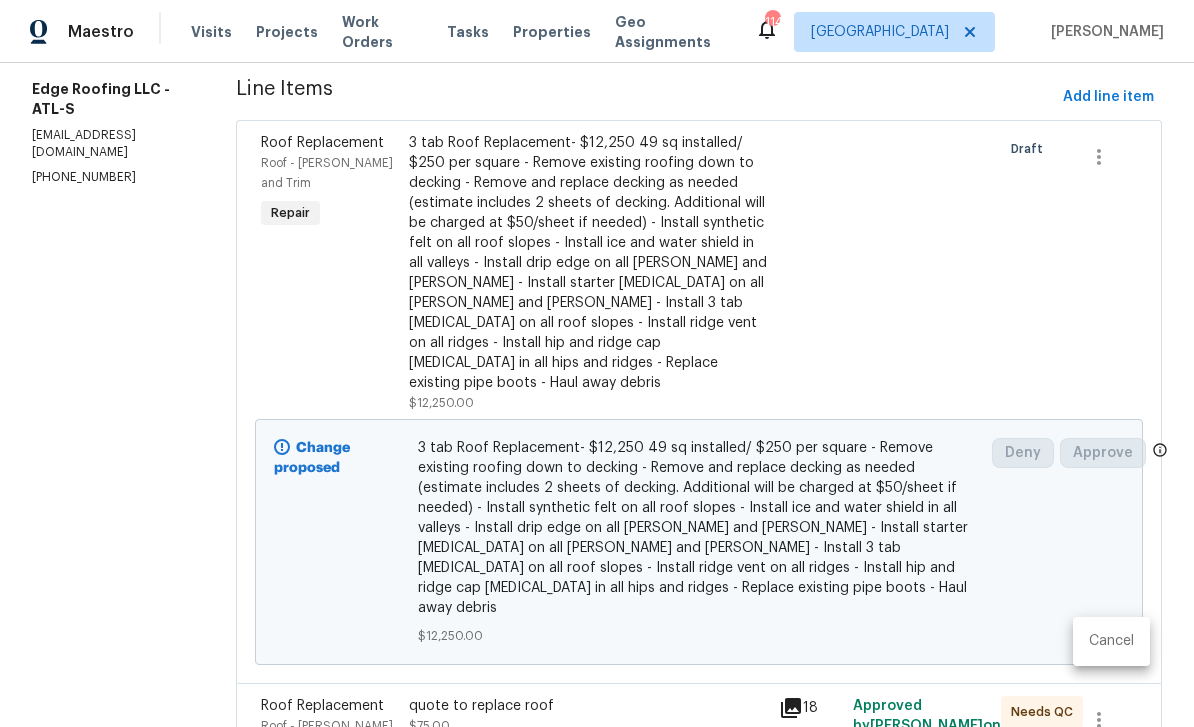 click at bounding box center (597, 363) 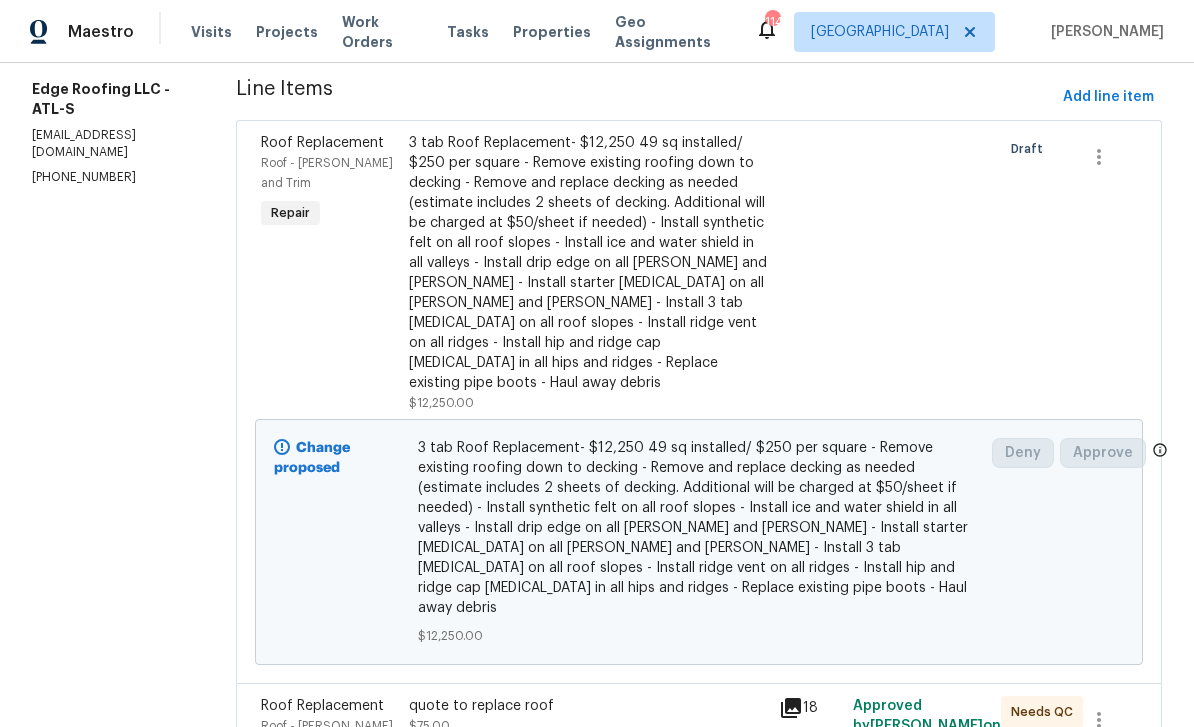 click on "Roof Replacement" at bounding box center [322, 706] 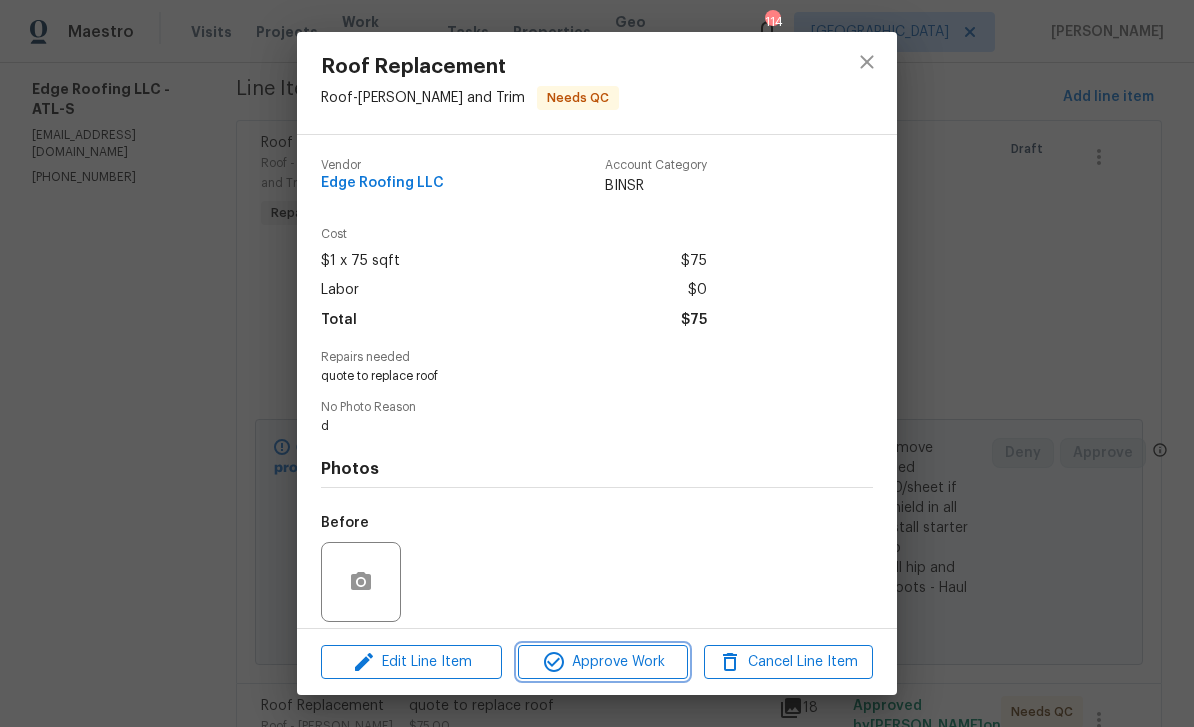 click 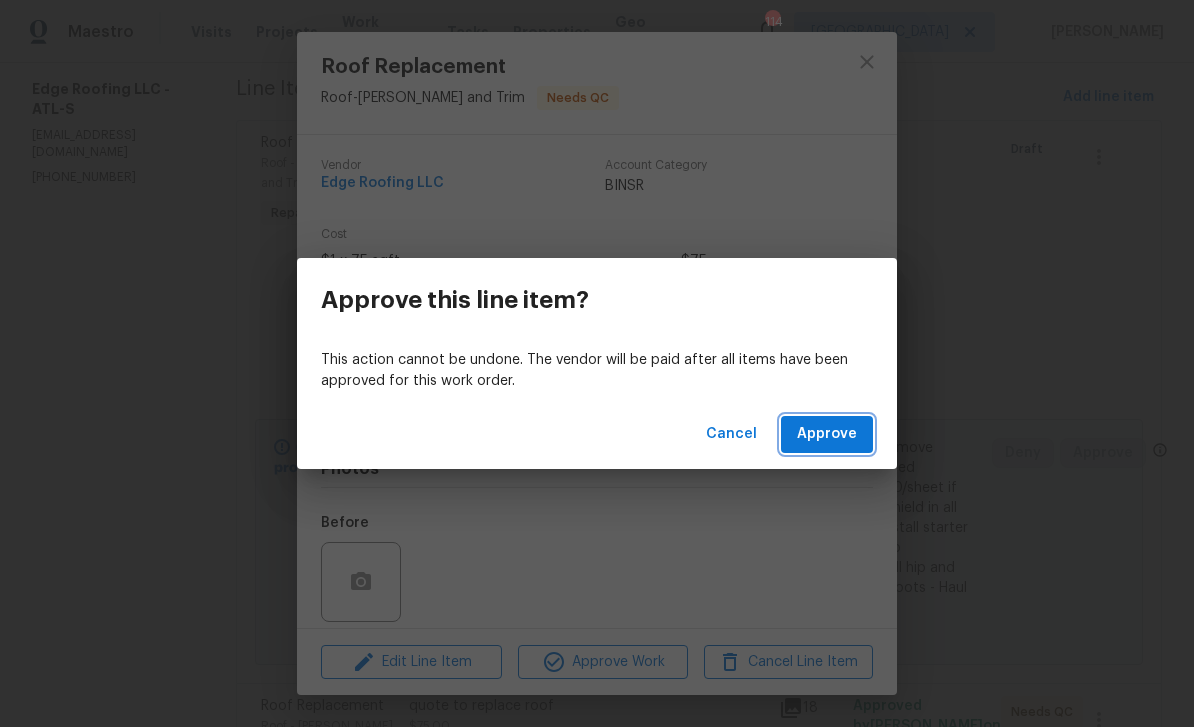 click on "Approve" at bounding box center [827, 434] 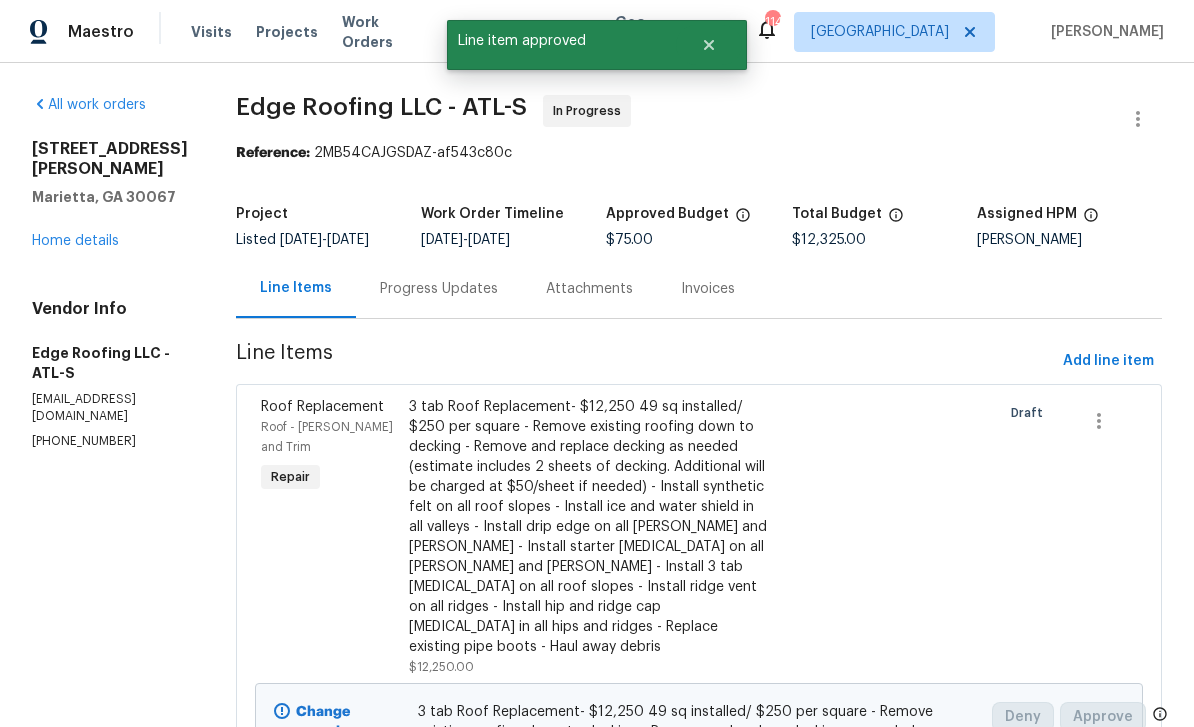 scroll, scrollTop: 0, scrollLeft: 0, axis: both 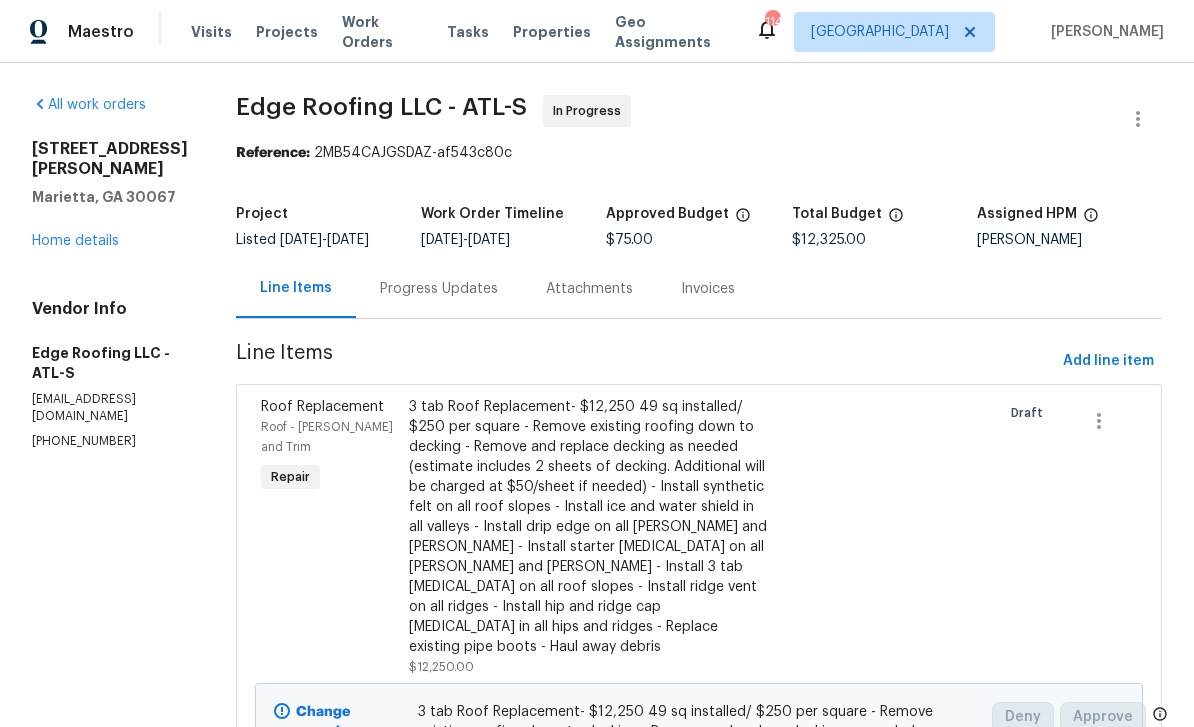 click on "Home details" at bounding box center (75, 241) 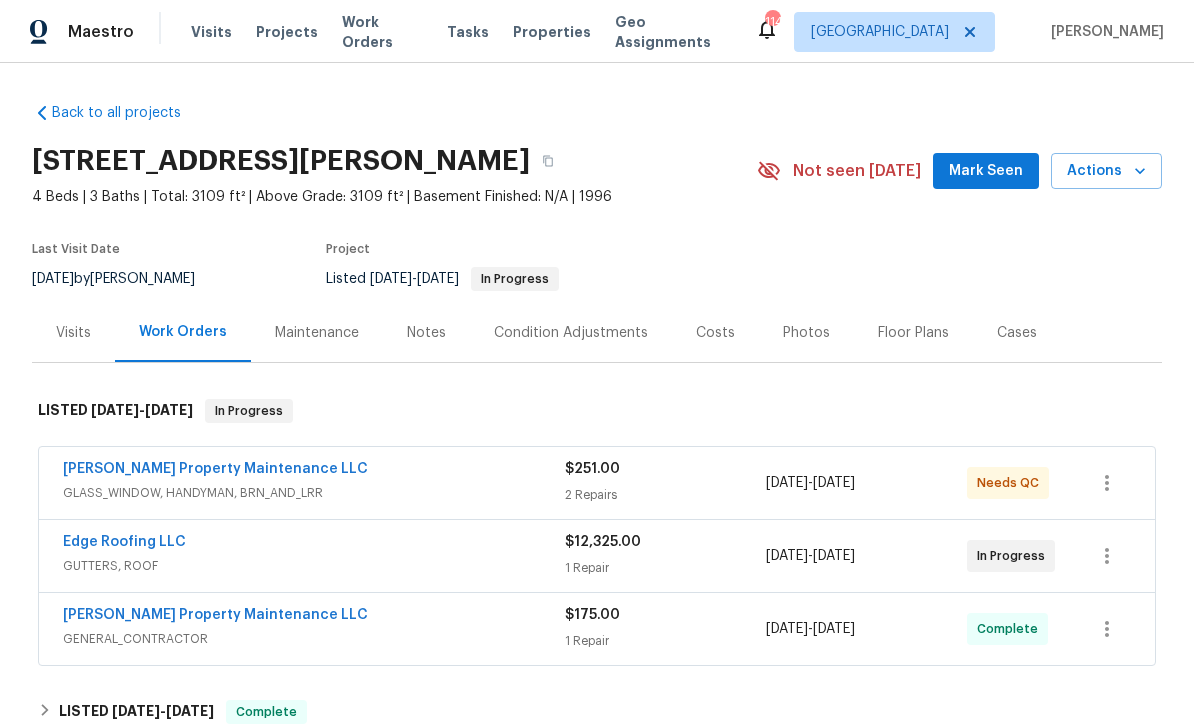 click on "[PERSON_NAME] Property Maintenance LLC" at bounding box center (215, 469) 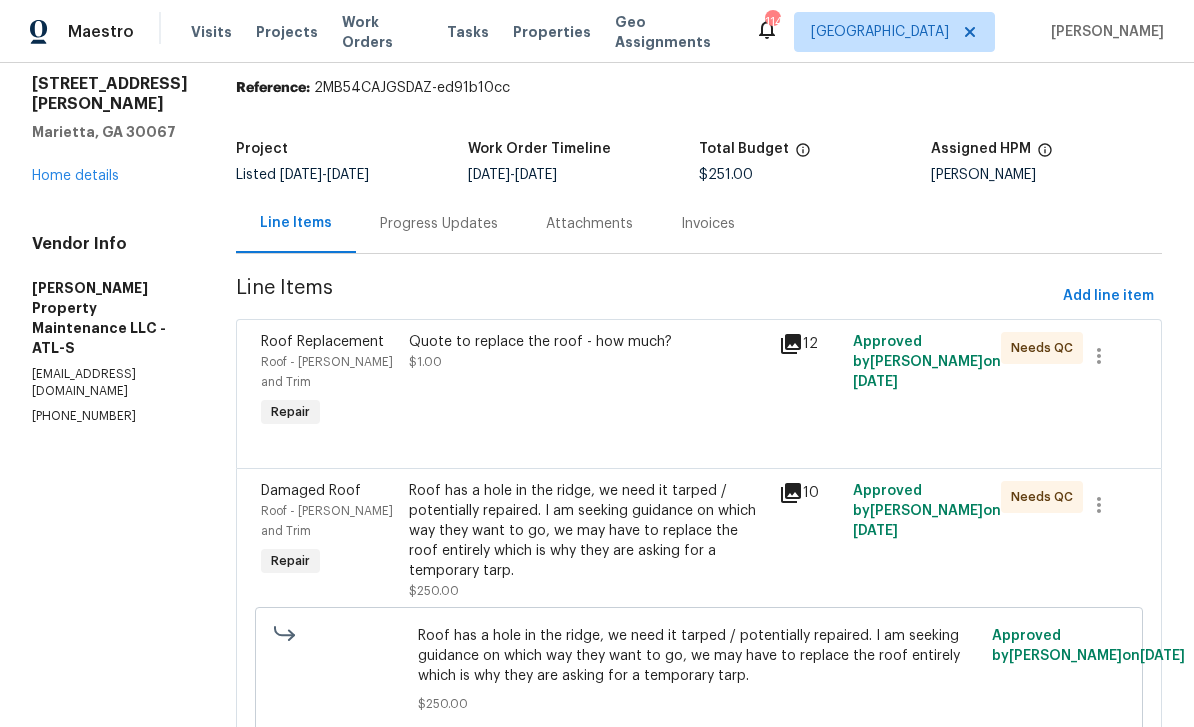 scroll, scrollTop: 64, scrollLeft: 0, axis: vertical 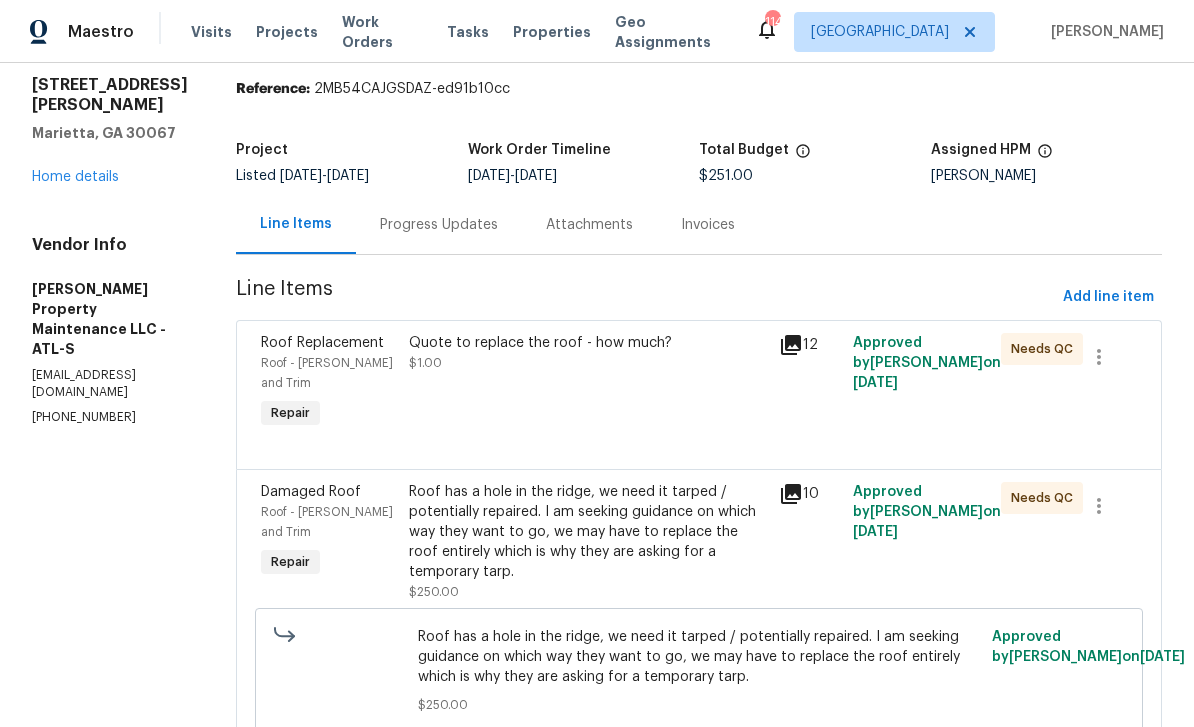 click on "Roof Replacement" at bounding box center [322, 343] 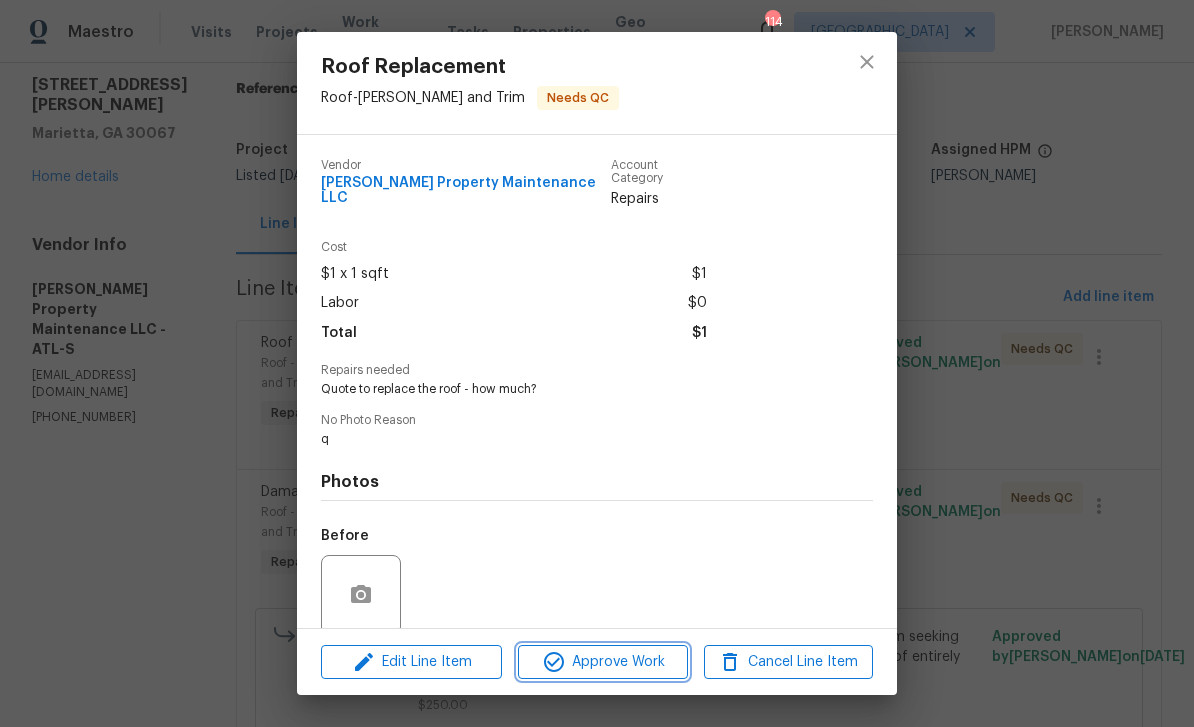 click 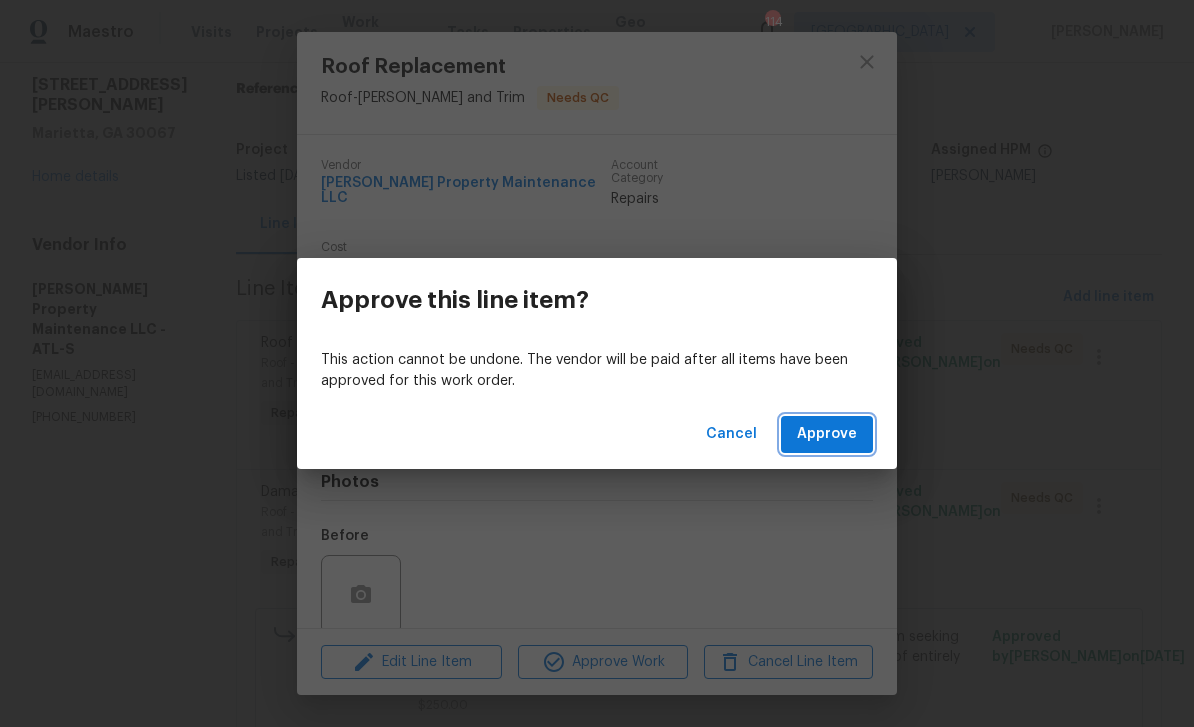 click on "Approve" at bounding box center (827, 434) 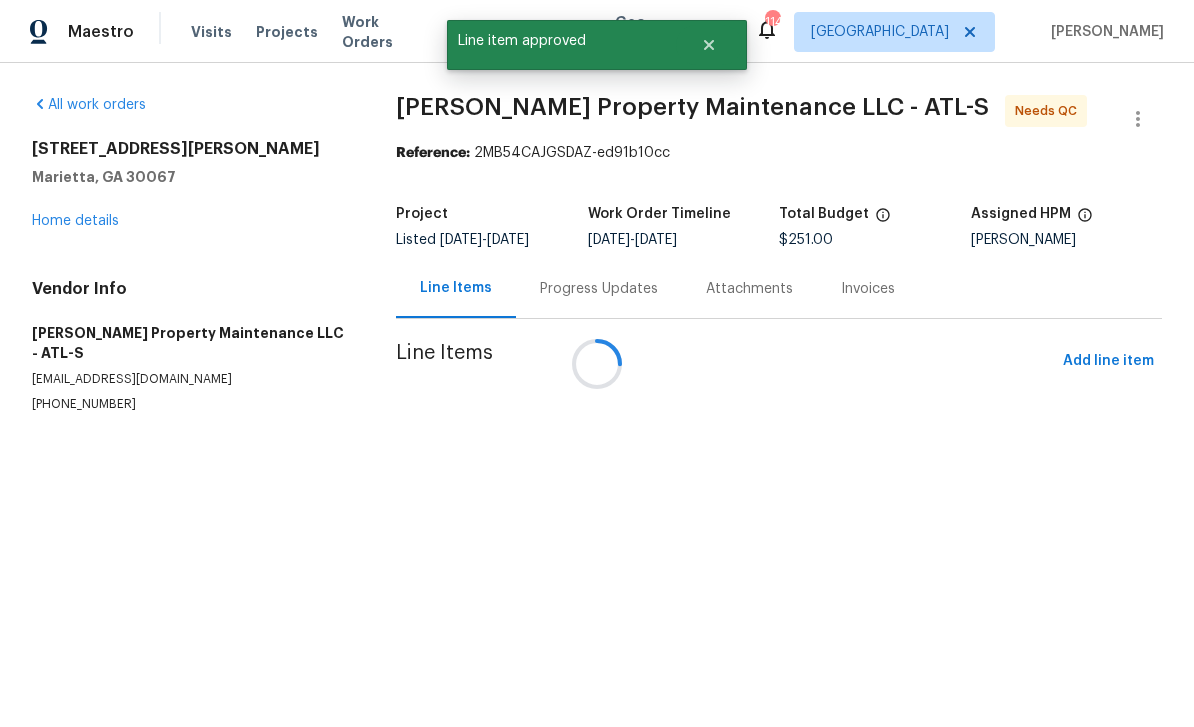 scroll, scrollTop: 0, scrollLeft: 0, axis: both 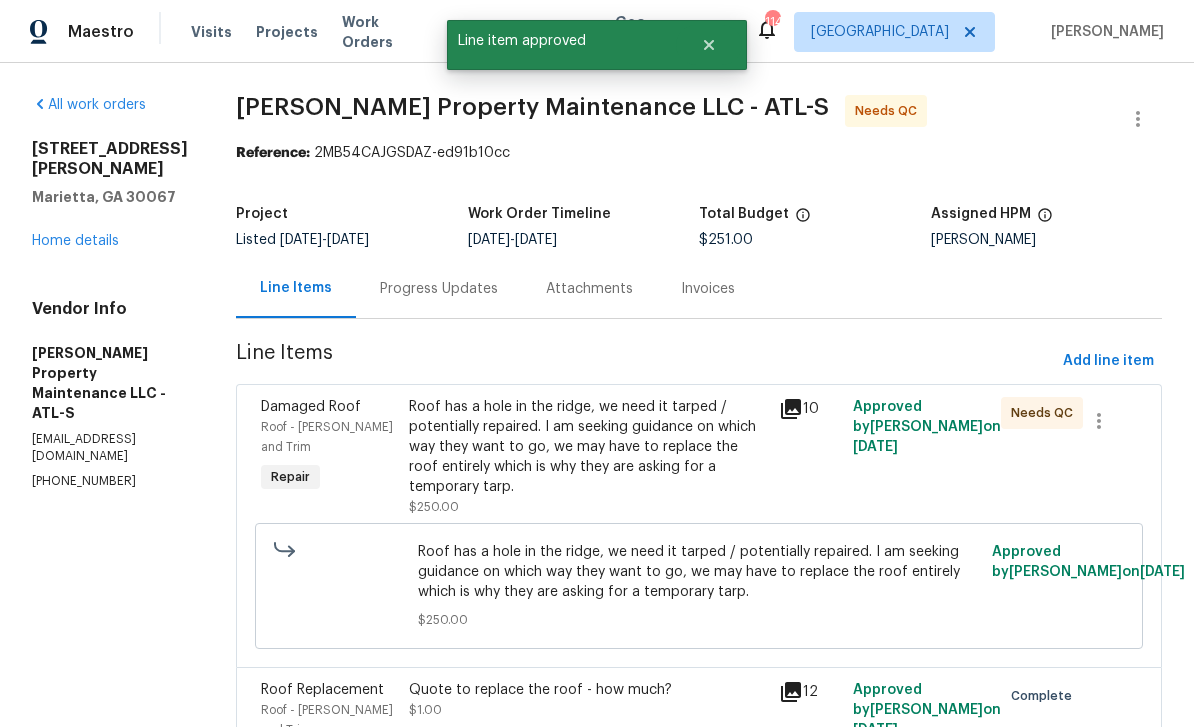 click on "Damaged Roof" at bounding box center (311, 407) 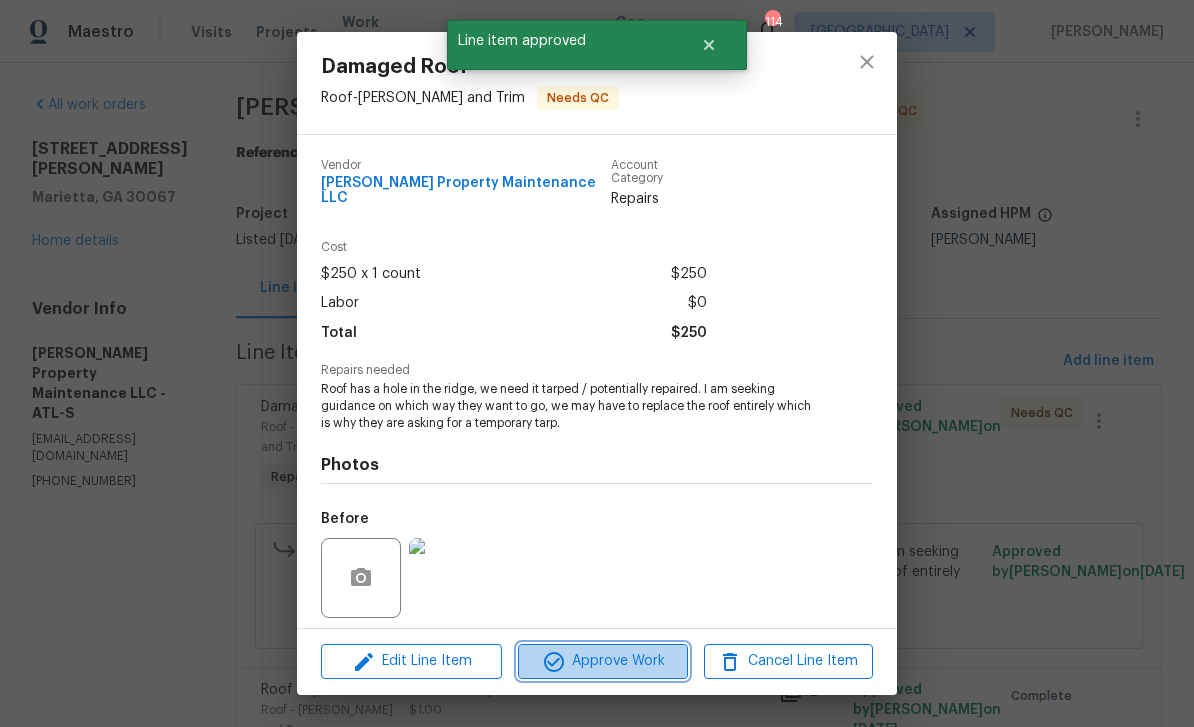 click 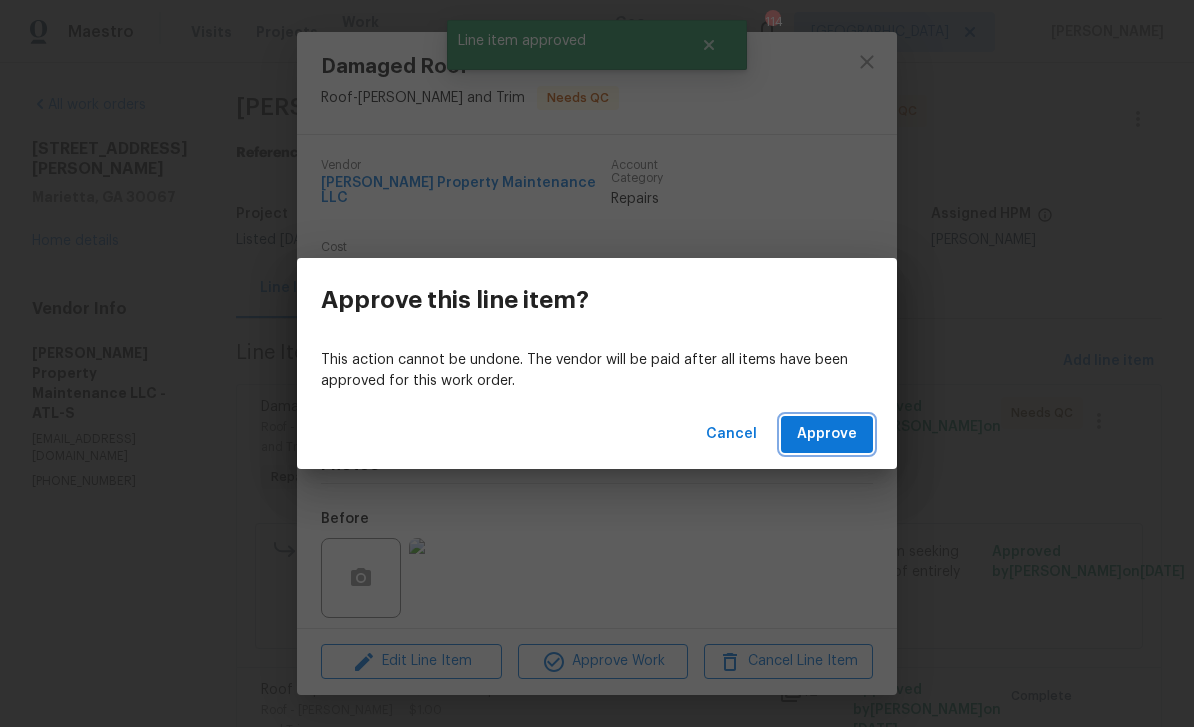 click on "Approve" at bounding box center [827, 434] 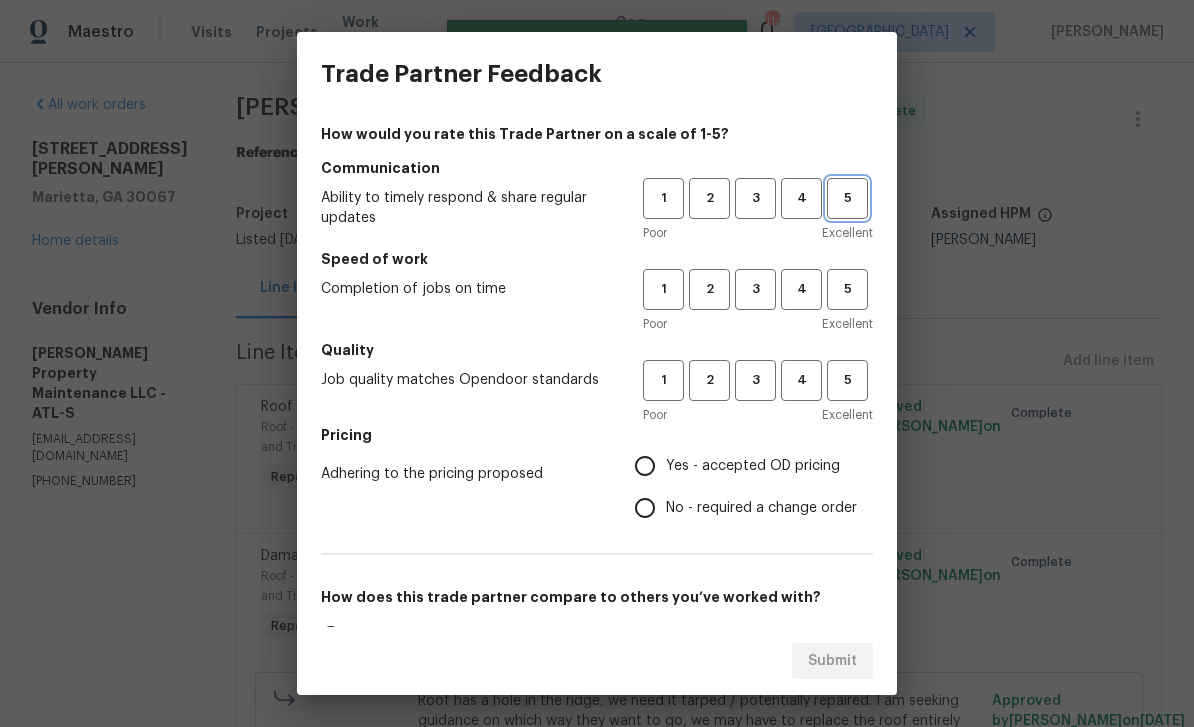 click on "5" at bounding box center (847, 198) 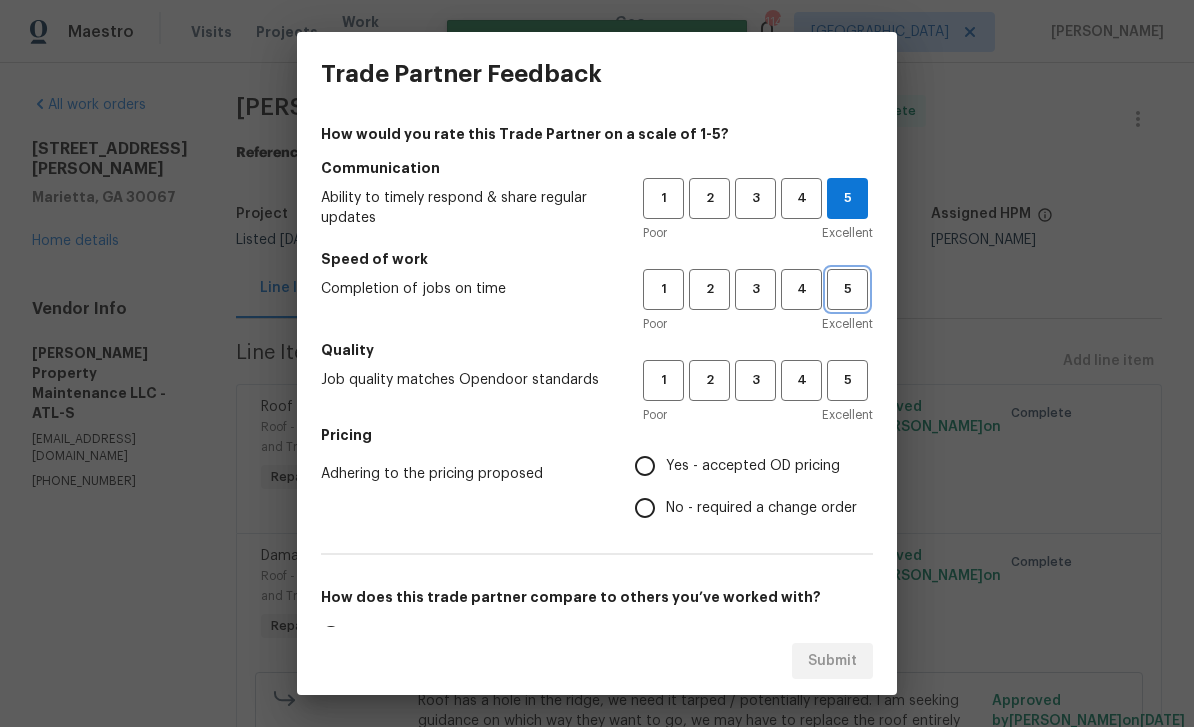click on "5" at bounding box center (847, 289) 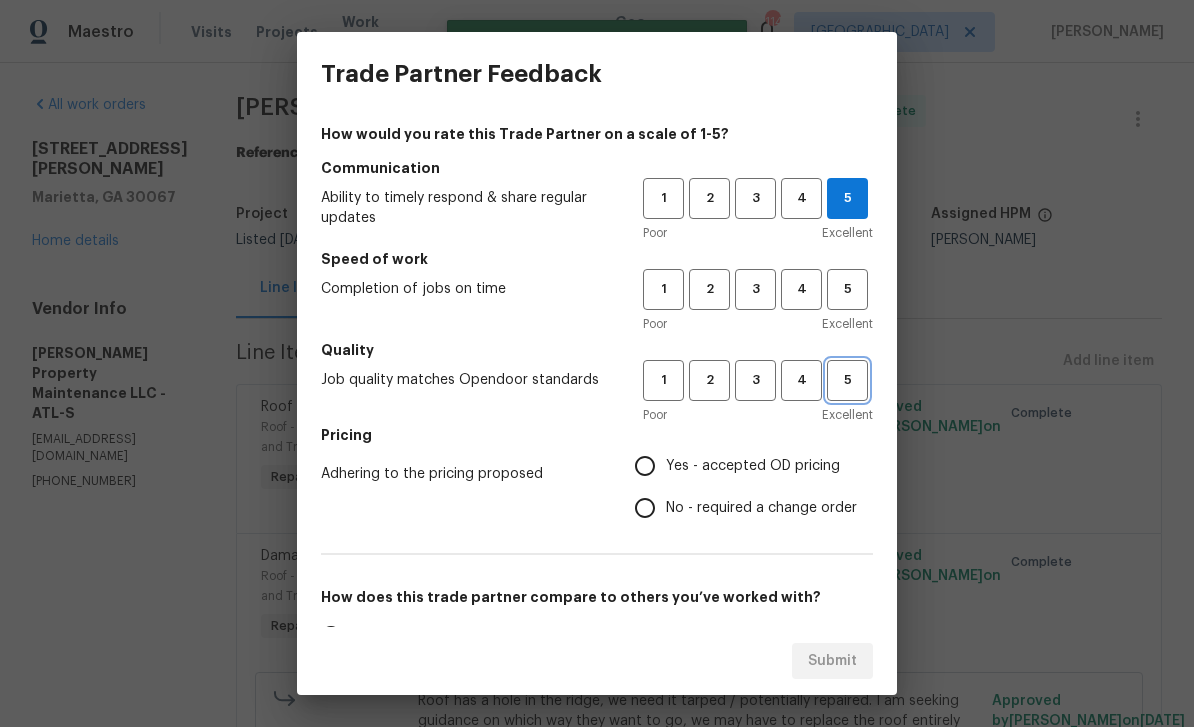 click on "5" at bounding box center [847, 380] 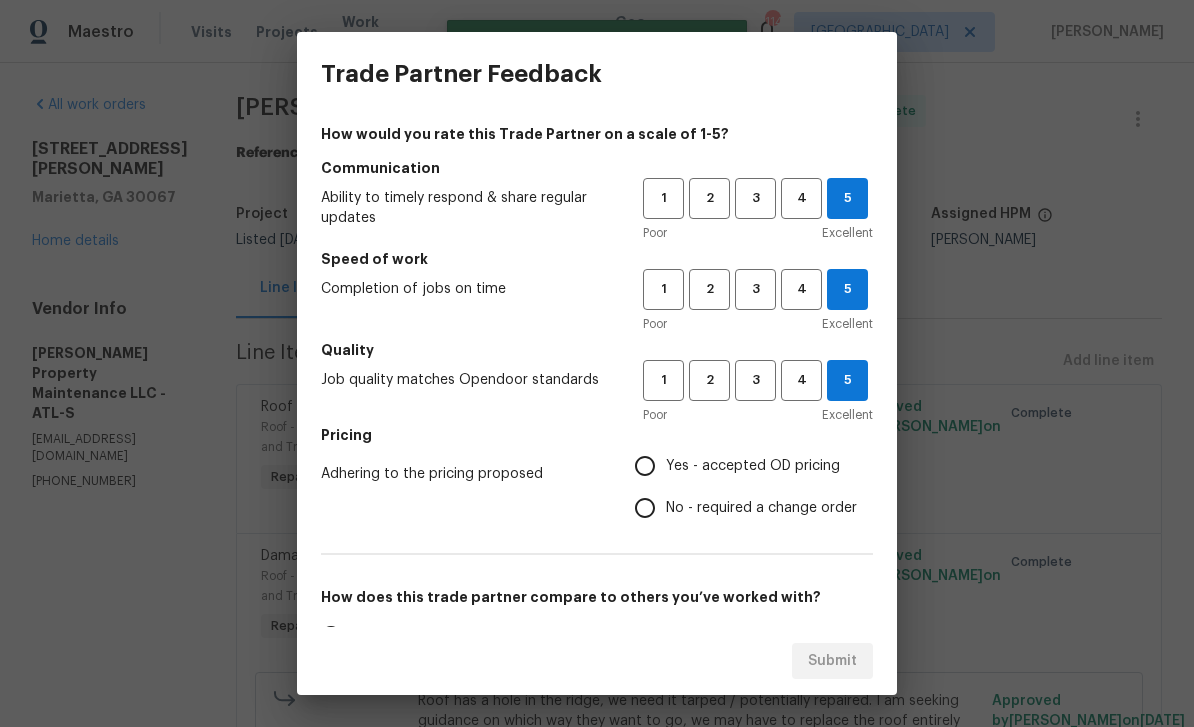click on "Yes - accepted OD pricing" at bounding box center [645, 466] 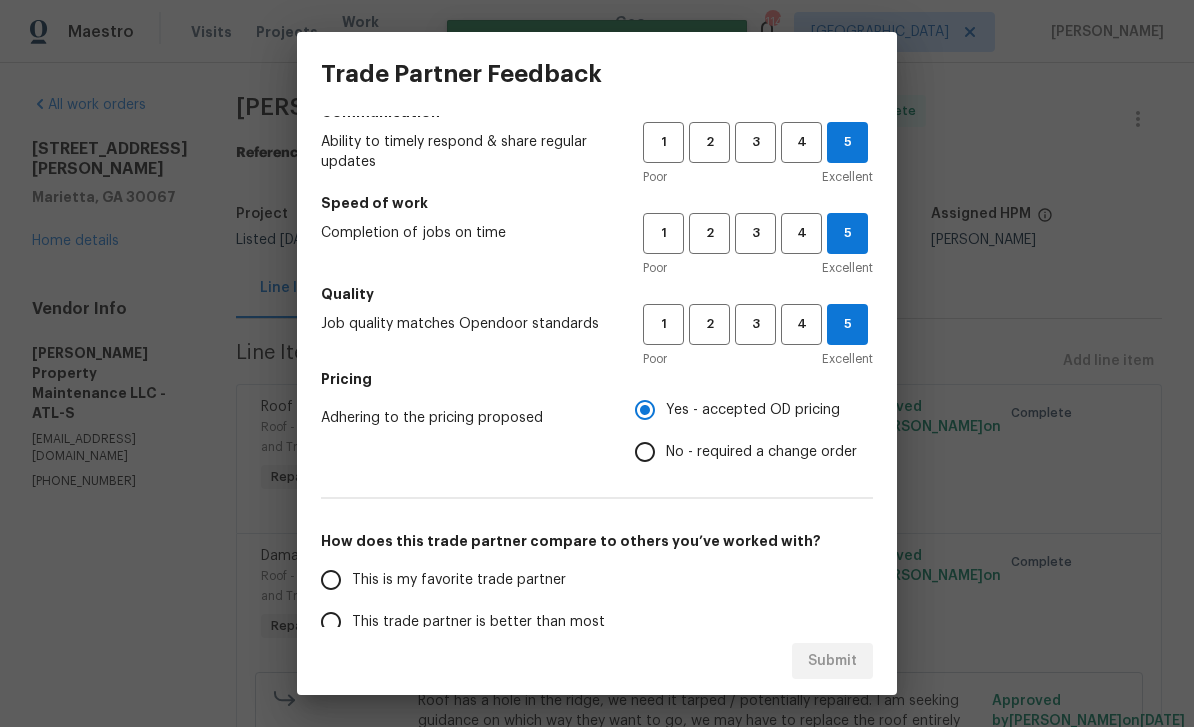 scroll, scrollTop: 133, scrollLeft: 0, axis: vertical 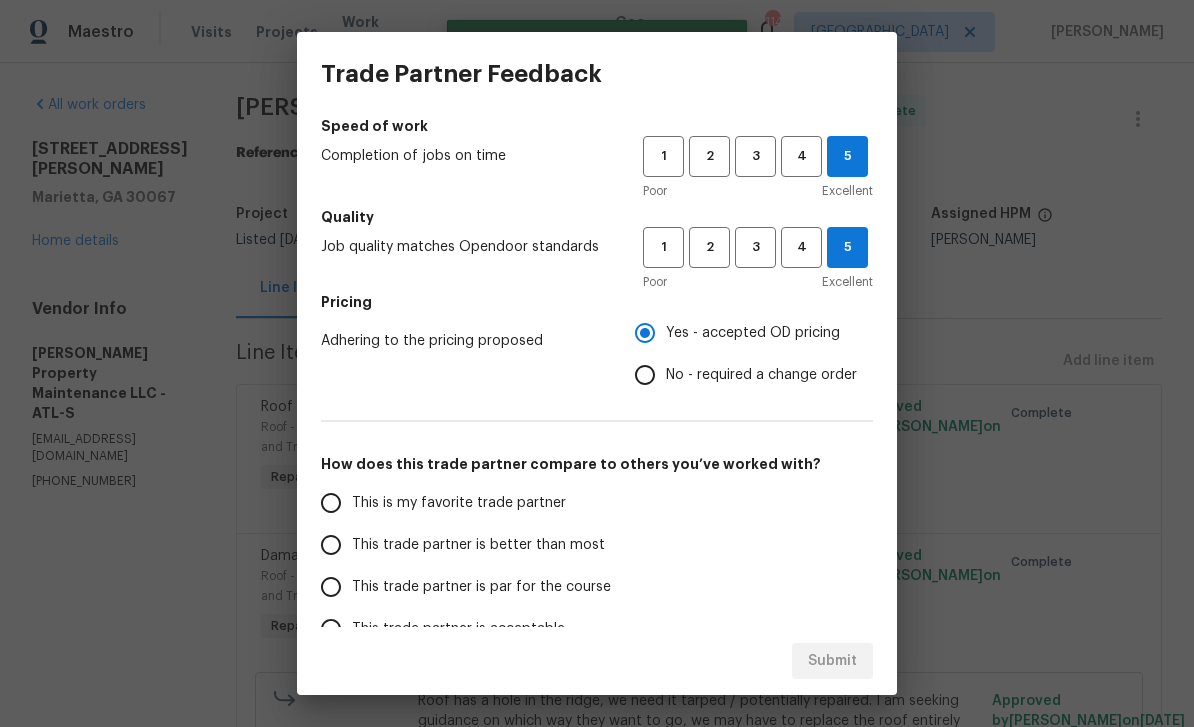 click on "This is my favorite trade partner" at bounding box center (331, 503) 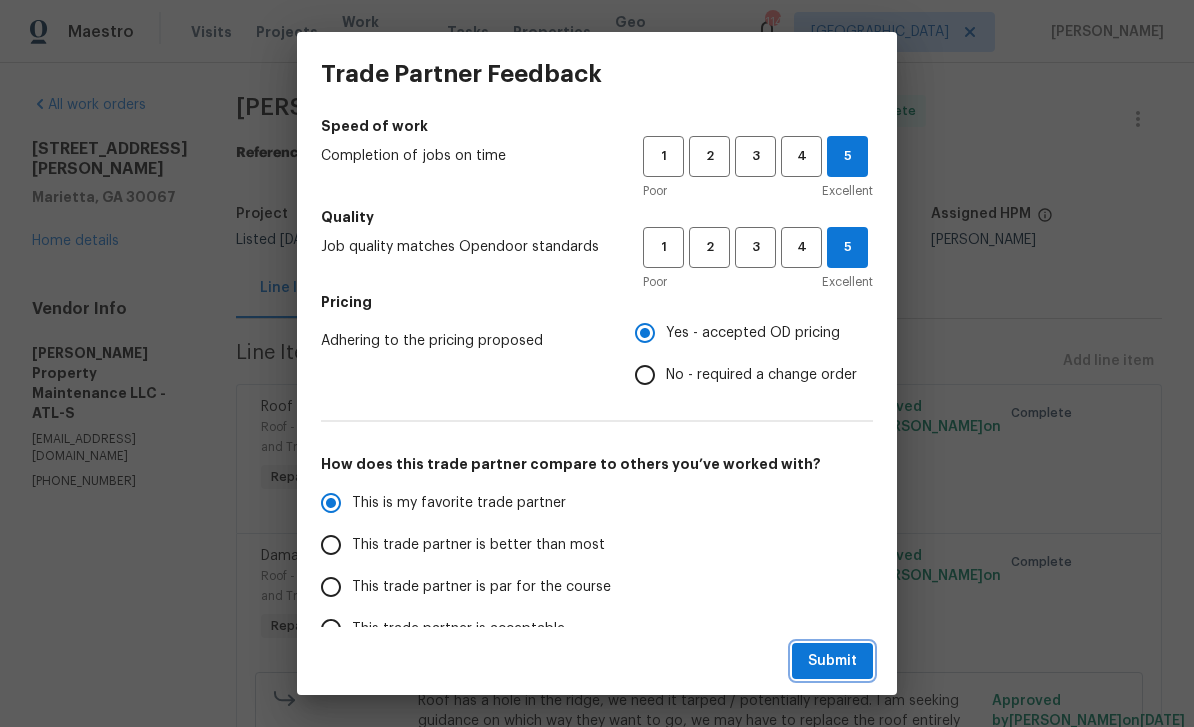 click on "Submit" at bounding box center (832, 661) 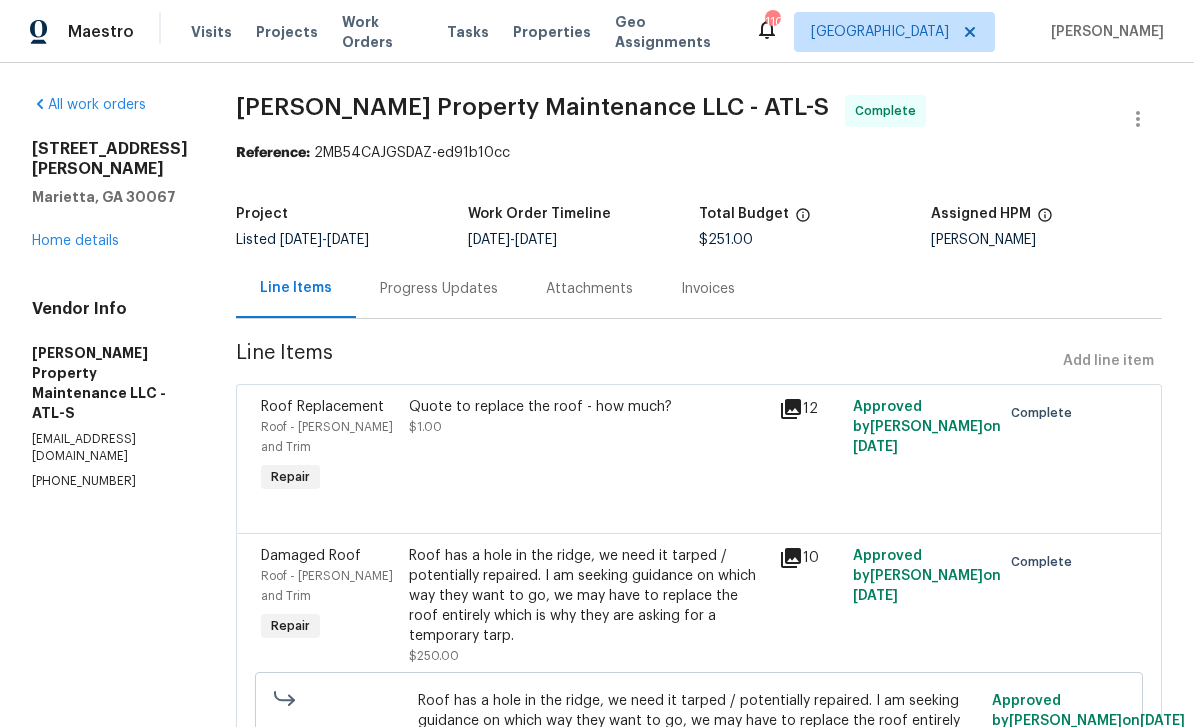 click on "Home details" at bounding box center [75, 241] 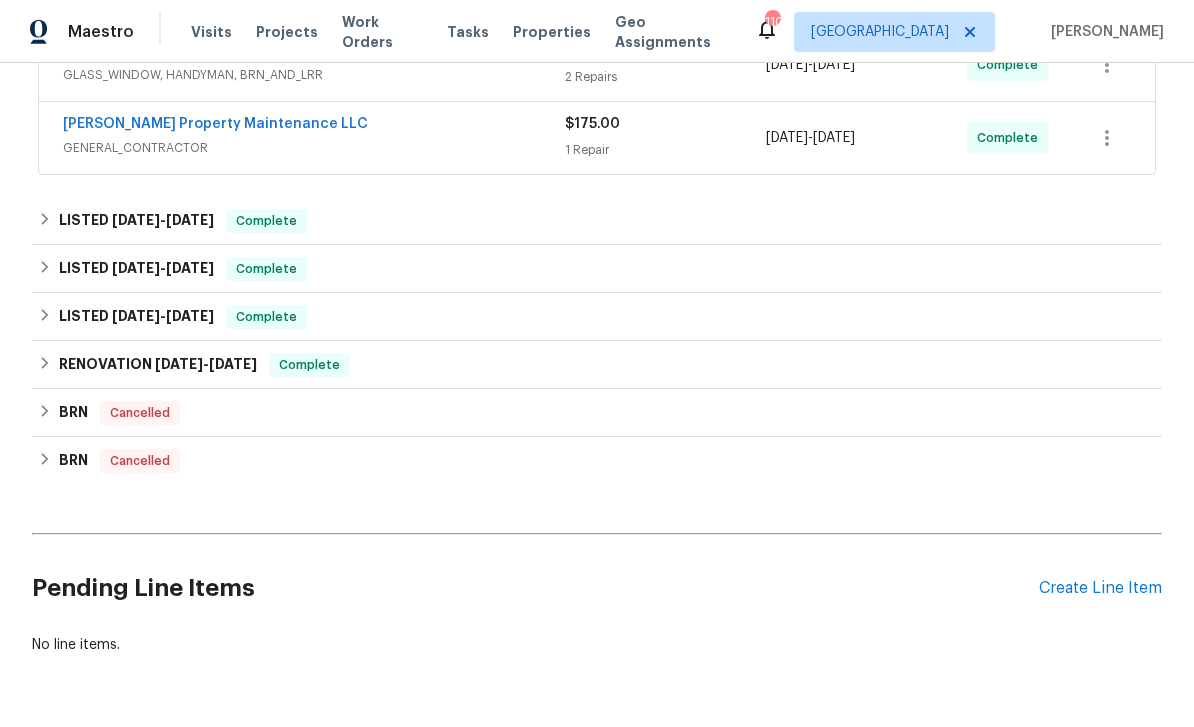 scroll, scrollTop: 490, scrollLeft: 0, axis: vertical 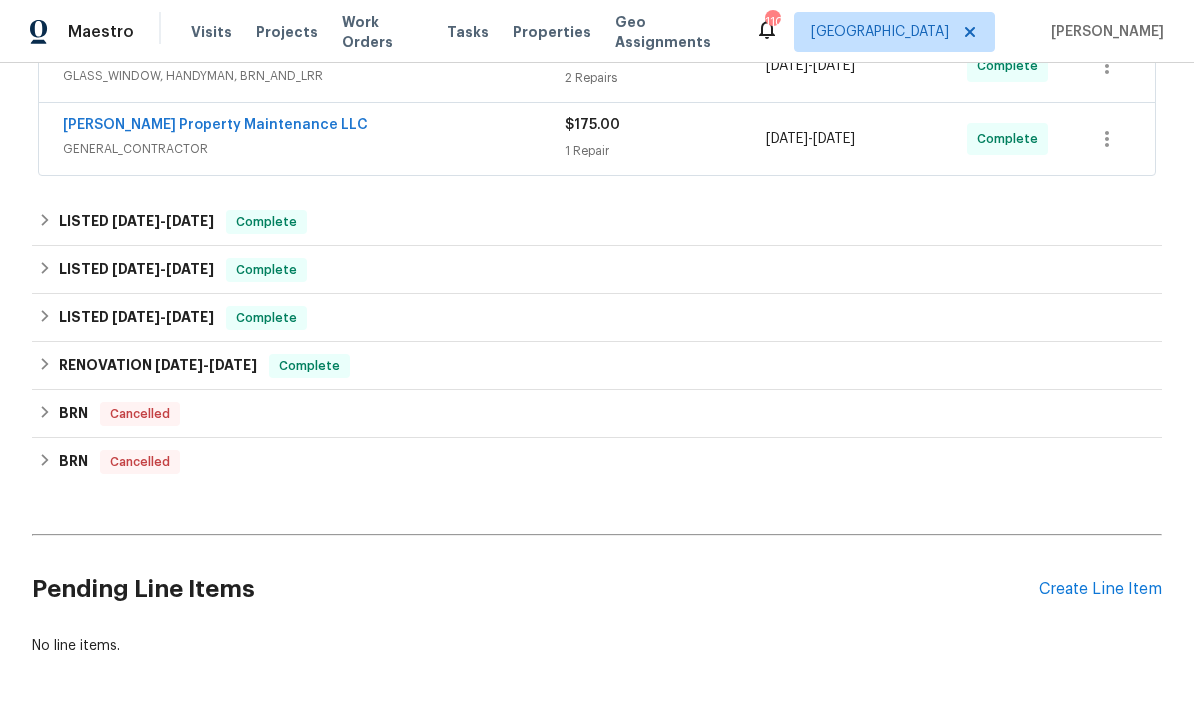 click on "Create Line Item" at bounding box center [1100, 589] 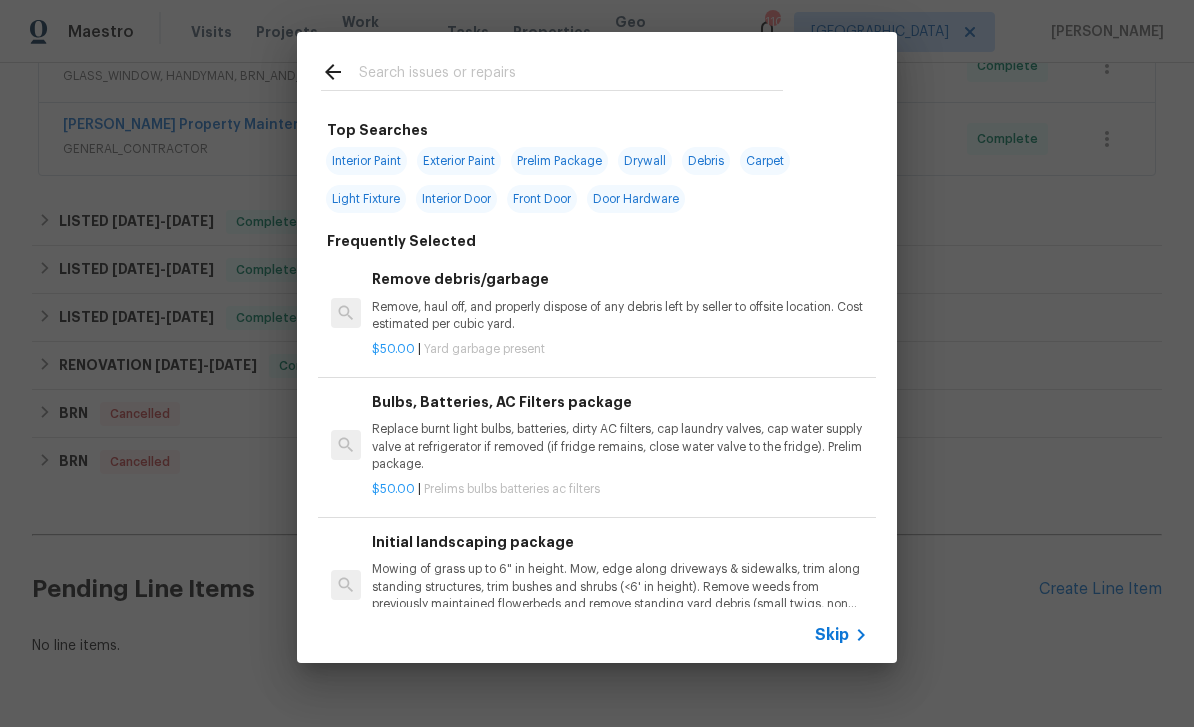 click at bounding box center [571, 75] 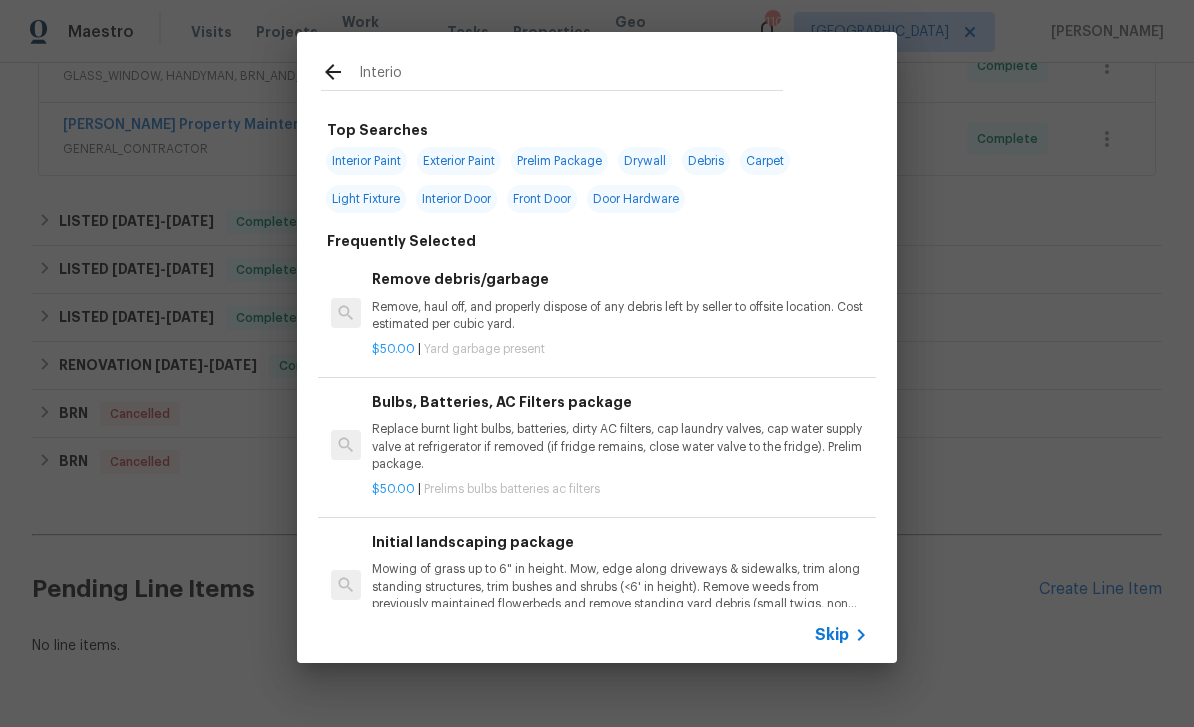 type on "Interior" 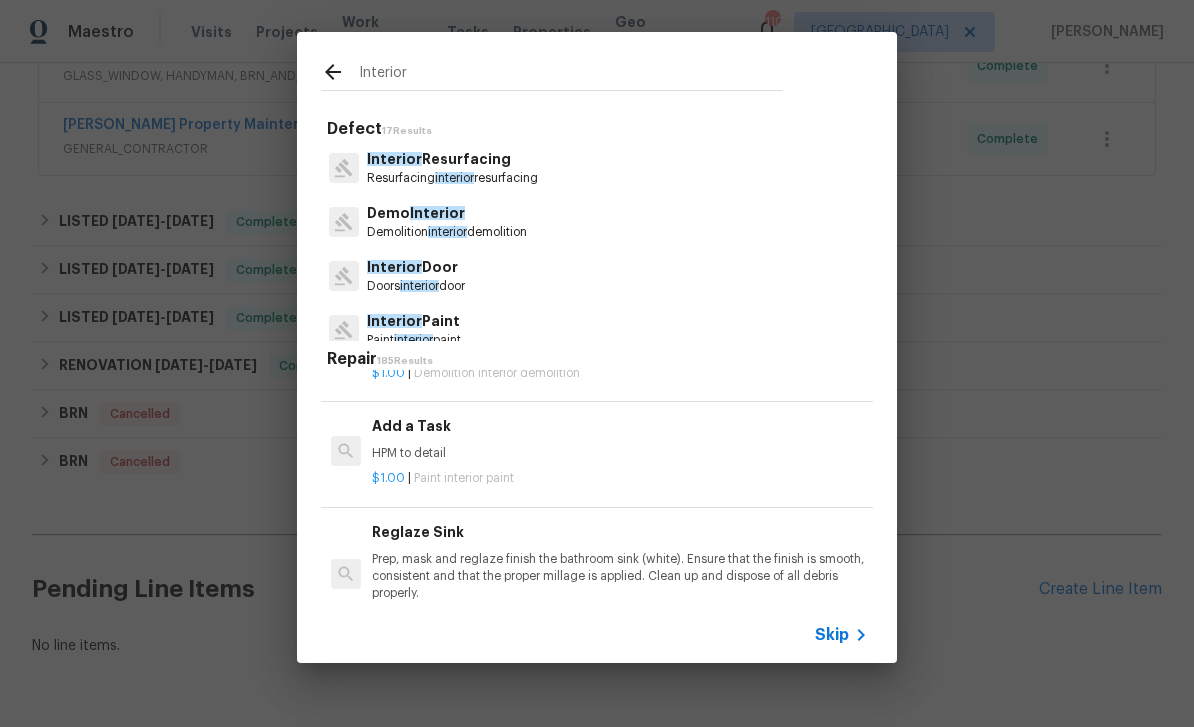 scroll, scrollTop: 3161, scrollLeft: 0, axis: vertical 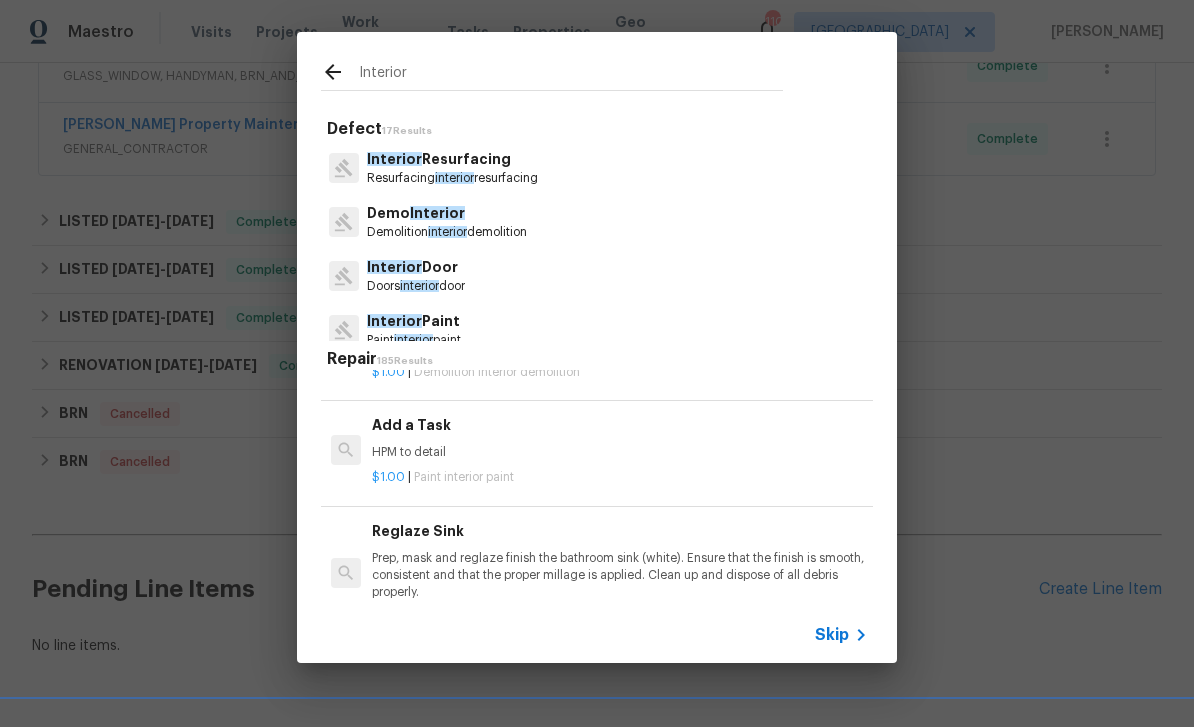 click on "Add a Task" at bounding box center (620, 425) 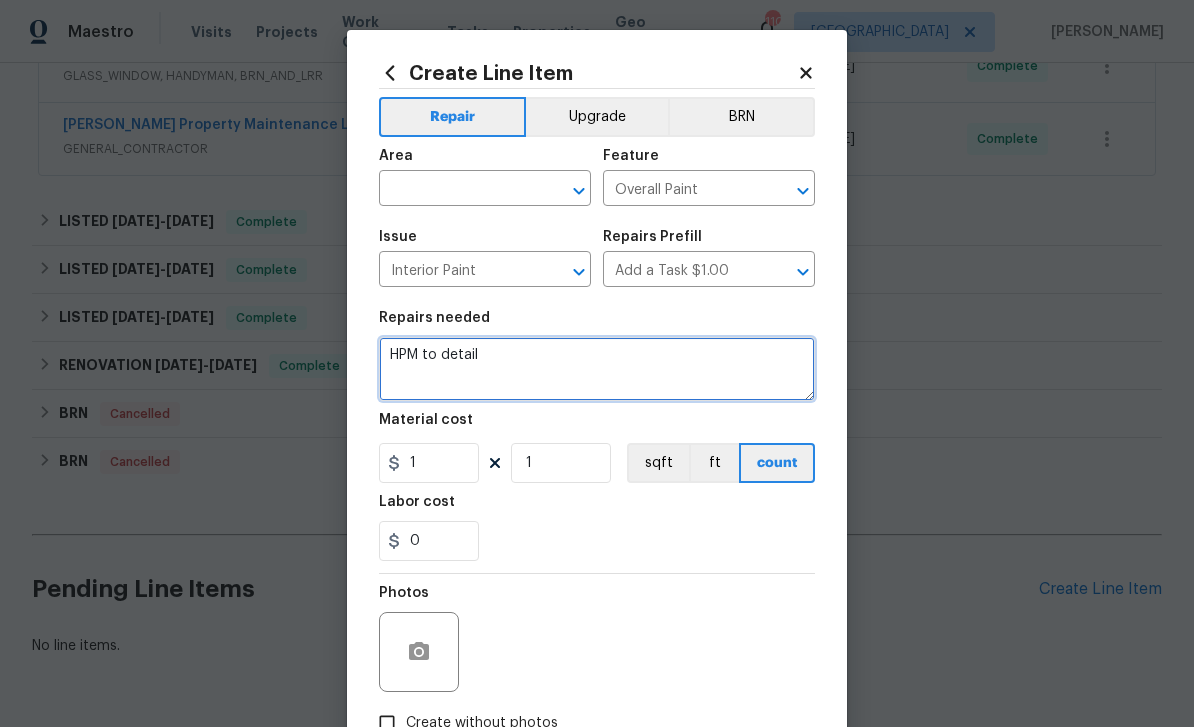 click on "HPM to detail" at bounding box center (597, 369) 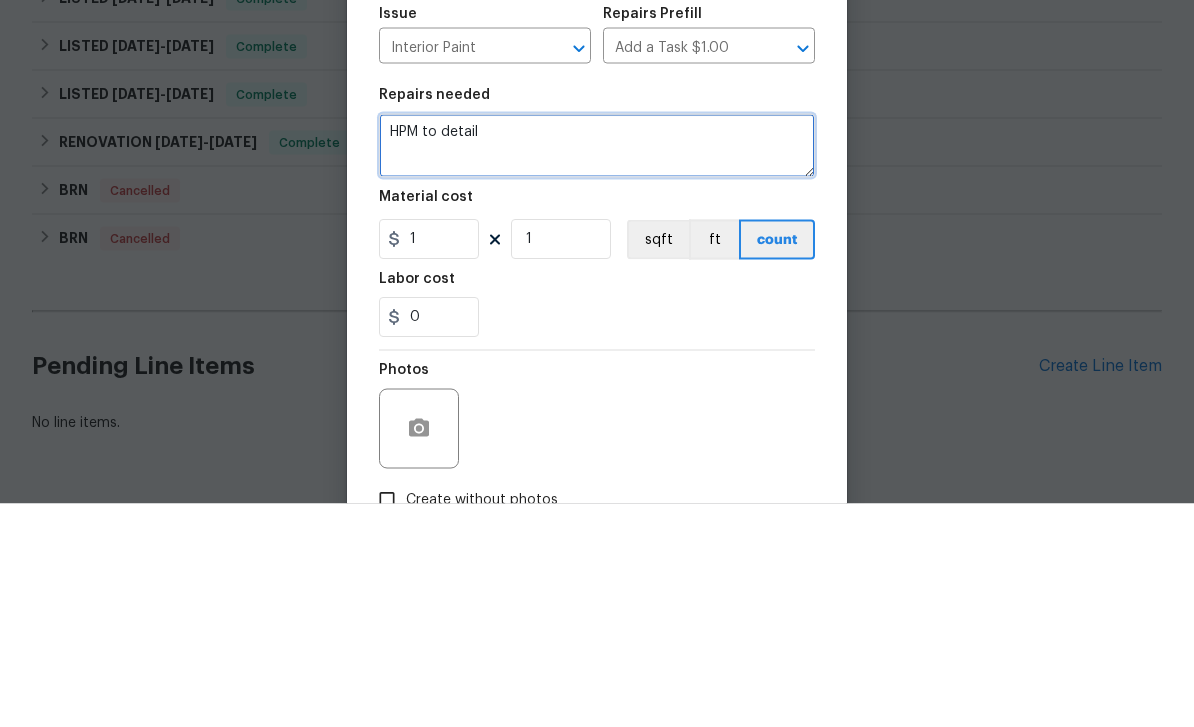 click on "HPM to detail" at bounding box center [597, 369] 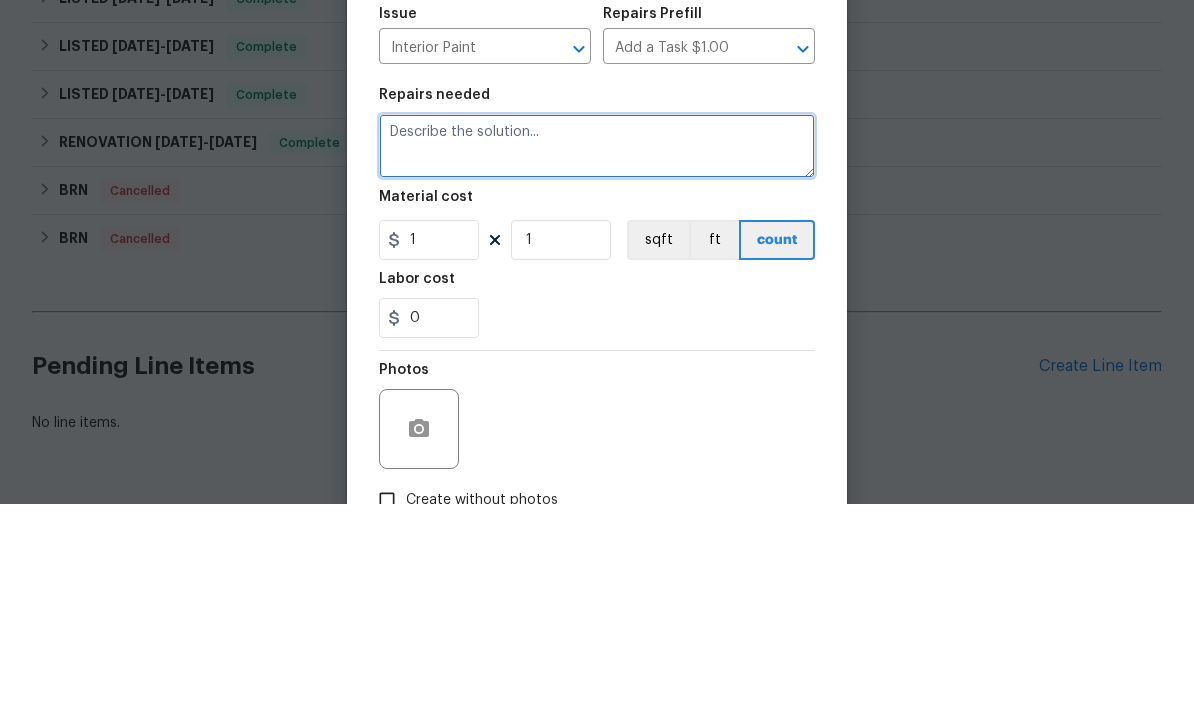paste on "It would appear that another fall-through inspection has occurred on this same property.   We need to make the following repairs.
1.Step out flashing is incorrect on the brick.
2.Minor deck repairs - see report (loose boards), some rot at the base.
3. Large settlement crack on the brick front by window (repair).
4. Interior drywall also has several settlement cracks - see if we have a foundation issue here or if we just need to do cosmetic repairs (pg 45)
5. They called out minor rot on exterior trim.  I think they might be going a little overboard with the term rot.   Visit and decide for yourself what needs repaired.  (pg 17)
6. Several outlets not GFCI protected that are labled GFCI (exterior, bathroom, kitchens)
7. Some shower components needing caulking - loose (shower heads, faucets, etc..)missing p-trap in bathroom (pg 33)
8. bathroom vent fan leads to attic and not outside - please run to exterior.
9. Bathroom 3 window has mold on the window (pg 38)
10. Bedroom 2 - door has large hole from the ..." 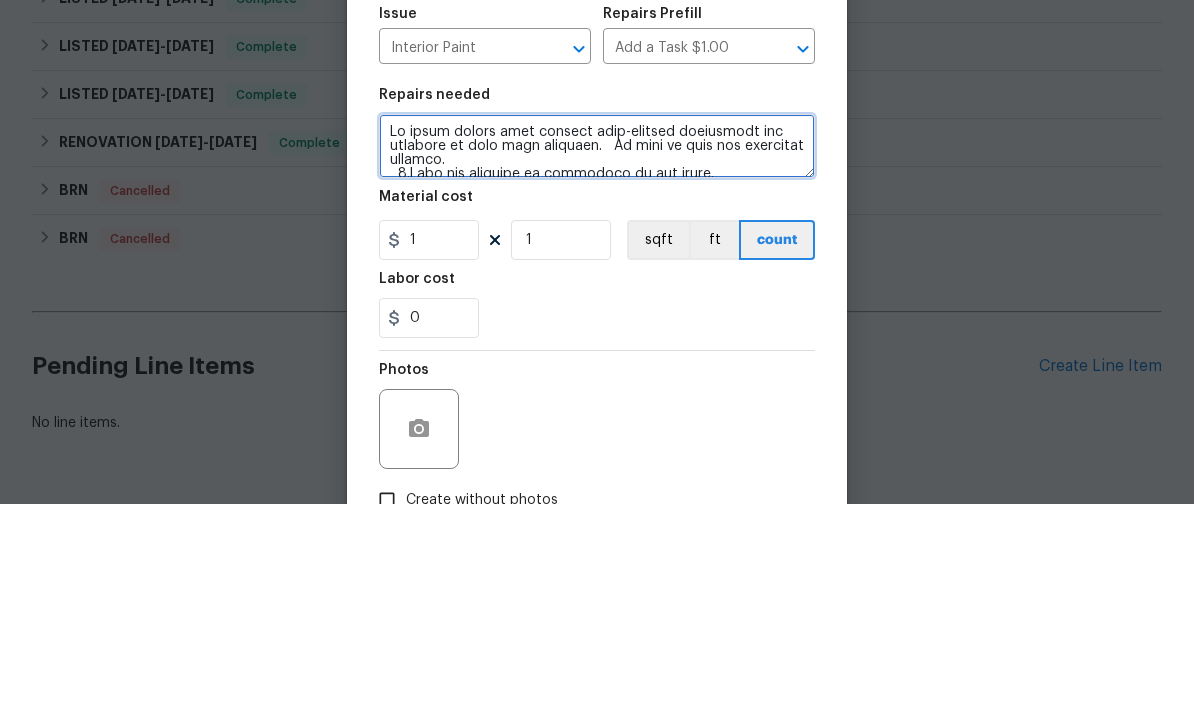 scroll, scrollTop: 280, scrollLeft: 0, axis: vertical 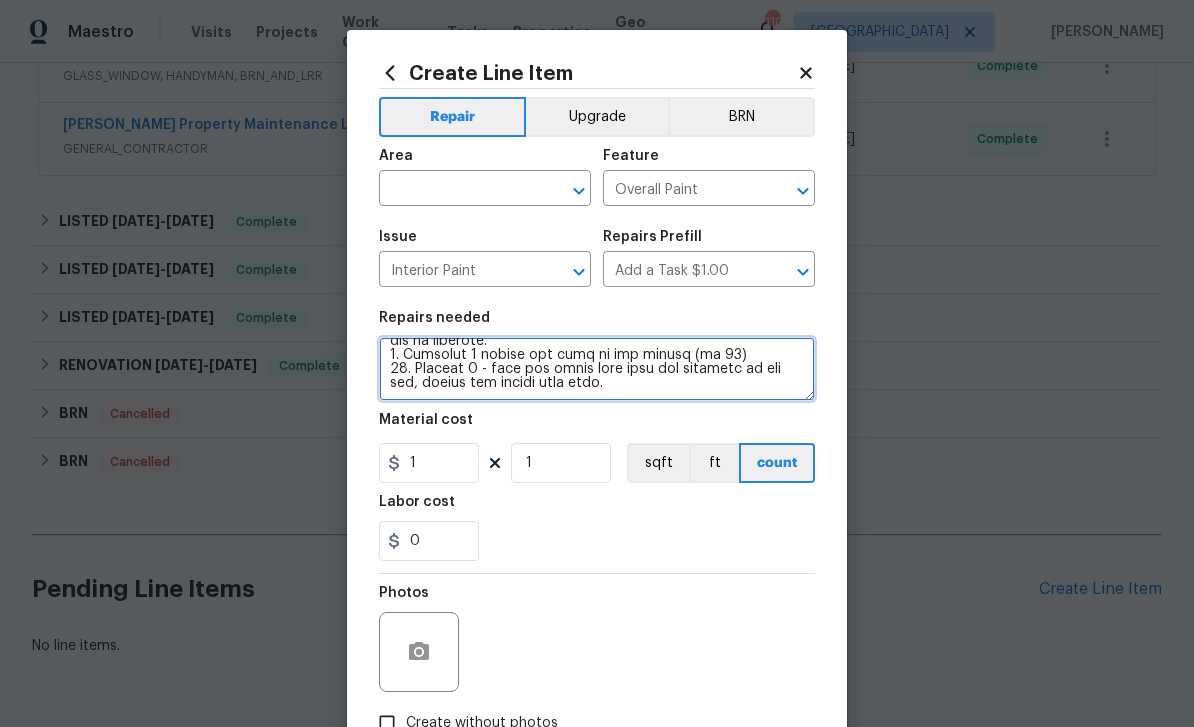 type on "It would appear that another fall-through inspection has occurred on this same property.   We need to make the following repairs.
1.Step out flashing is incorrect on the brick.
2.Minor deck repairs - see report (loose boards), some rot at the base.
3. Large settlement crack on the brick front by window (repair).
4. Interior drywall also has several settlement cracks - see if we have a foundation issue here or if we just need to do cosmetic repairs (pg 45)
5. They called out minor rot on exterior trim.  I think they might be going a little overboard with the term rot.   Visit and decide for yourself what needs repaired.  (pg 17)
6. Several outlets not GFCI protected that are labled GFCI (exterior, bathroom, kitchens)
7. Some shower components needing caulking - loose (shower heads, faucets, etc..)missing p-trap in bathroom (pg 33)
8. bathroom vent fan leads to attic and not outside - please run to exterior.
9. Bathroom 3 window has mold on the window (pg 38)
10. Bedroom 2 - door has large hole from the ..." 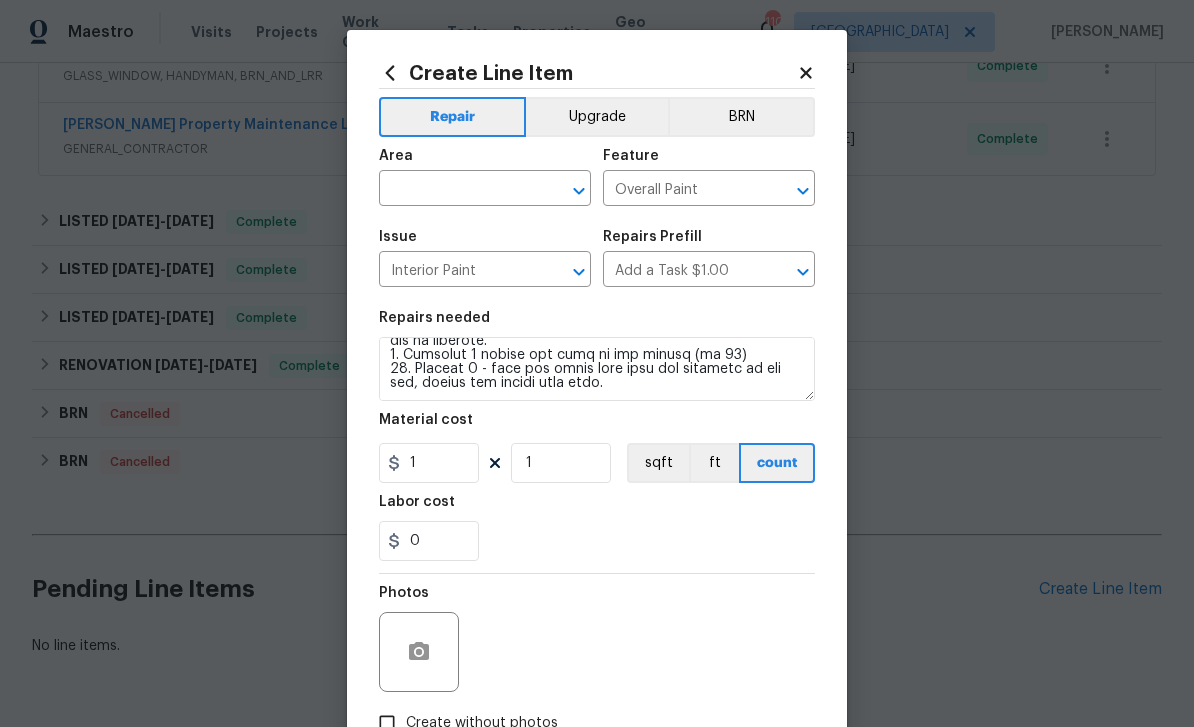 click at bounding box center [457, 190] 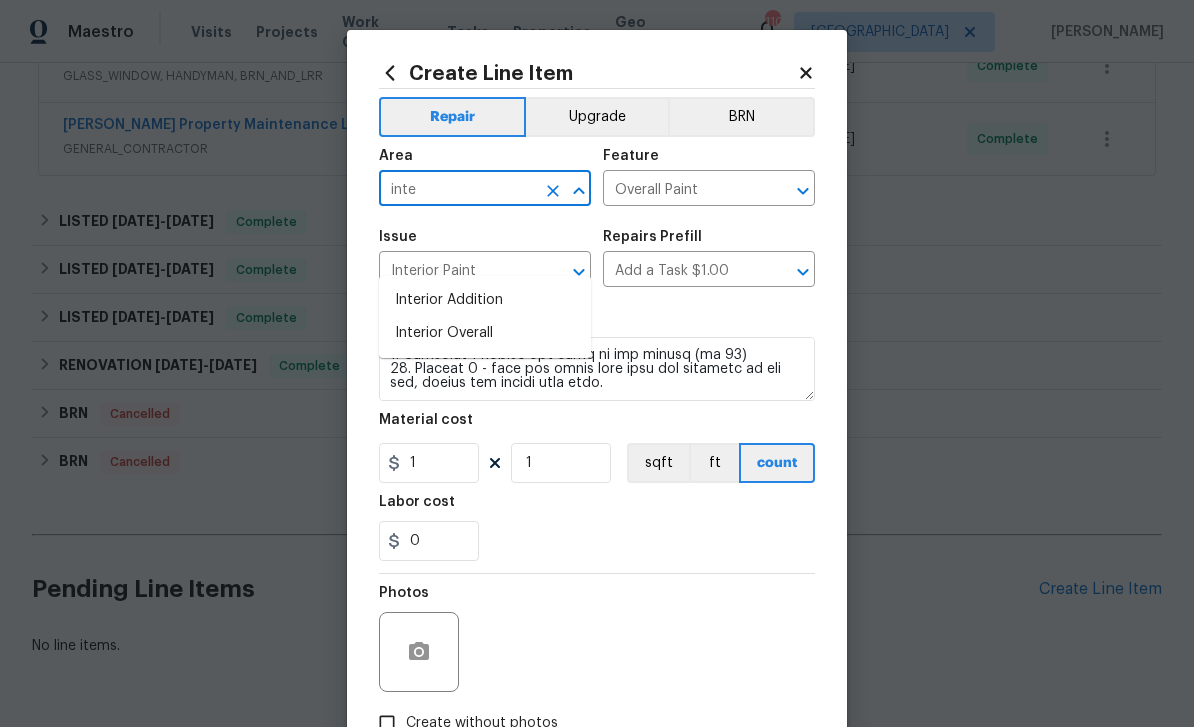 click on "Interior Overall" at bounding box center [485, 333] 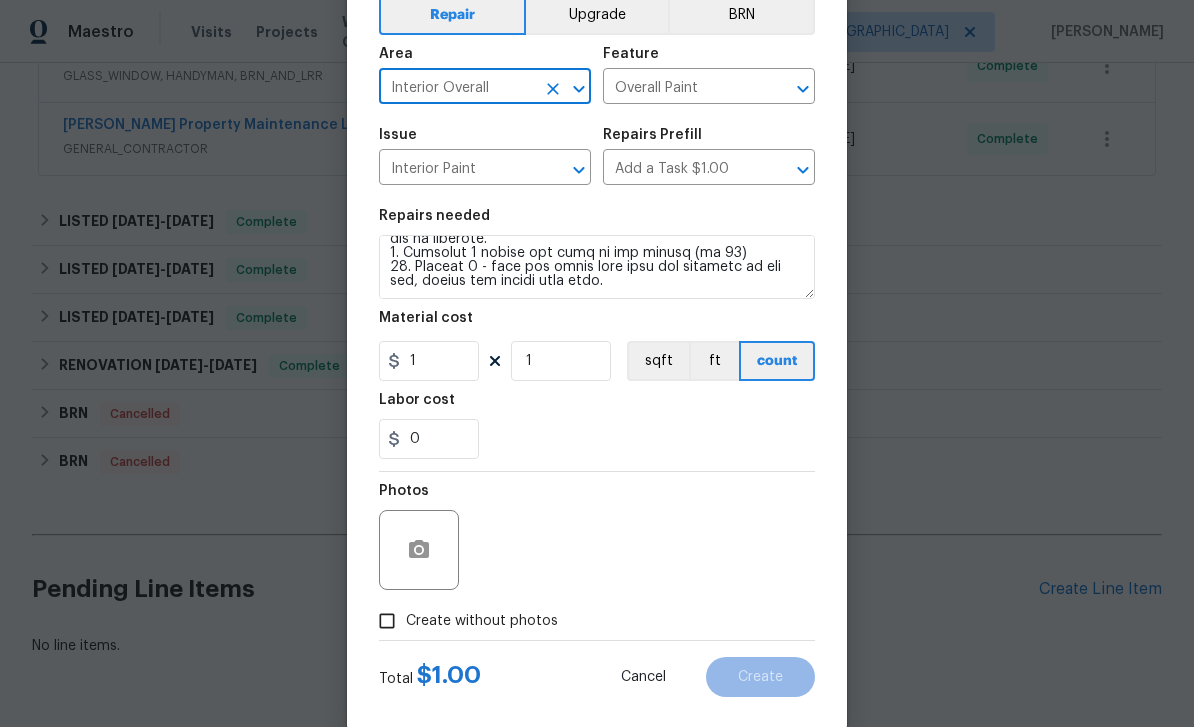 scroll, scrollTop: 105, scrollLeft: 0, axis: vertical 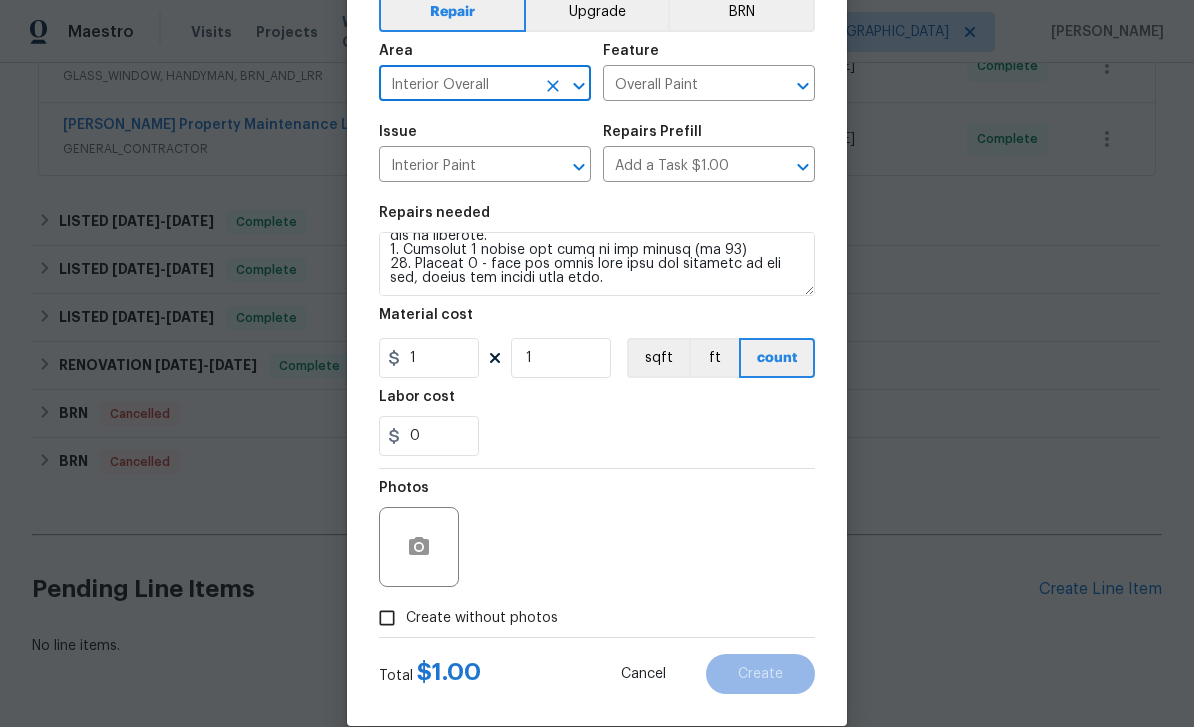 click on "Create without photos" at bounding box center [387, 618] 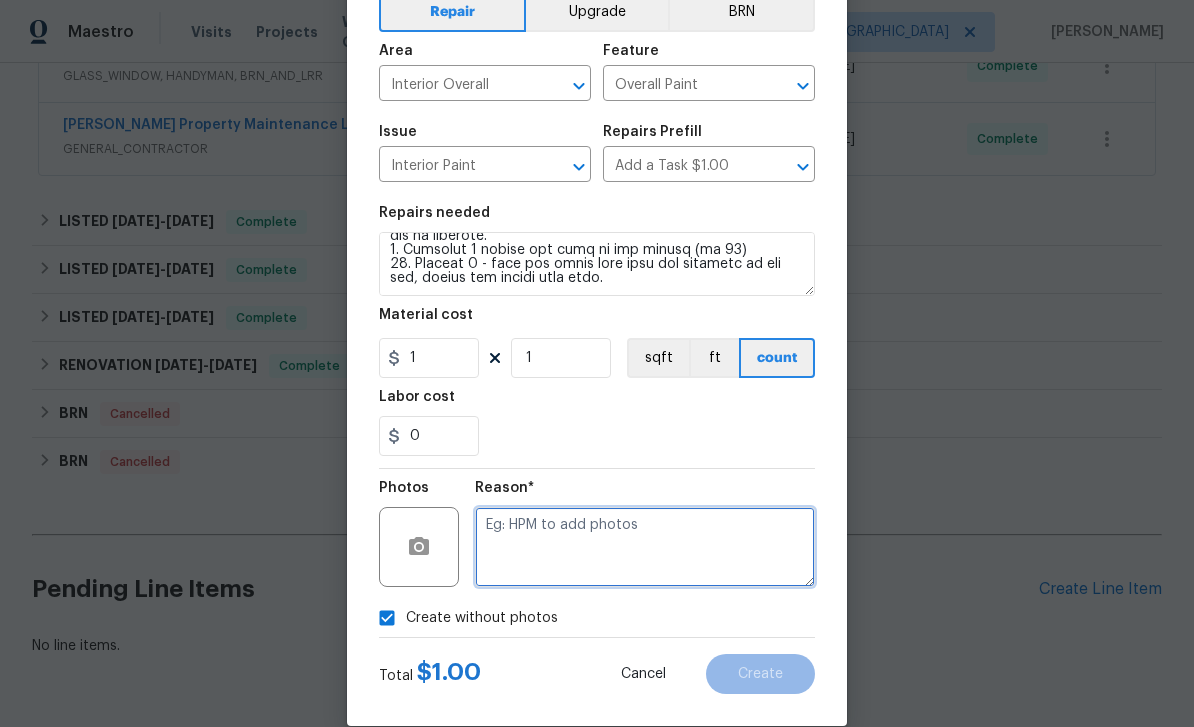 click at bounding box center (645, 547) 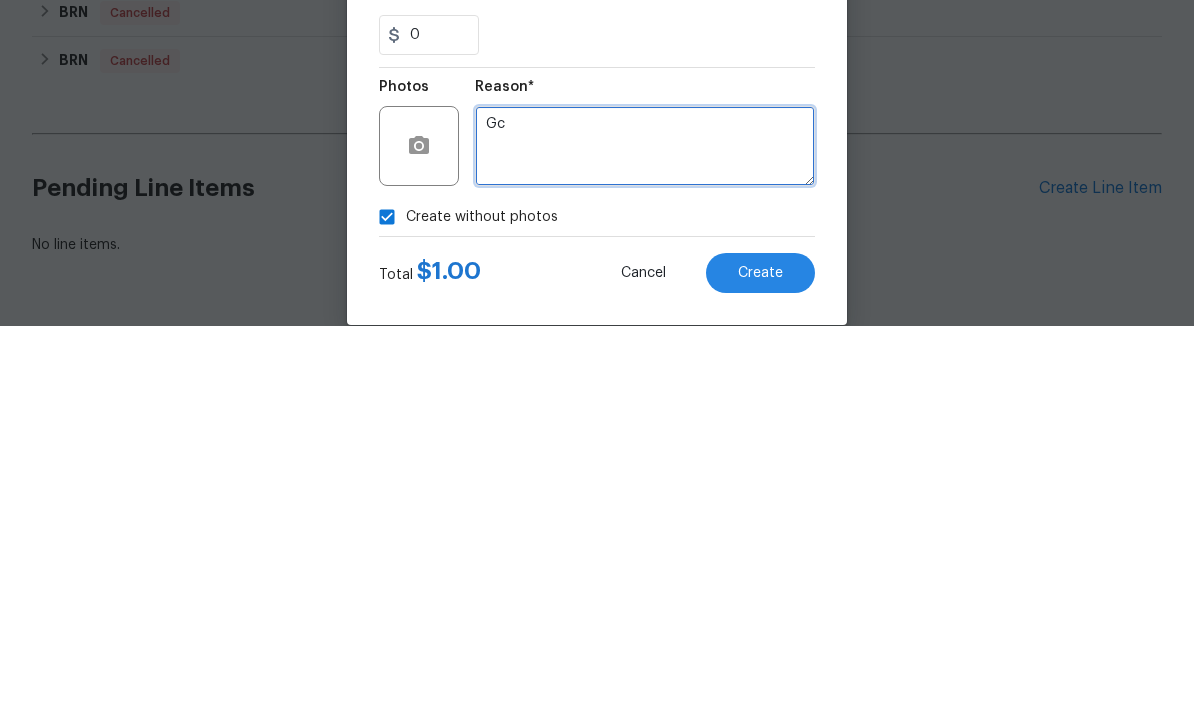 type on "Gc" 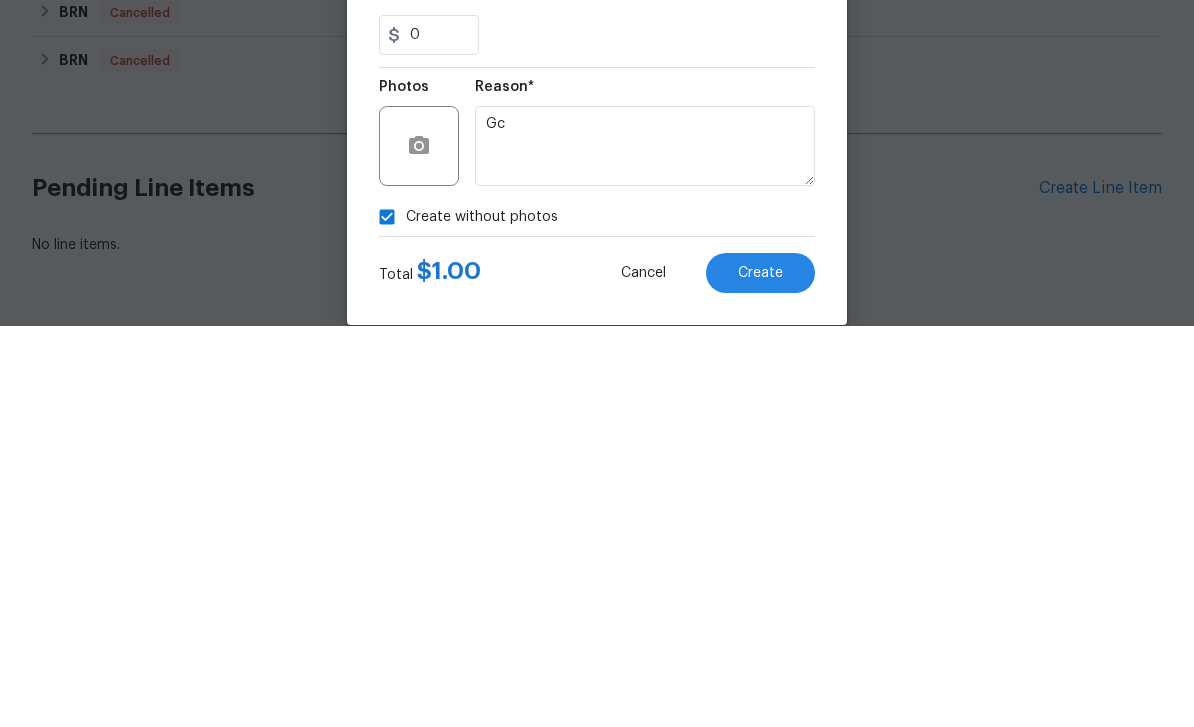 click on "Create" at bounding box center (760, 674) 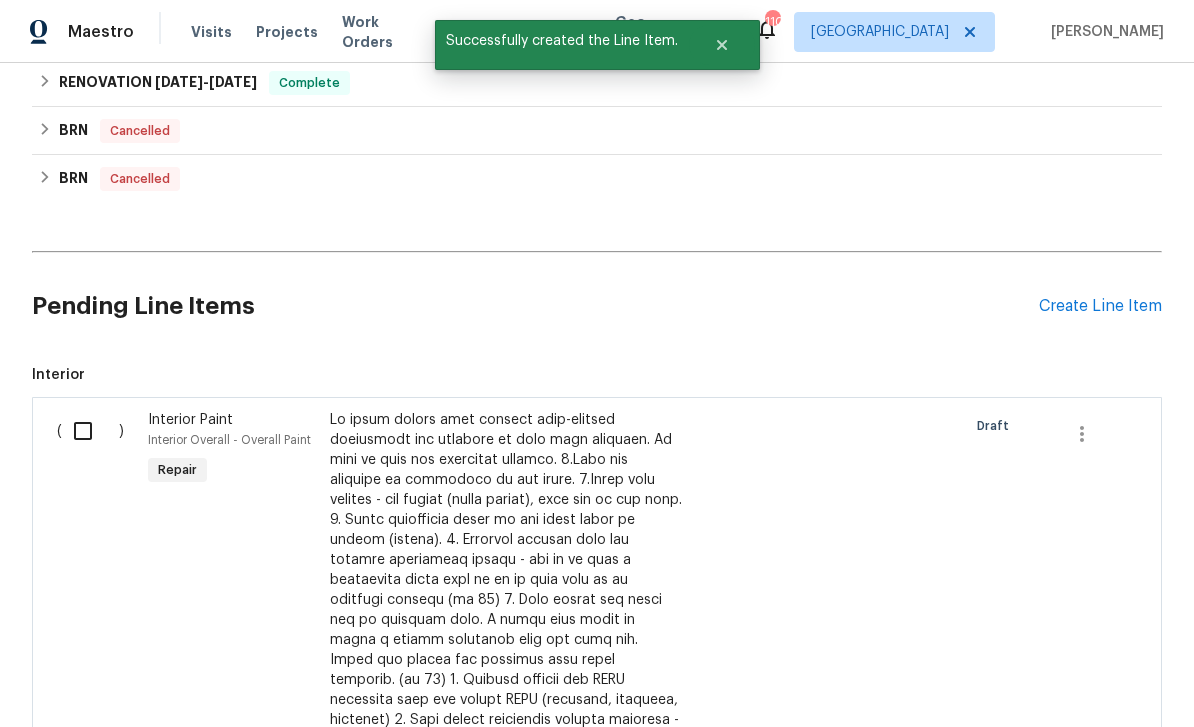 scroll, scrollTop: 777, scrollLeft: 0, axis: vertical 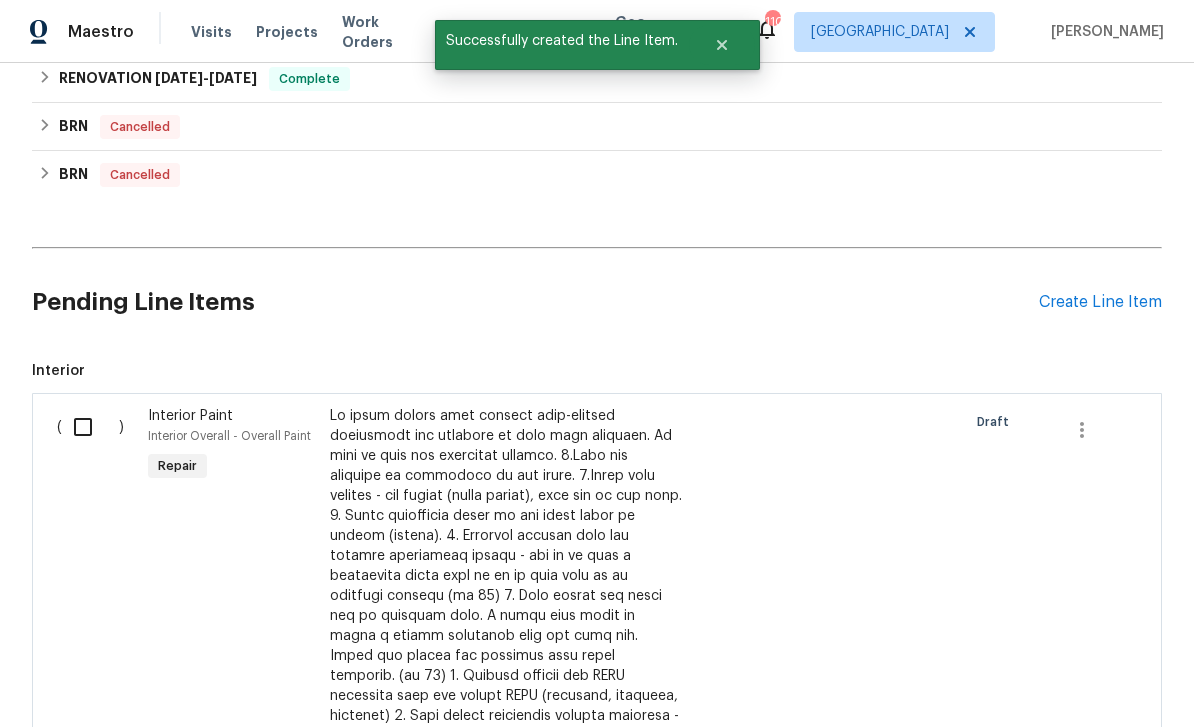 click at bounding box center [90, 427] 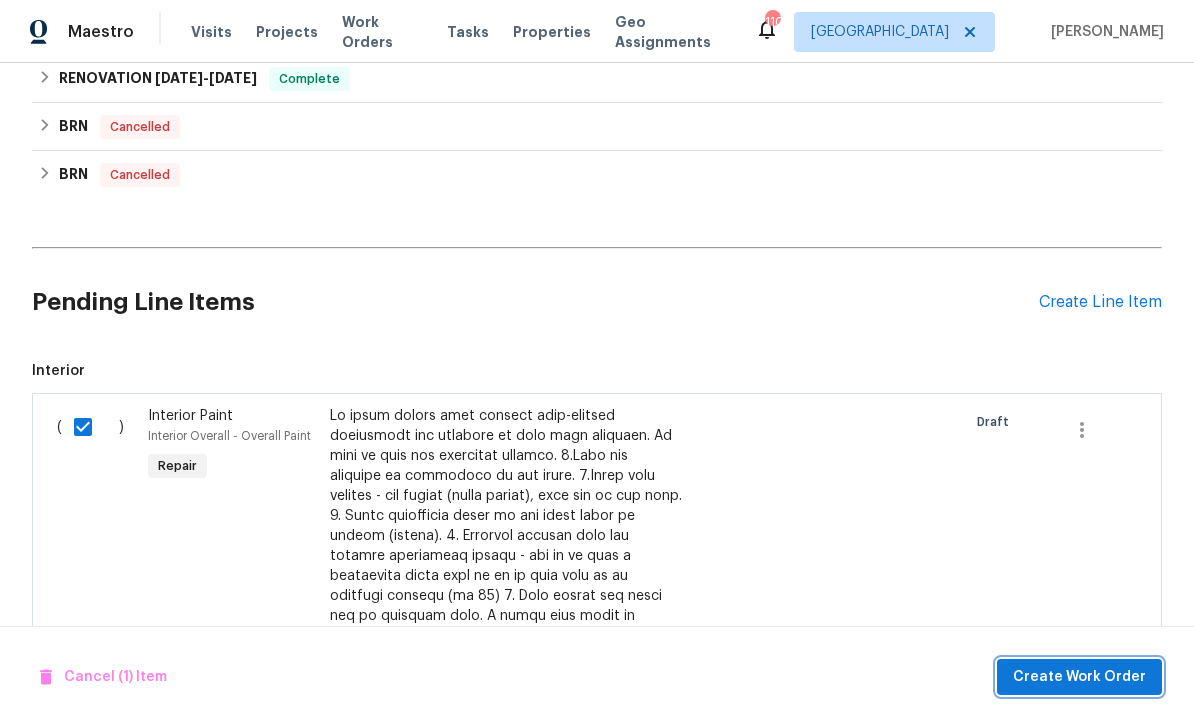click on "Create Work Order" at bounding box center (1079, 677) 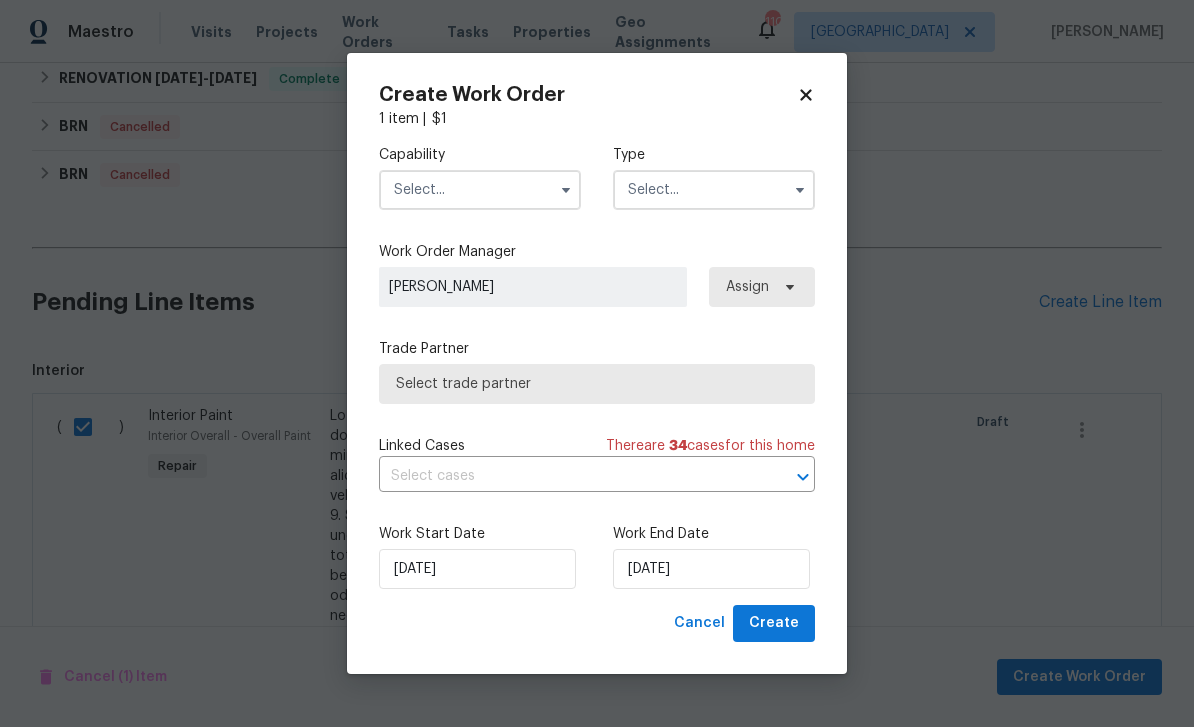 click at bounding box center [480, 190] 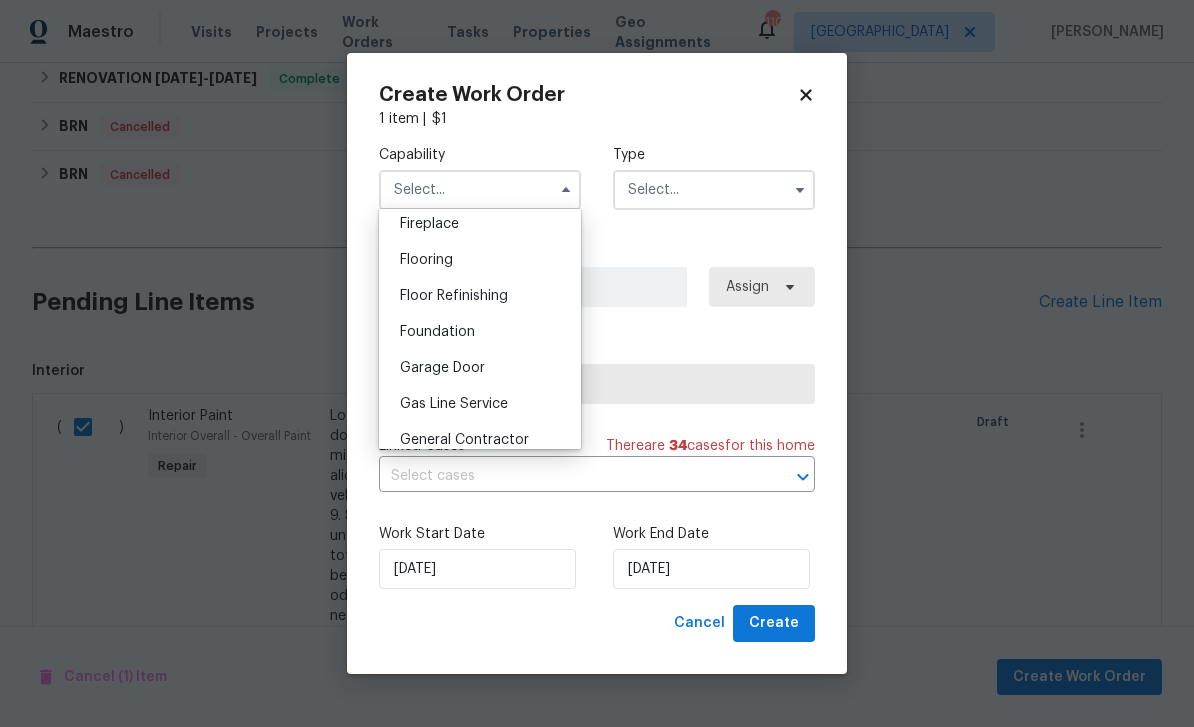 scroll, scrollTop: 755, scrollLeft: 0, axis: vertical 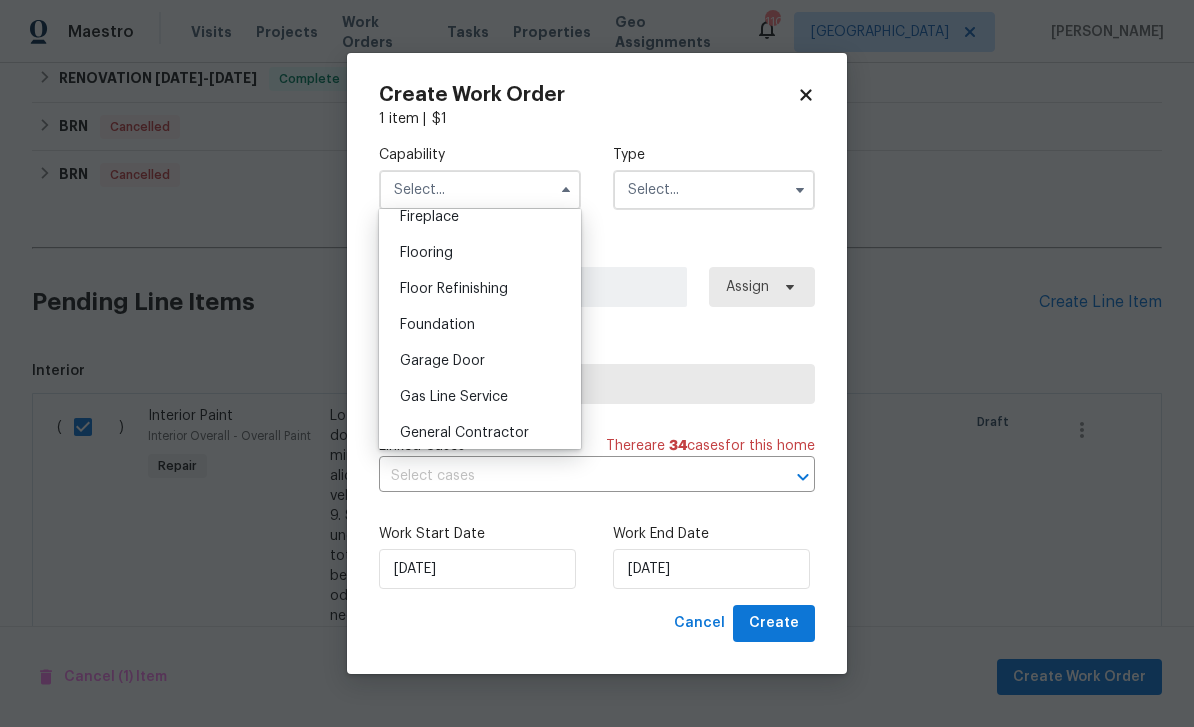 click on "General Contractor" at bounding box center [464, 433] 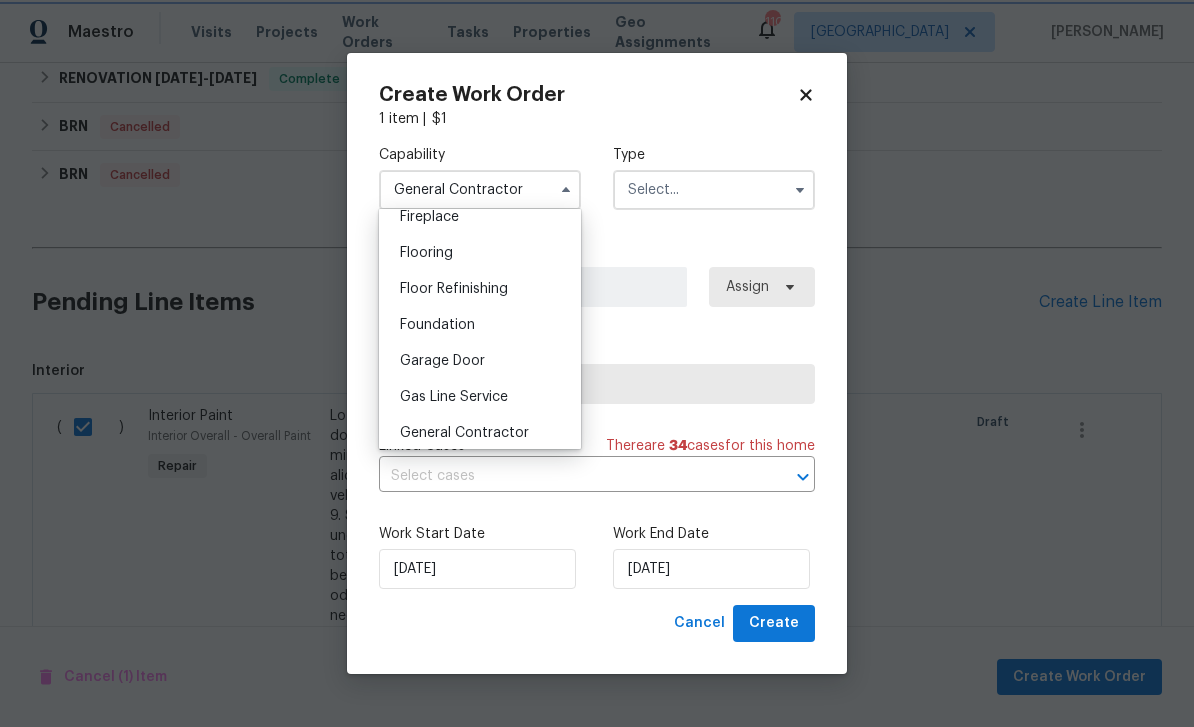 scroll, scrollTop: 798, scrollLeft: 0, axis: vertical 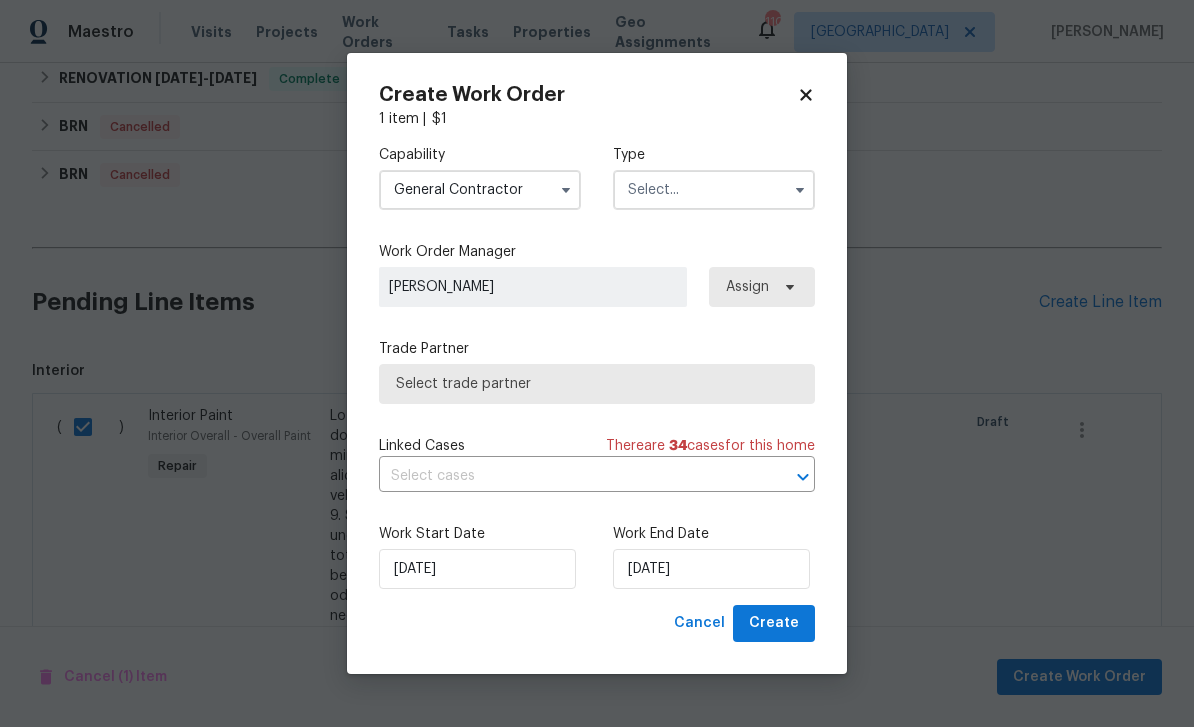 click at bounding box center [714, 190] 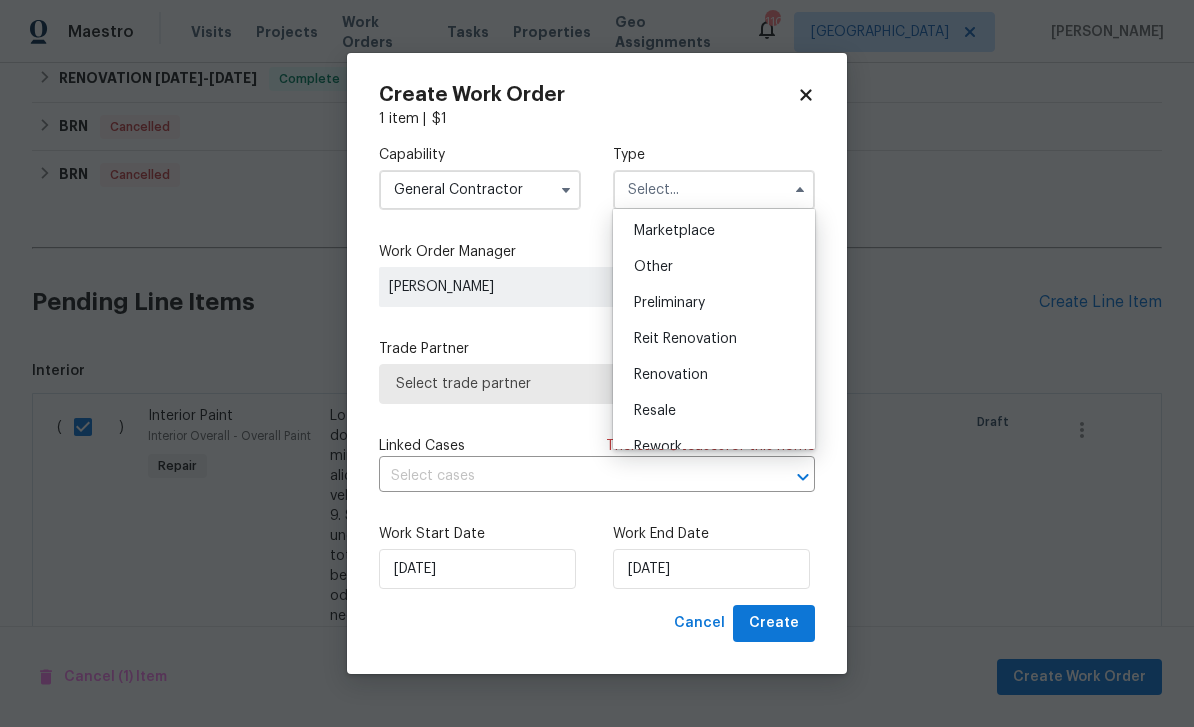 scroll, scrollTop: 364, scrollLeft: 0, axis: vertical 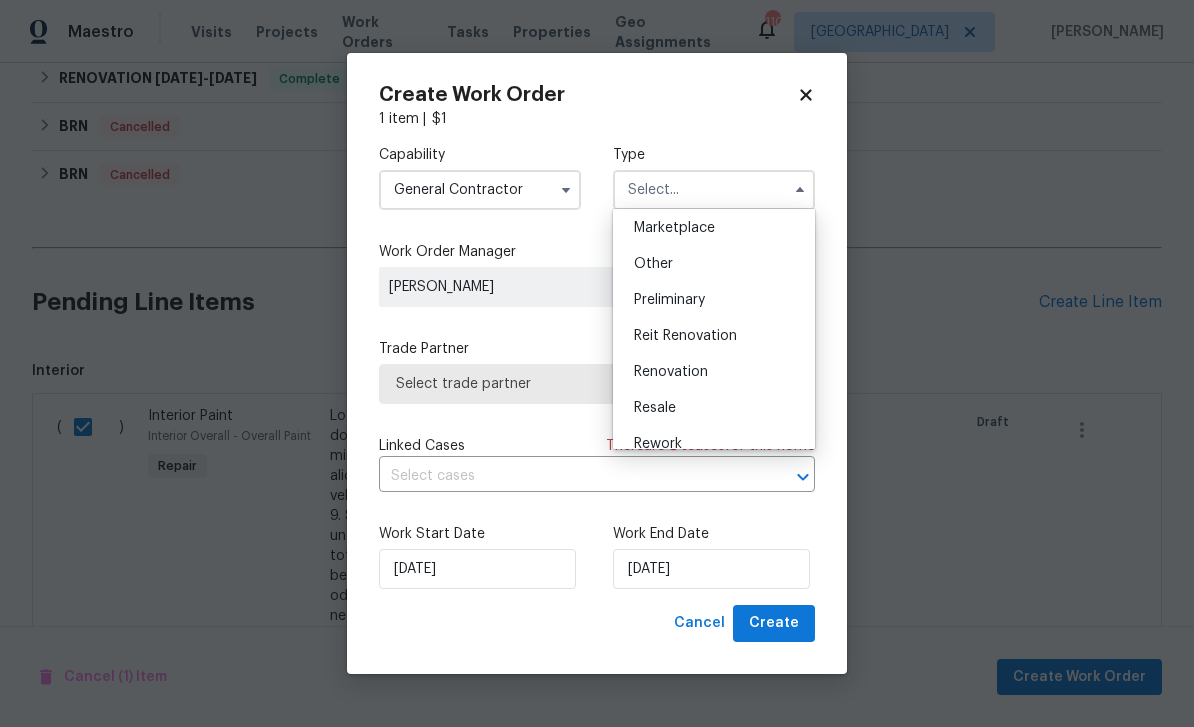 click on "Renovation" at bounding box center [714, 372] 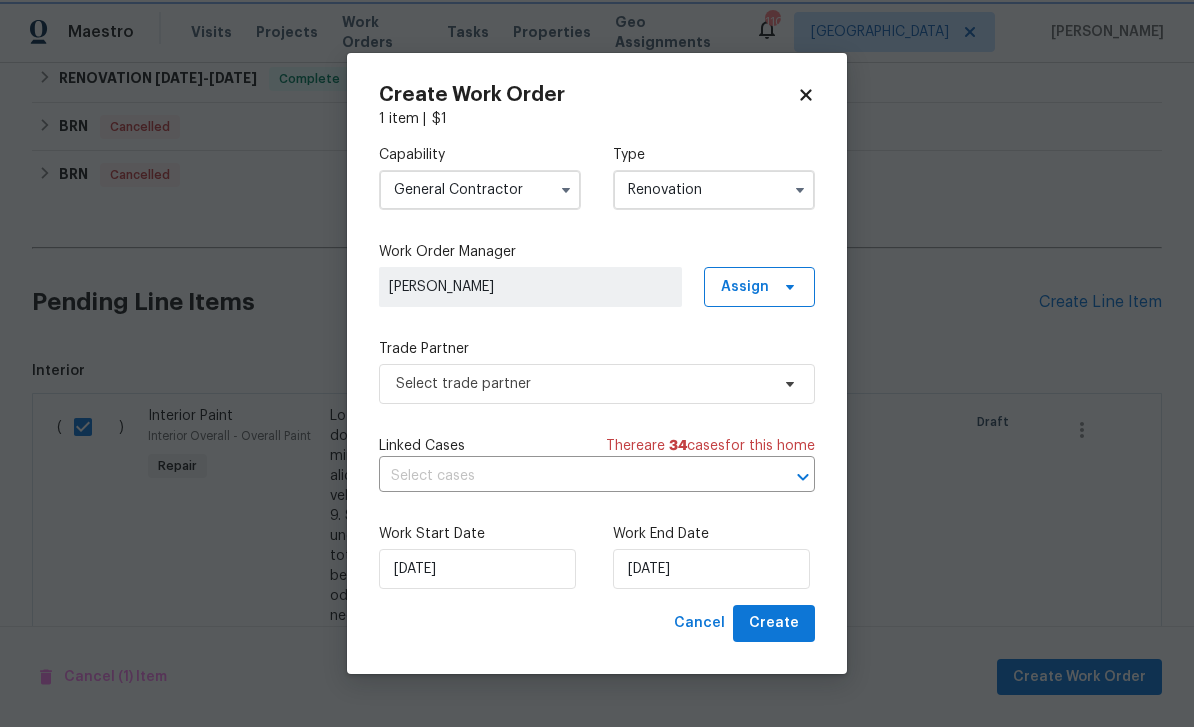 scroll, scrollTop: 0, scrollLeft: 0, axis: both 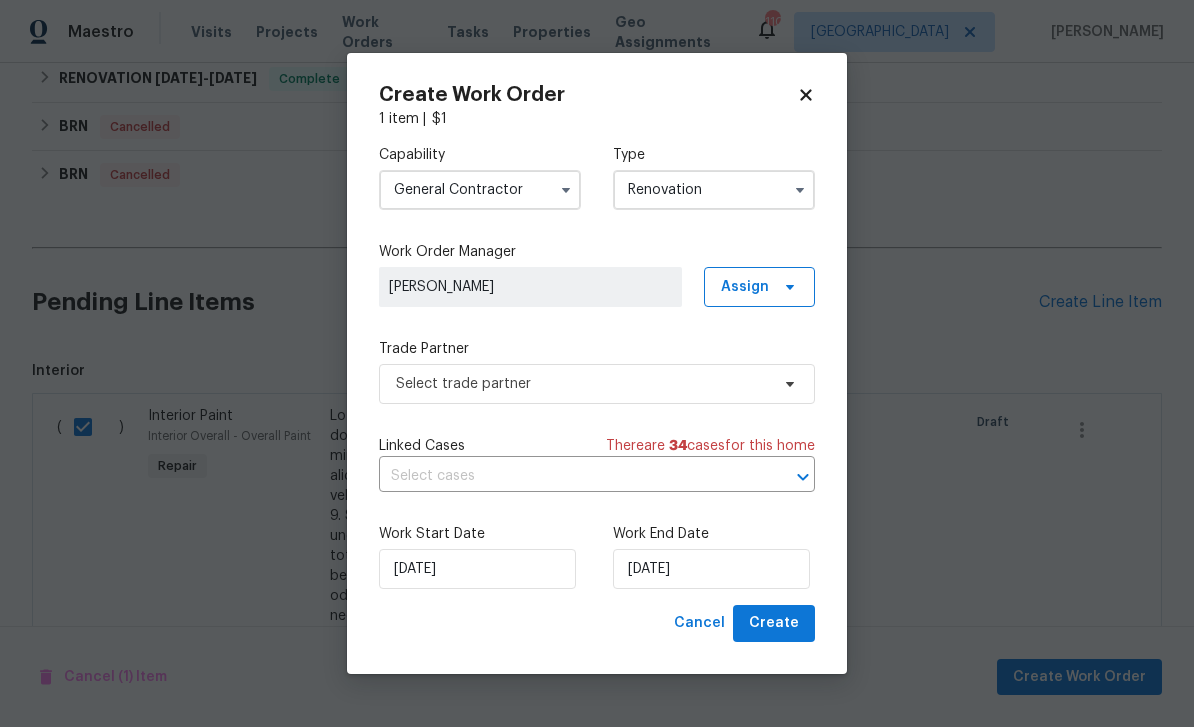 click on "Renovation" at bounding box center (714, 190) 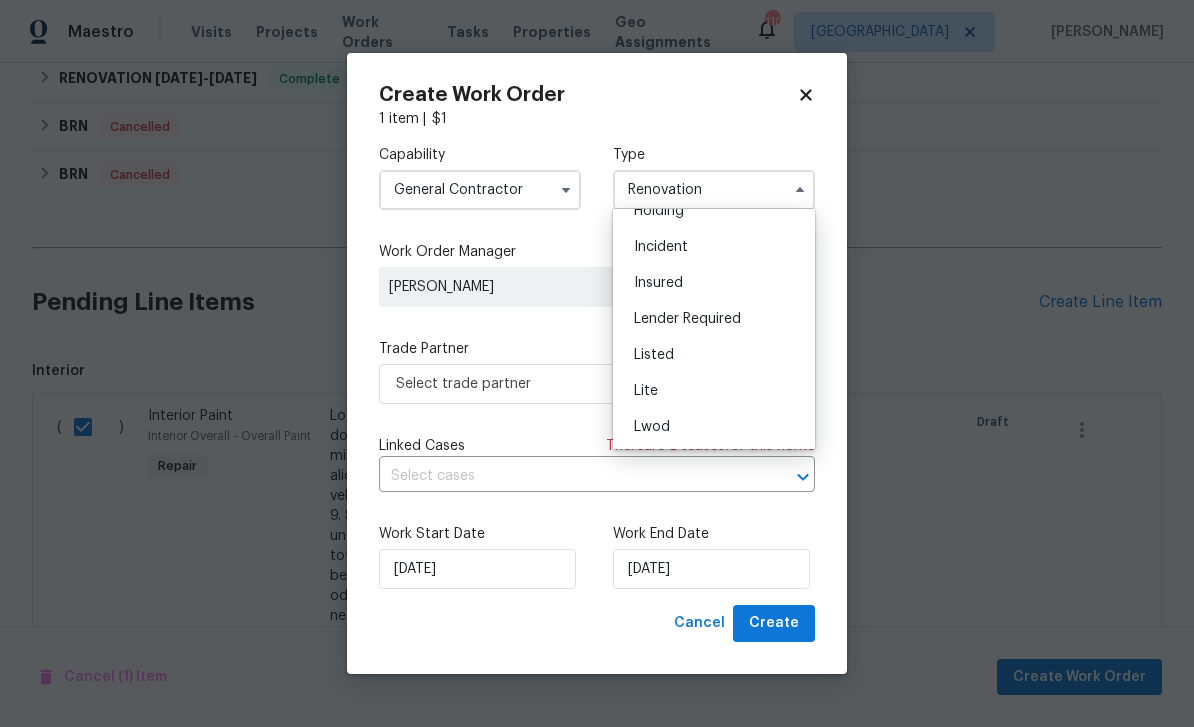 scroll, scrollTop: 96, scrollLeft: 0, axis: vertical 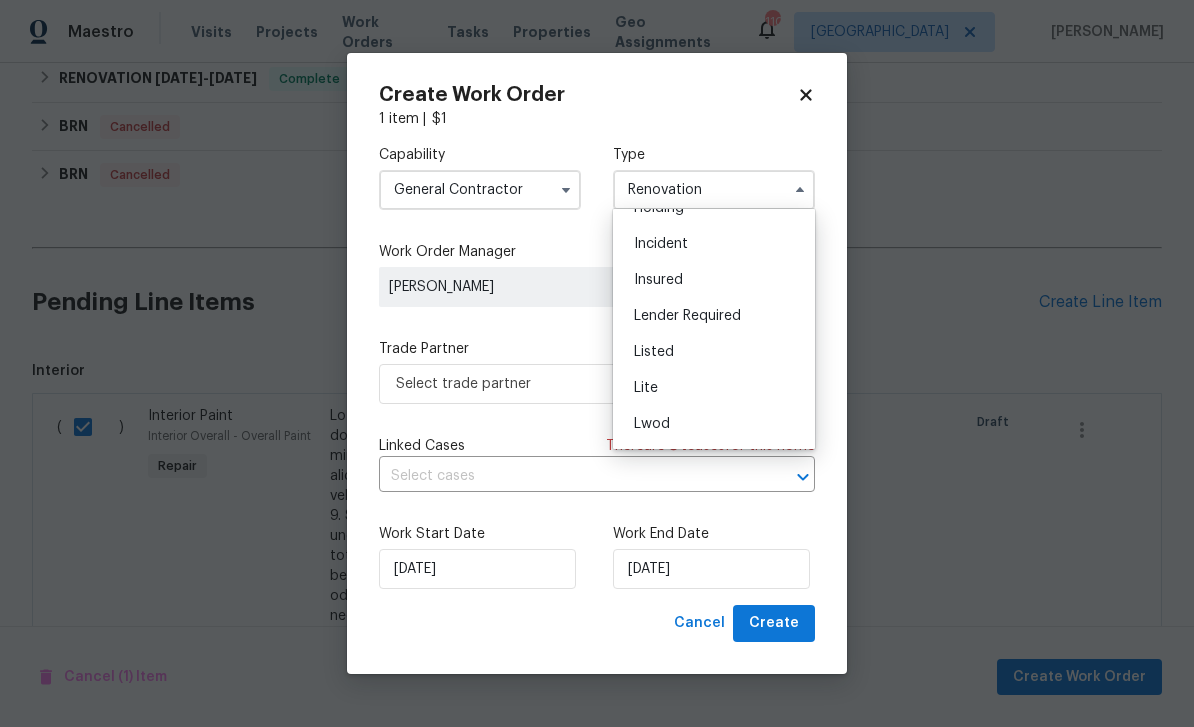 click on "Listed" at bounding box center [714, 352] 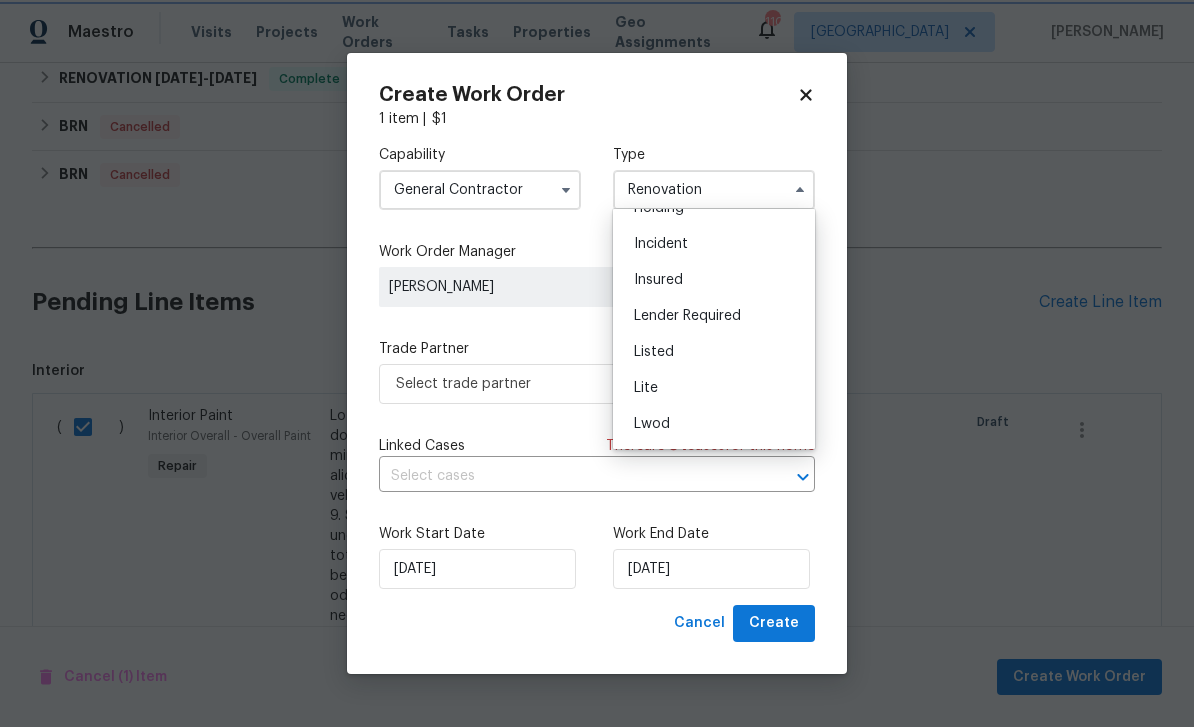 type on "Listed" 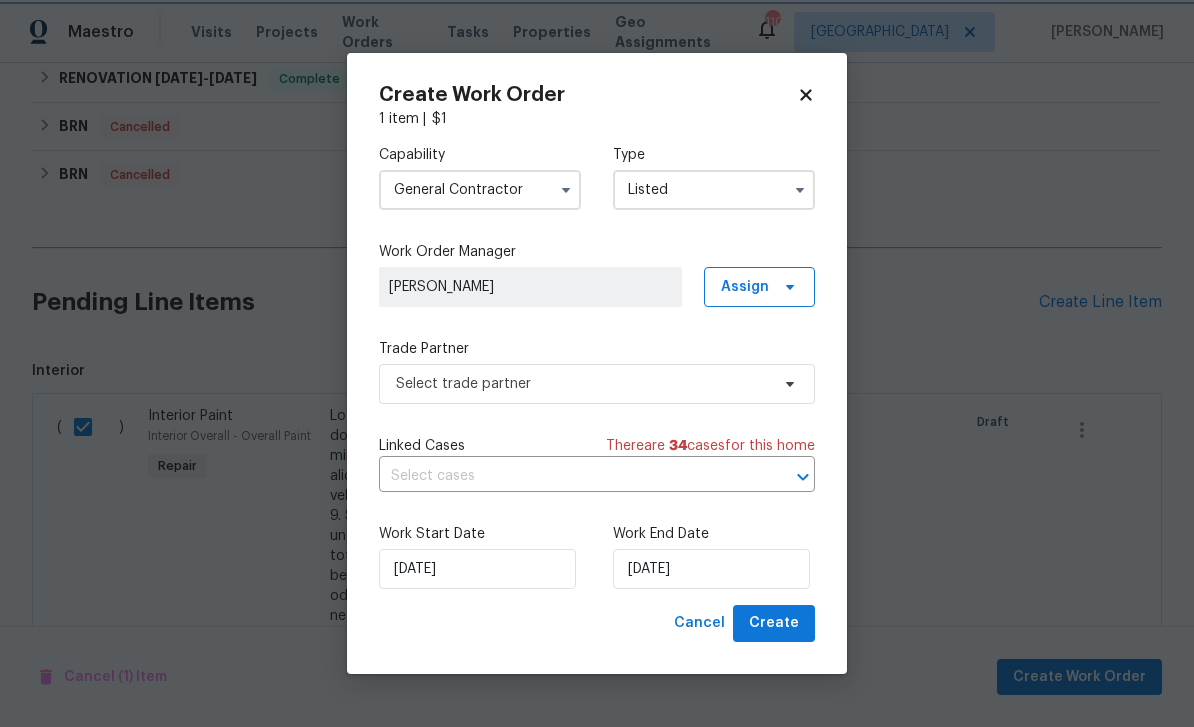 scroll, scrollTop: 0, scrollLeft: 0, axis: both 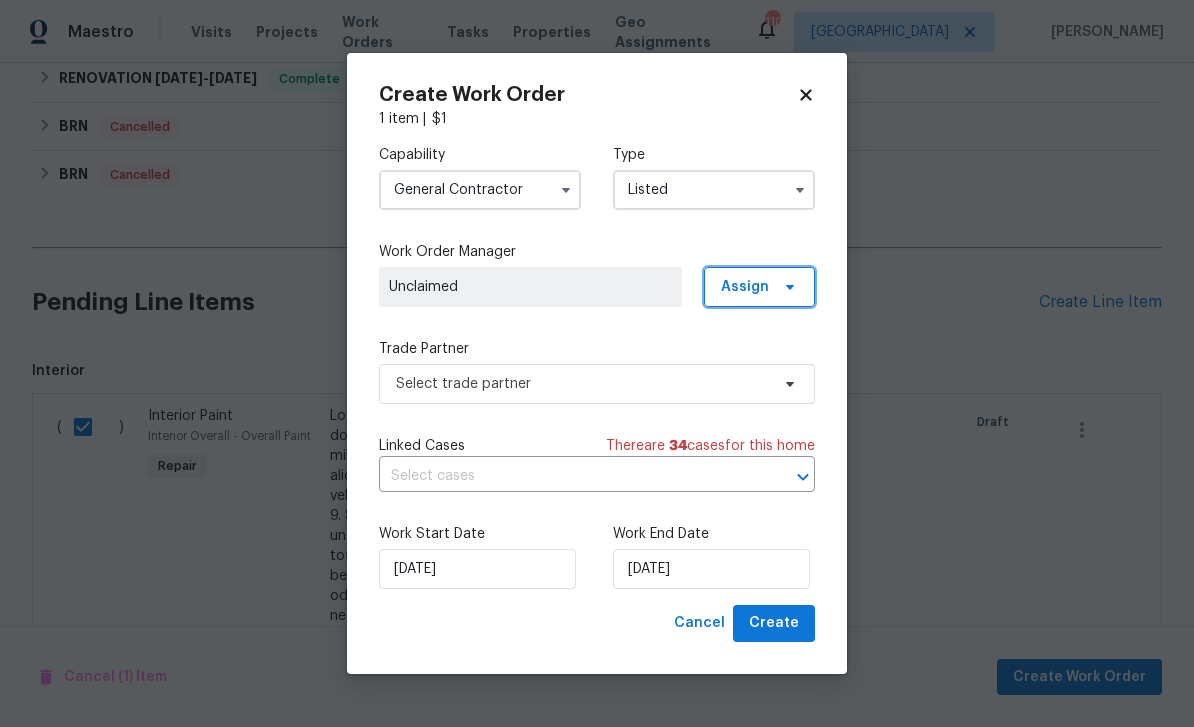 click on "Assign" at bounding box center [745, 287] 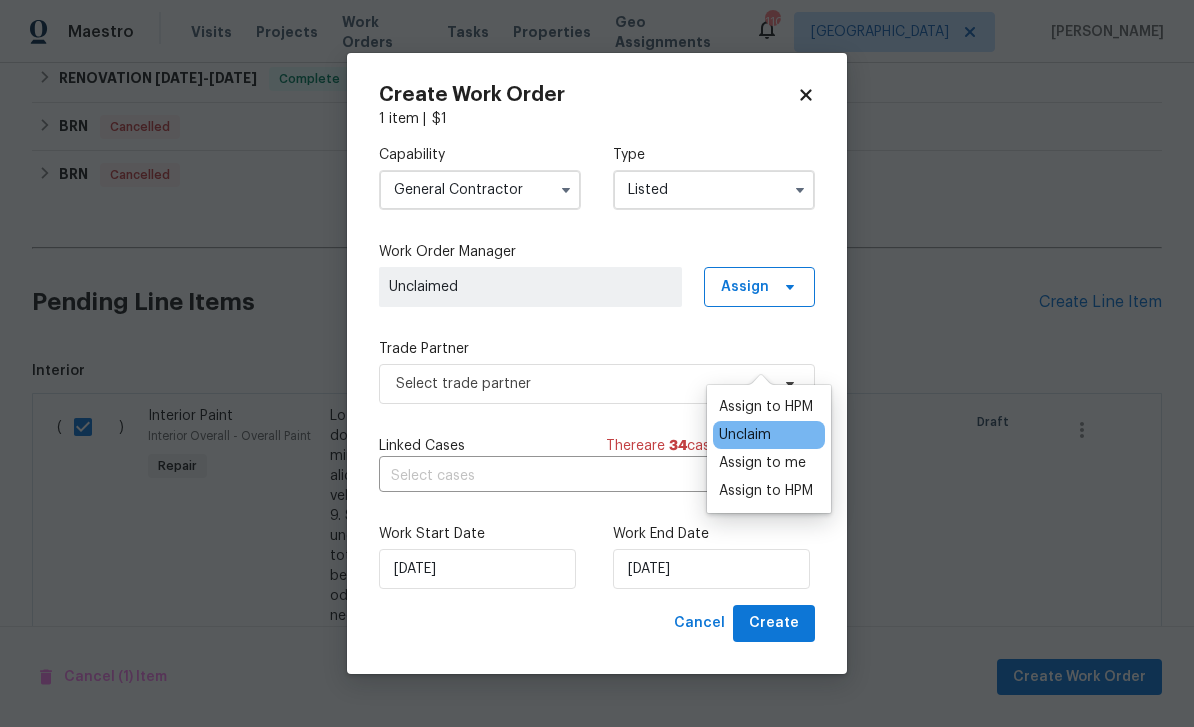 click on "Assign to HPM" at bounding box center [766, 407] 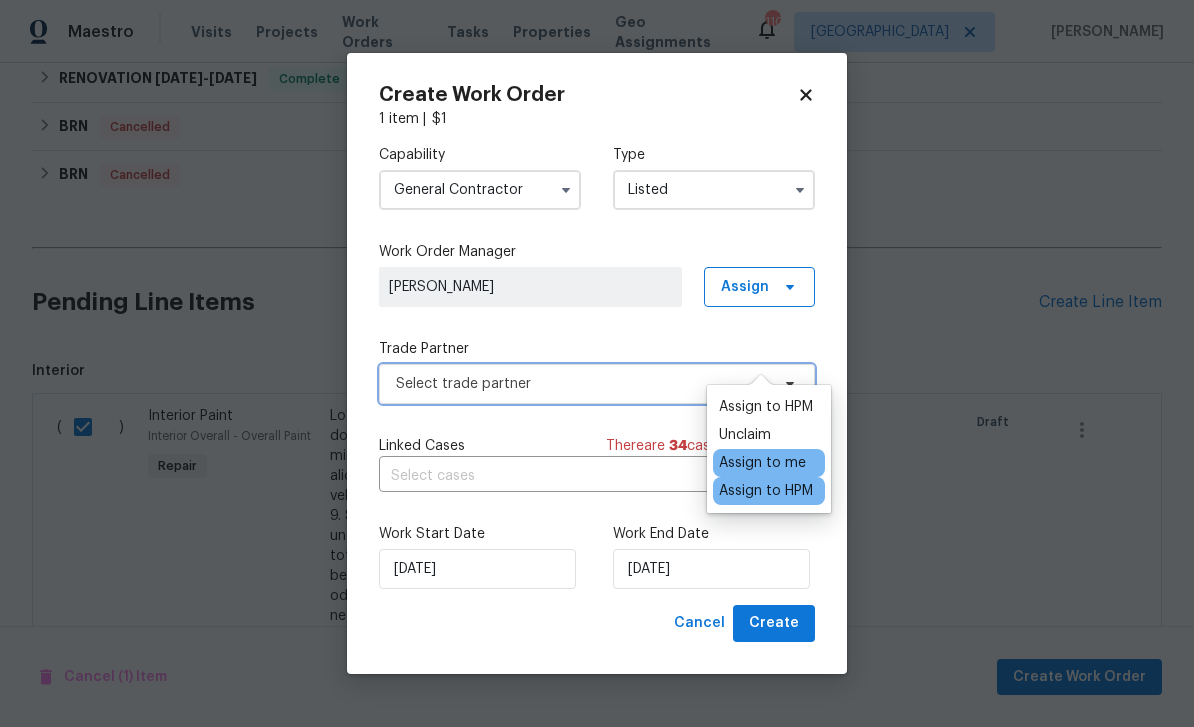 click on "Select trade partner" at bounding box center [582, 384] 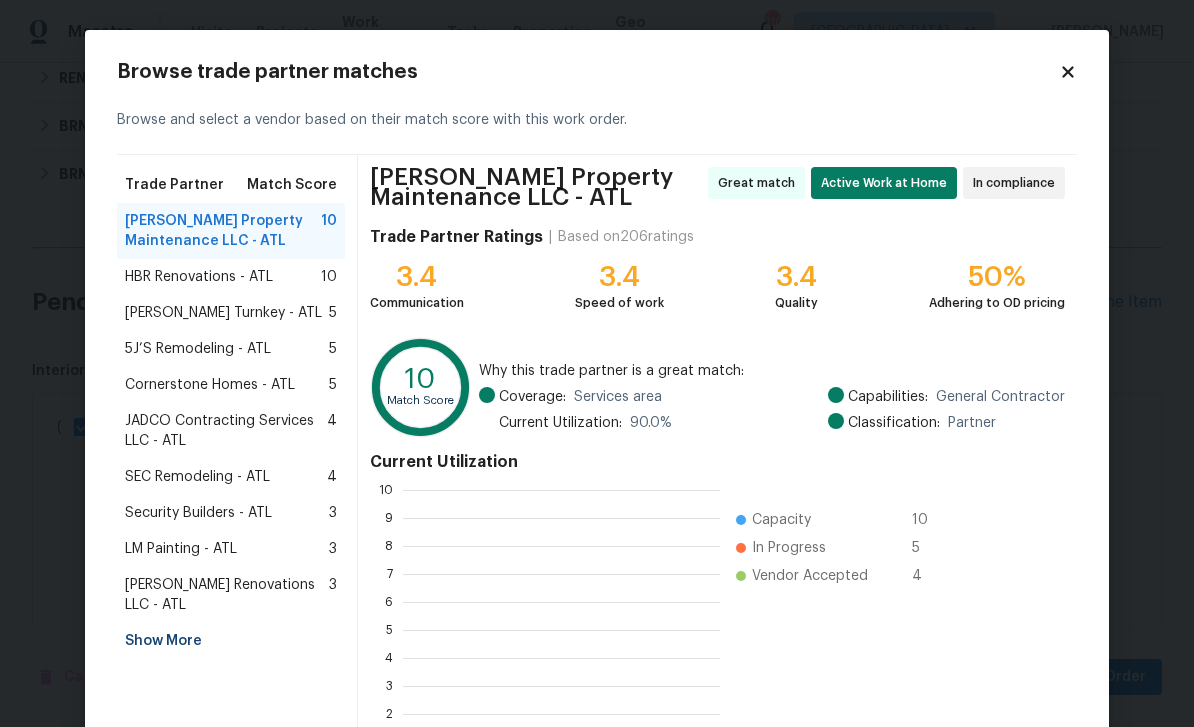 scroll, scrollTop: 2, scrollLeft: 2, axis: both 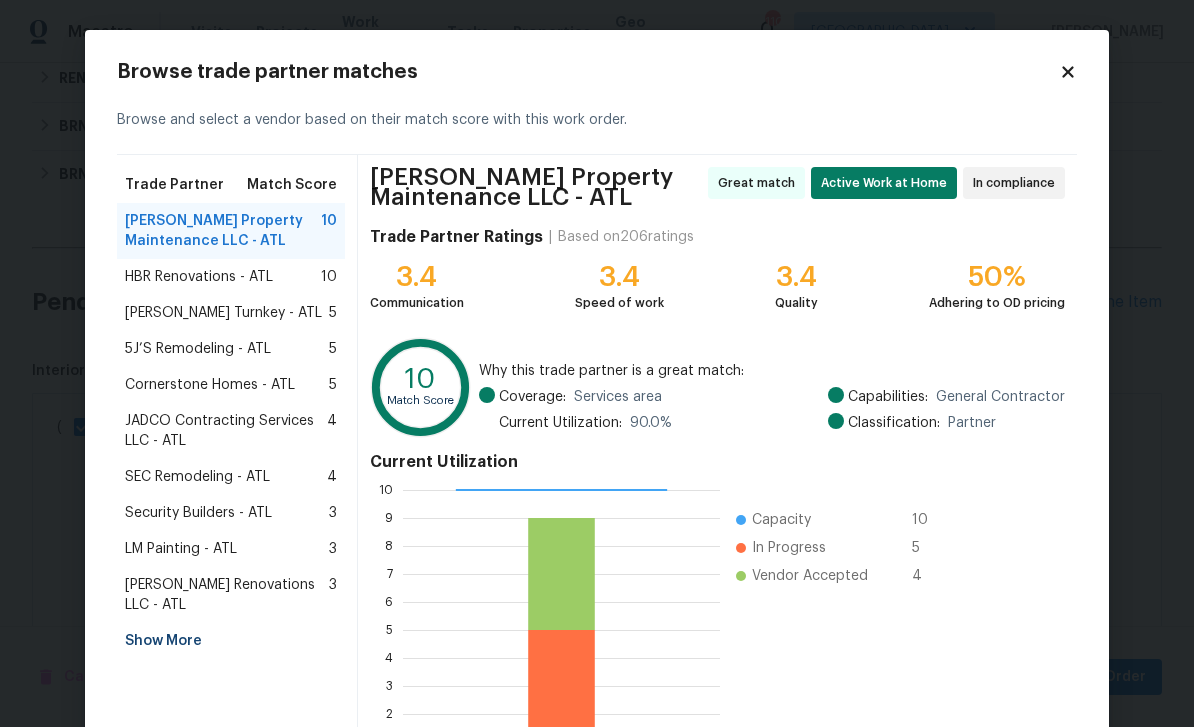 click on "Show More" at bounding box center [231, 641] 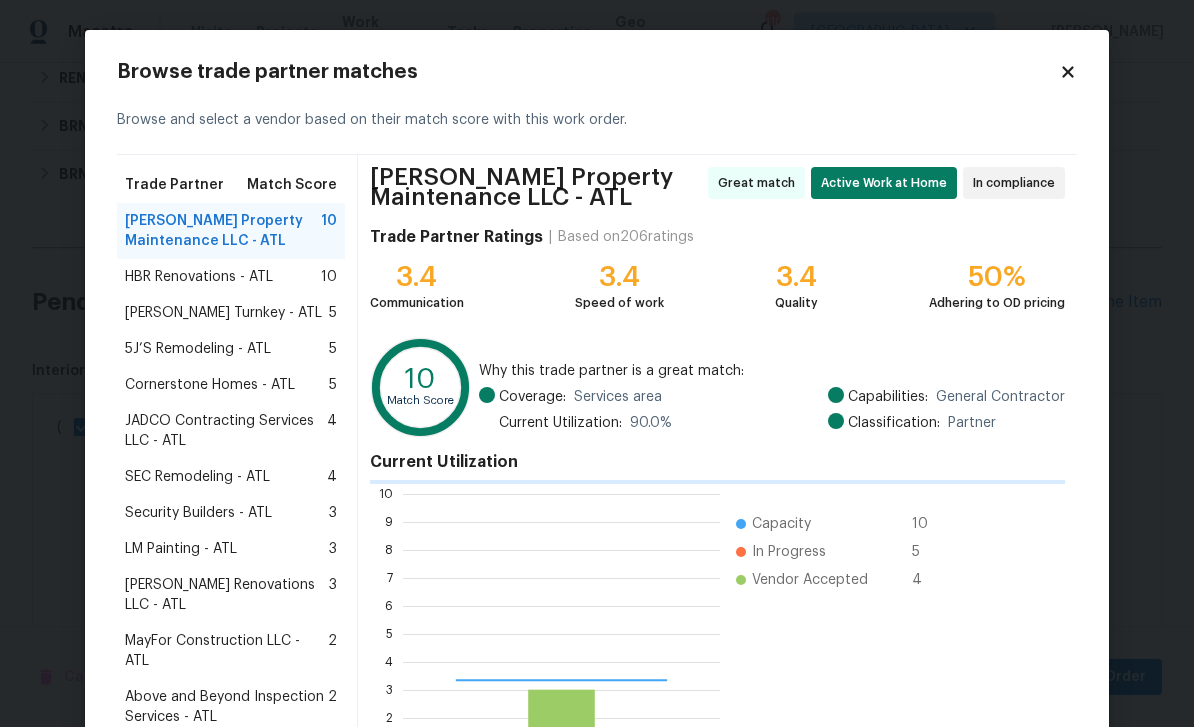 scroll, scrollTop: 2, scrollLeft: 2, axis: both 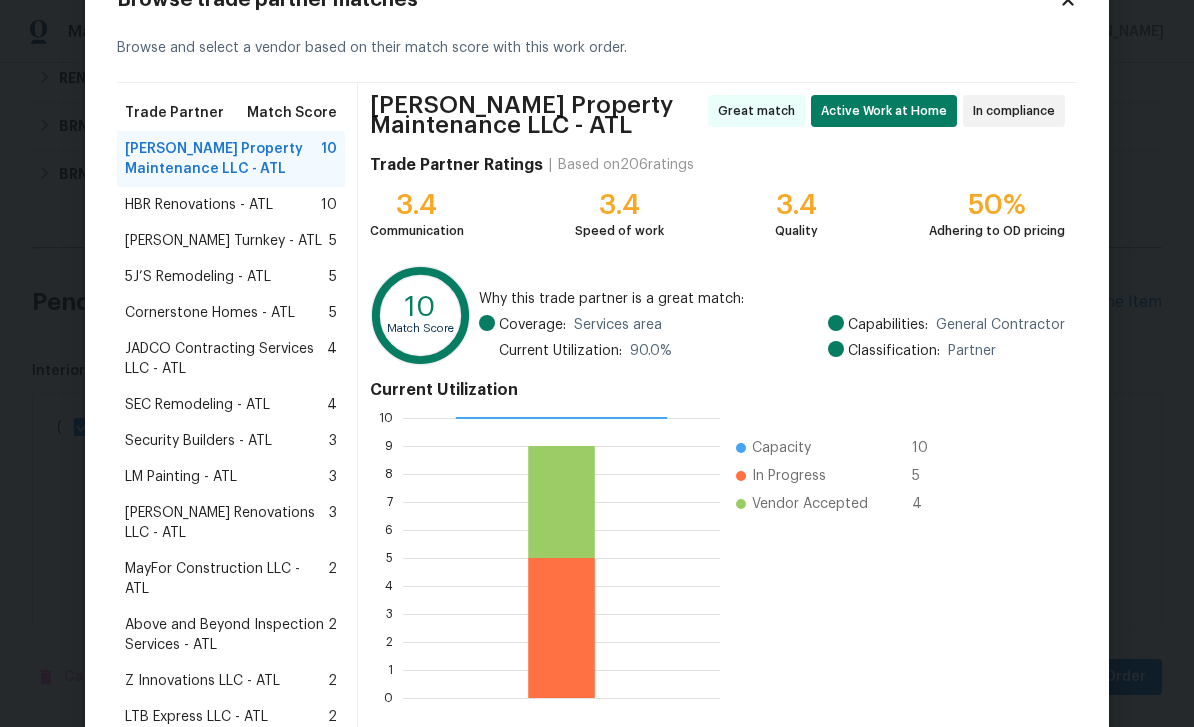 click on "MayFor Construction LLC - ATL" at bounding box center [226, 579] 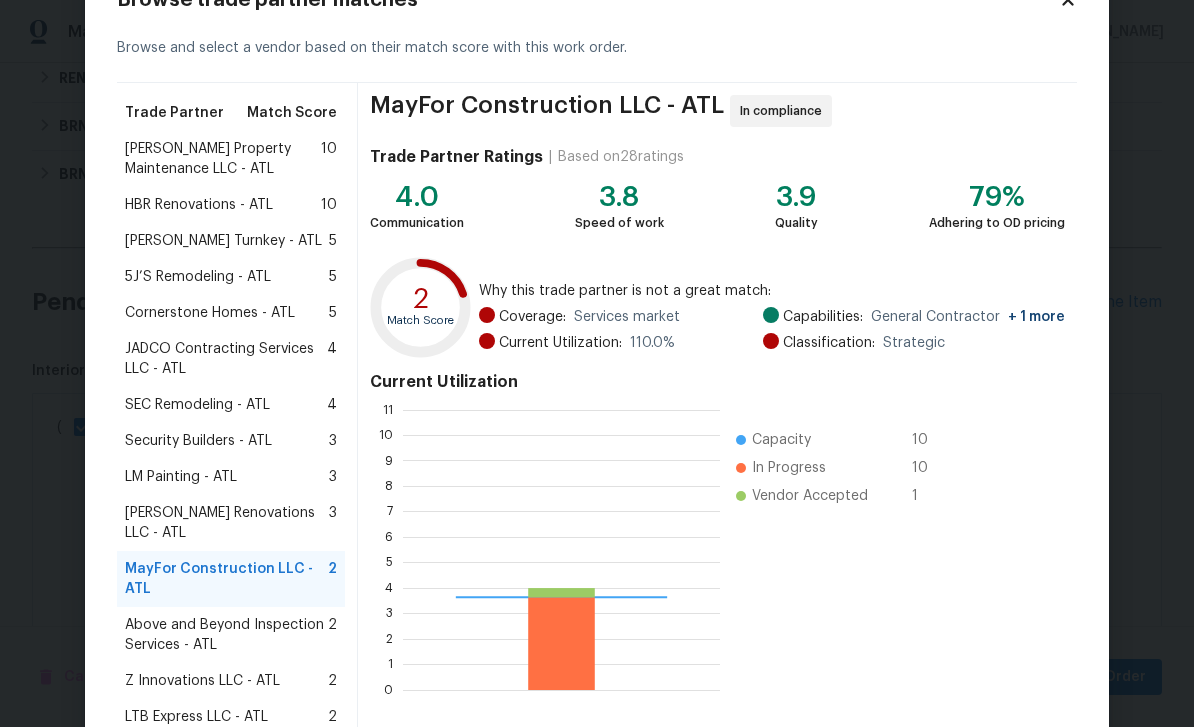 scroll, scrollTop: 2, scrollLeft: 2, axis: both 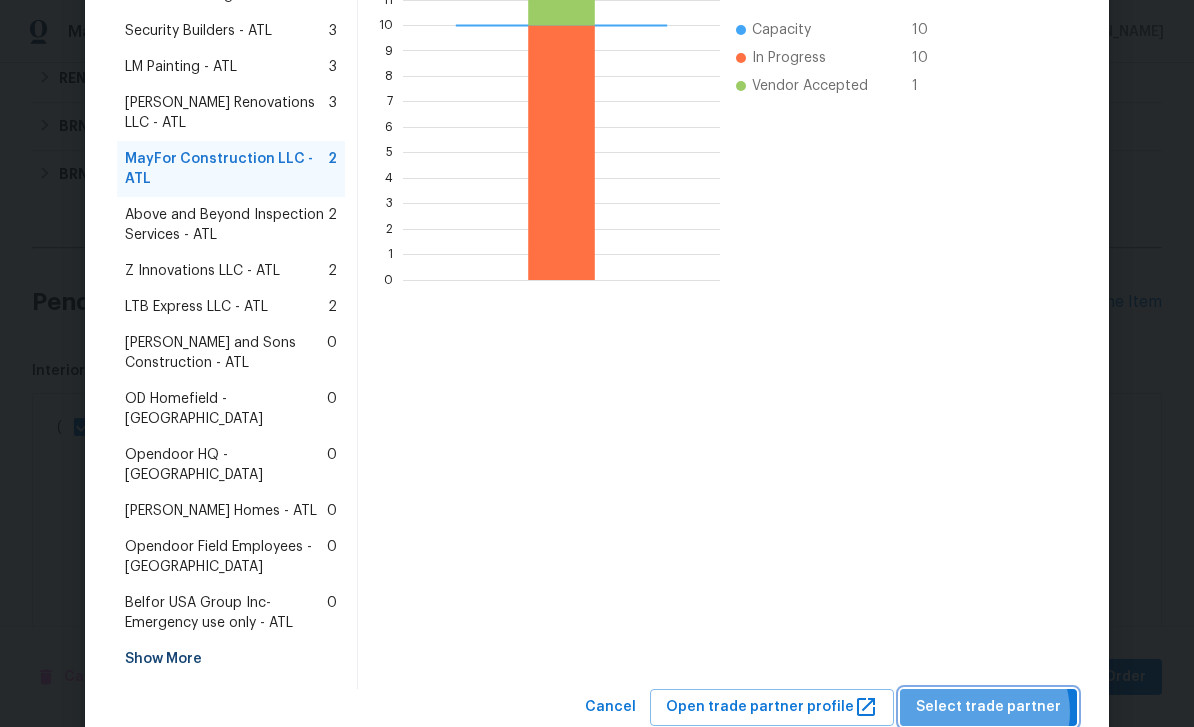 click on "Select trade partner" at bounding box center [988, 707] 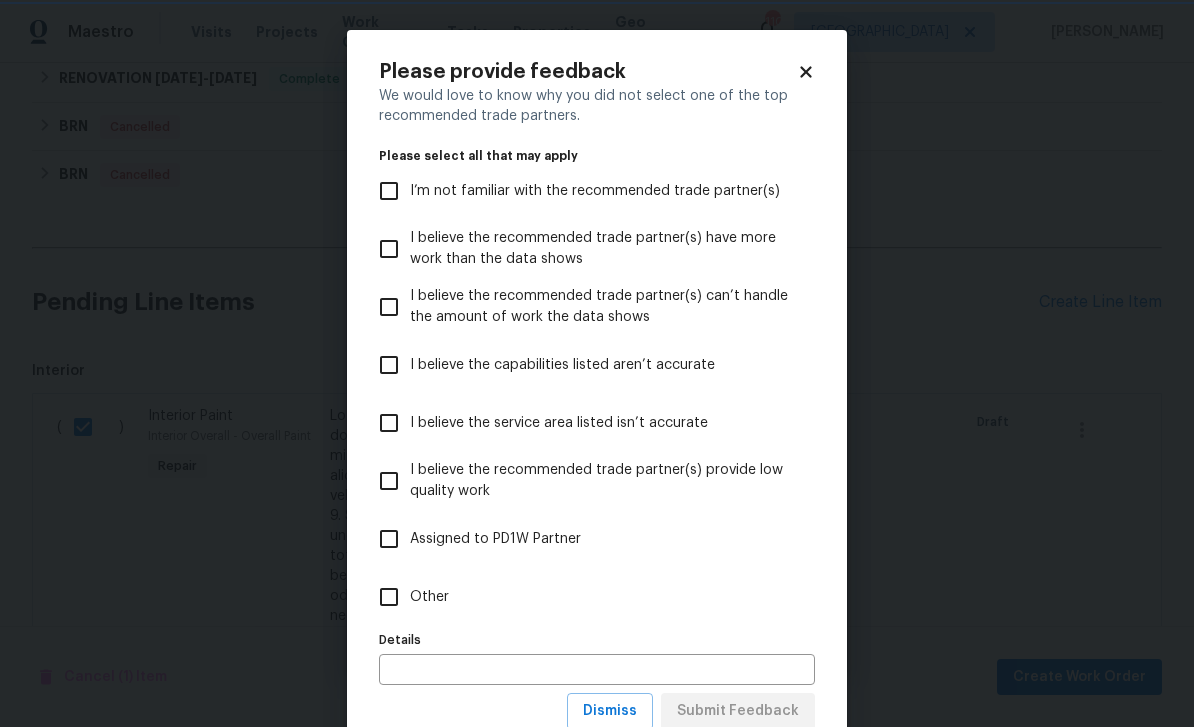 scroll, scrollTop: 0, scrollLeft: 0, axis: both 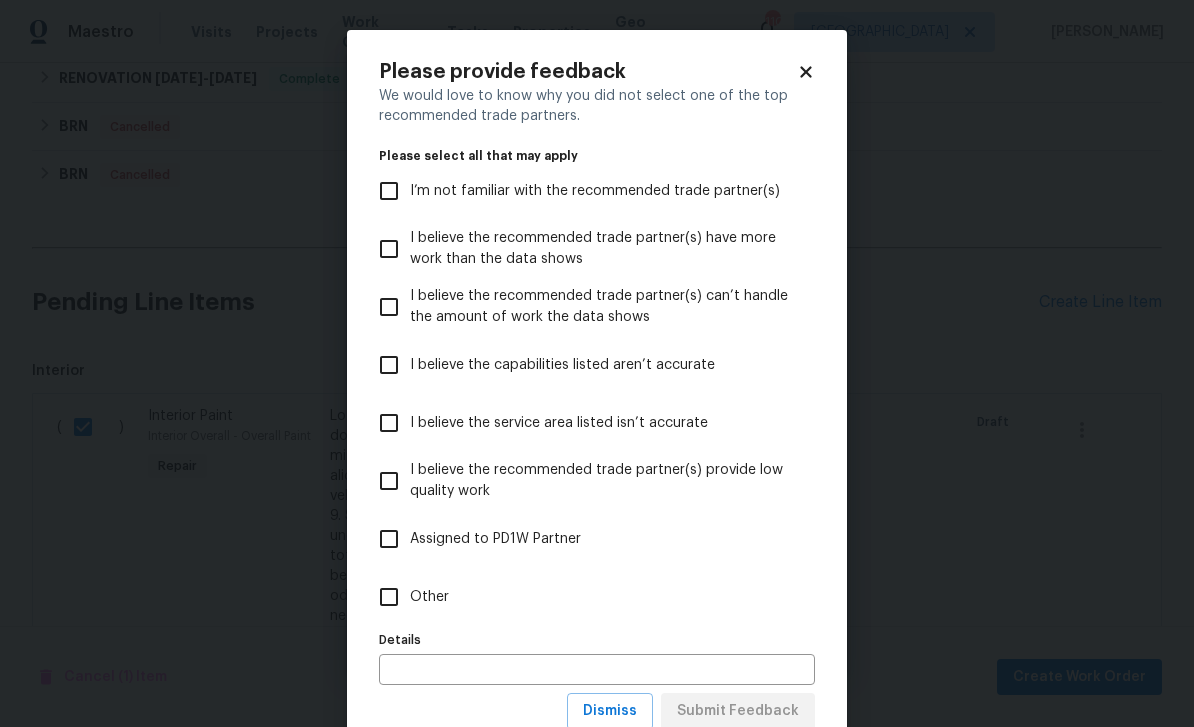 click on "Other" at bounding box center [389, 597] 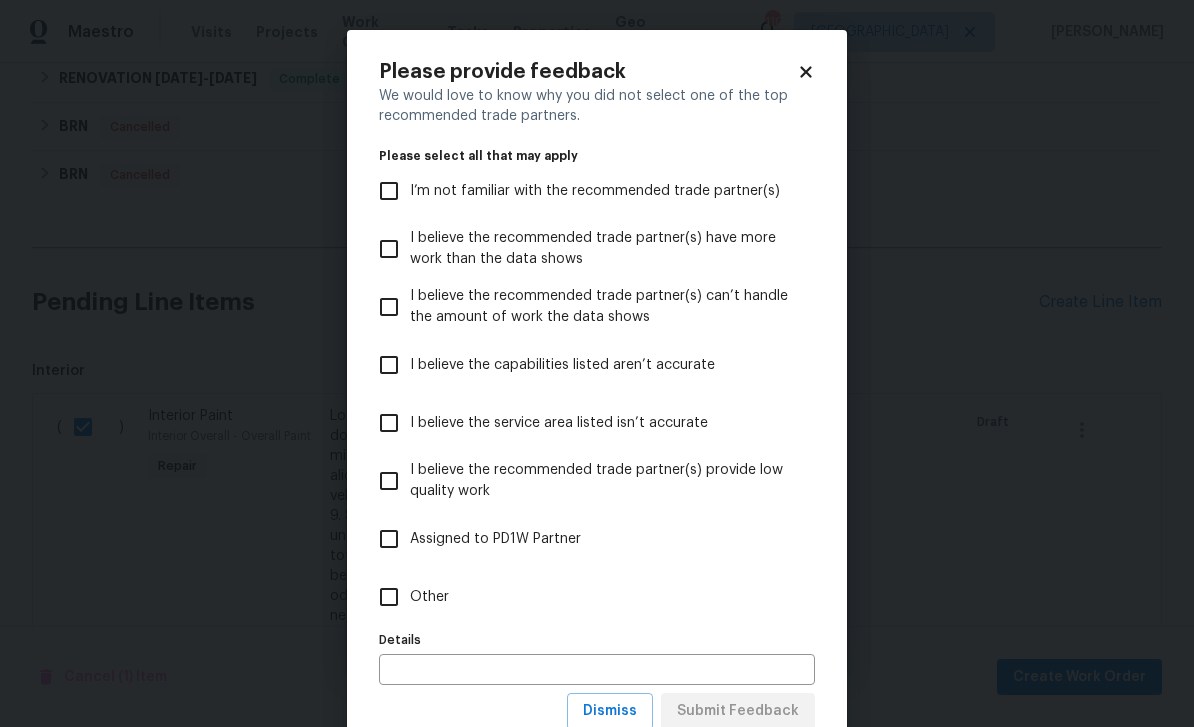 checkbox on "true" 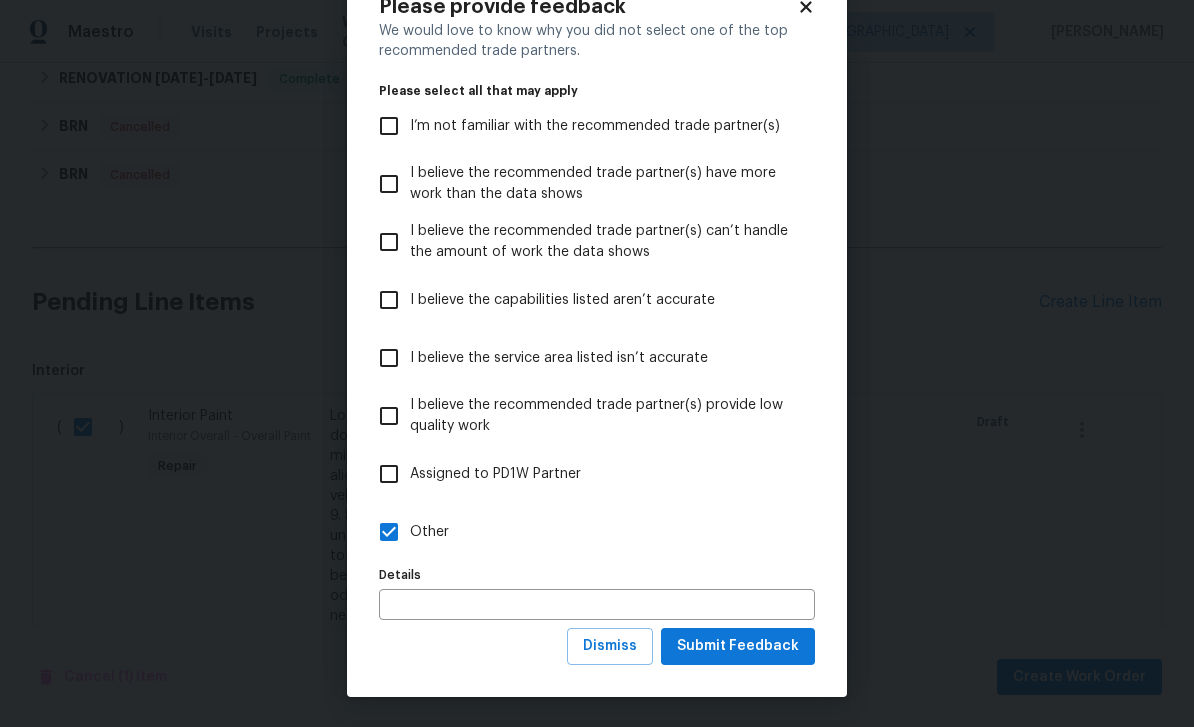 scroll, scrollTop: 66, scrollLeft: 0, axis: vertical 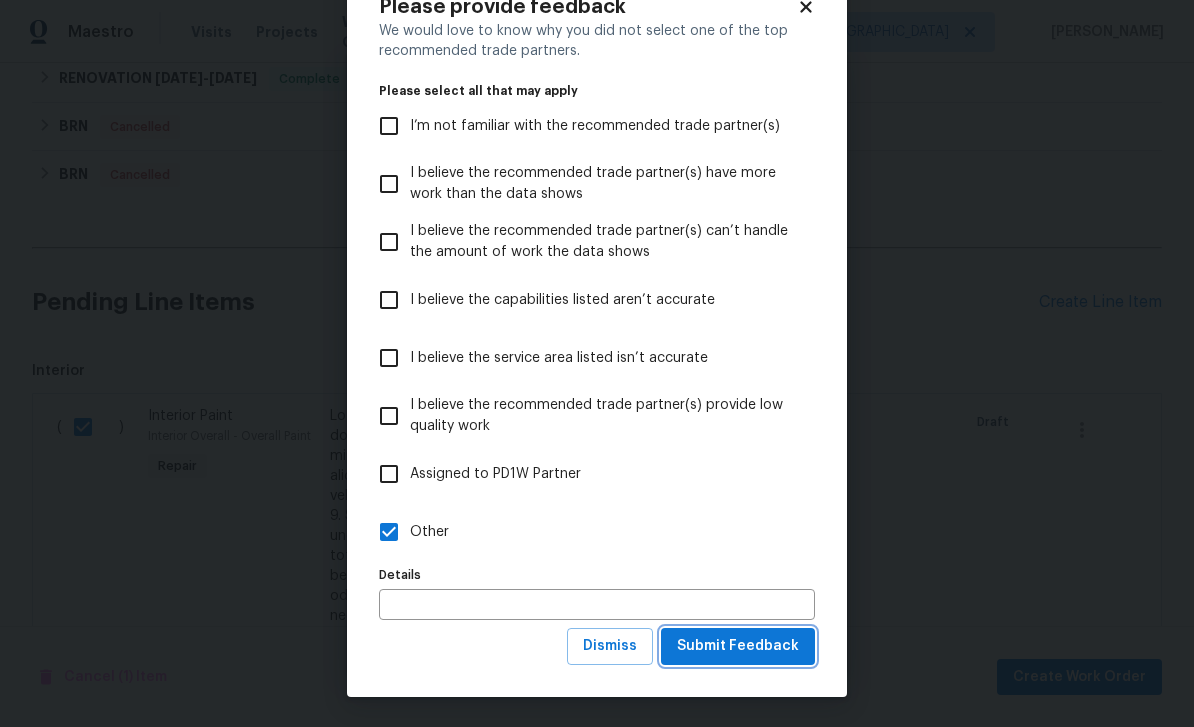 click on "Submit Feedback" at bounding box center [738, 646] 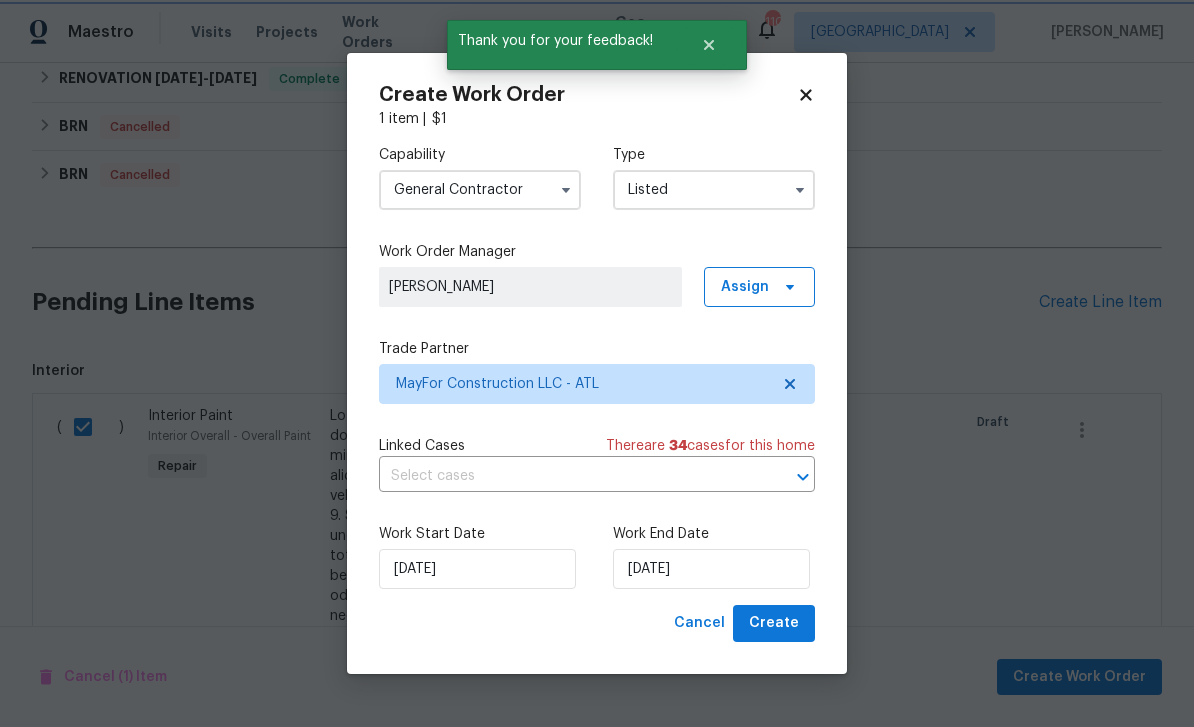 scroll, scrollTop: 0, scrollLeft: 0, axis: both 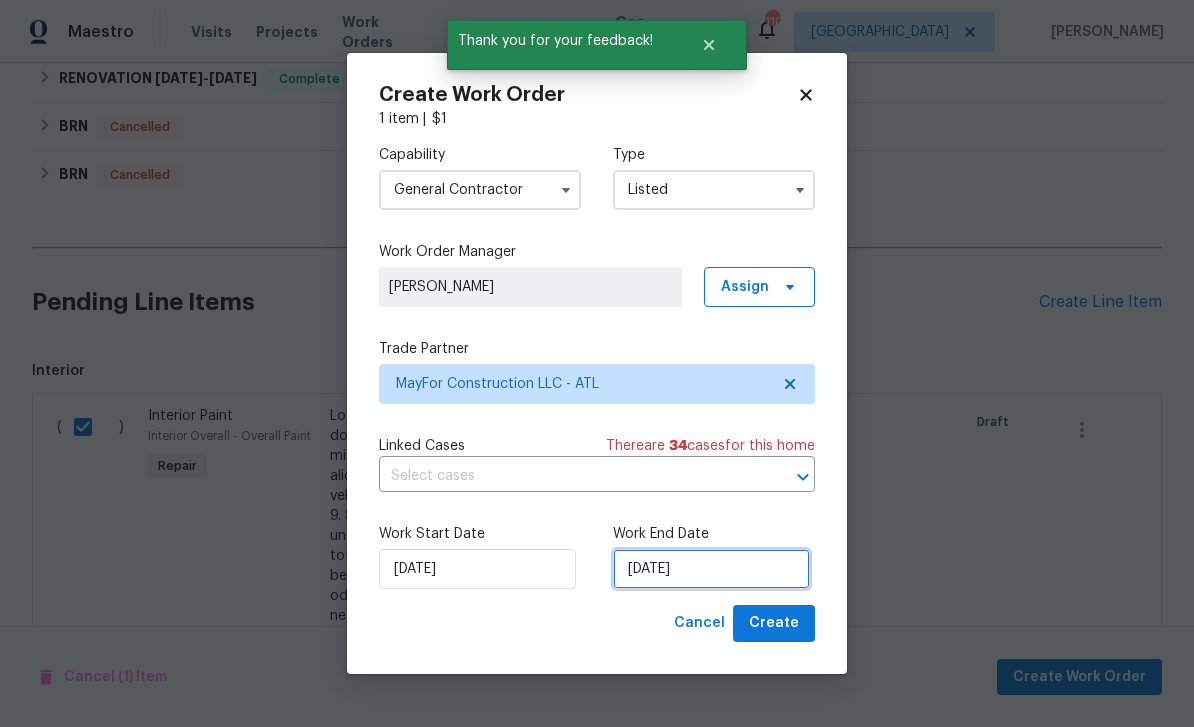 click on "[DATE]" at bounding box center [711, 569] 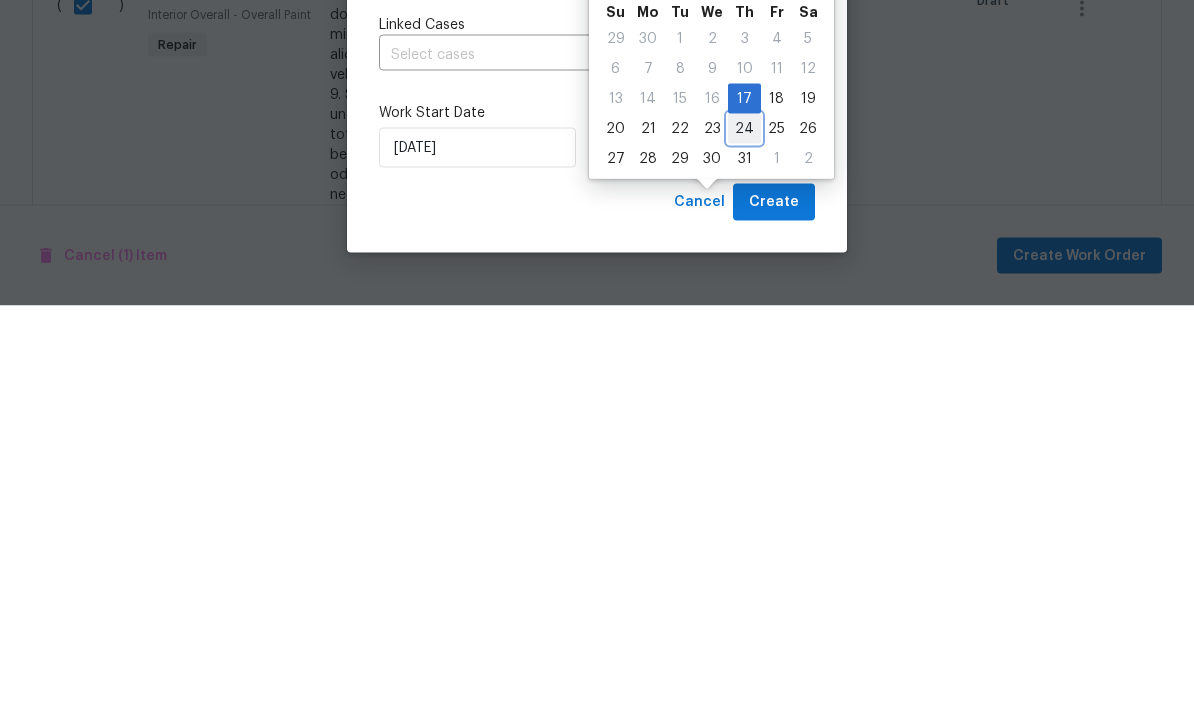 click on "24" at bounding box center [744, 550] 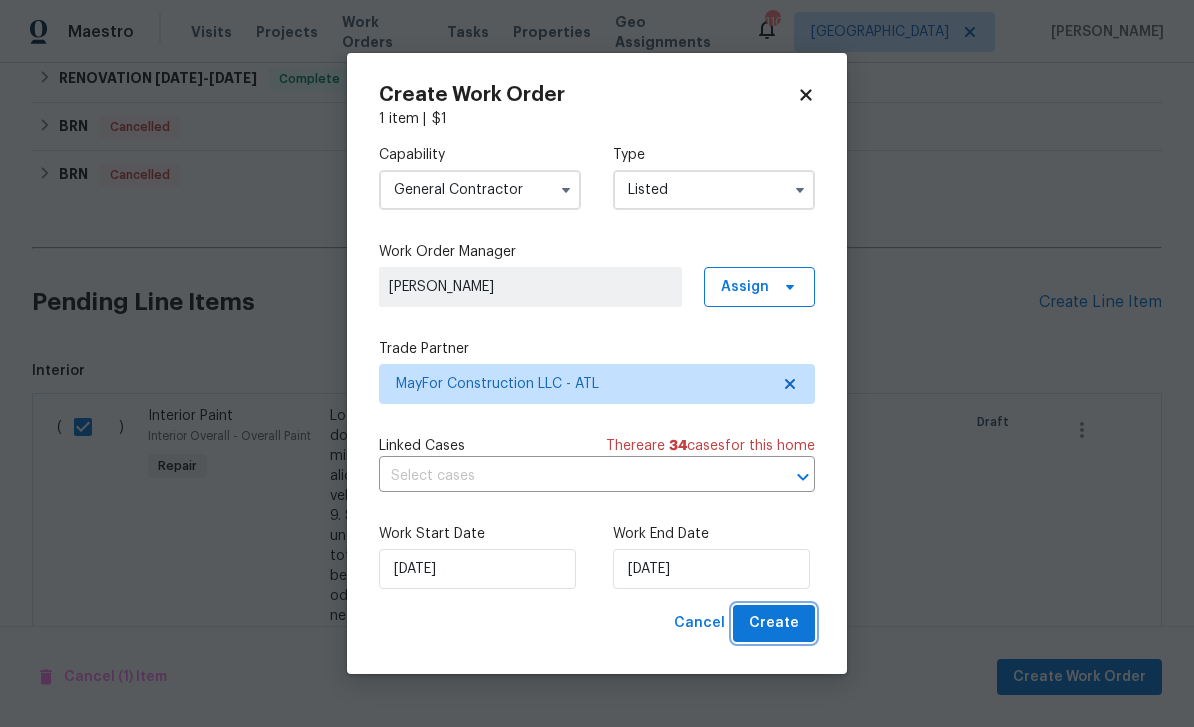 click on "Create" at bounding box center (774, 623) 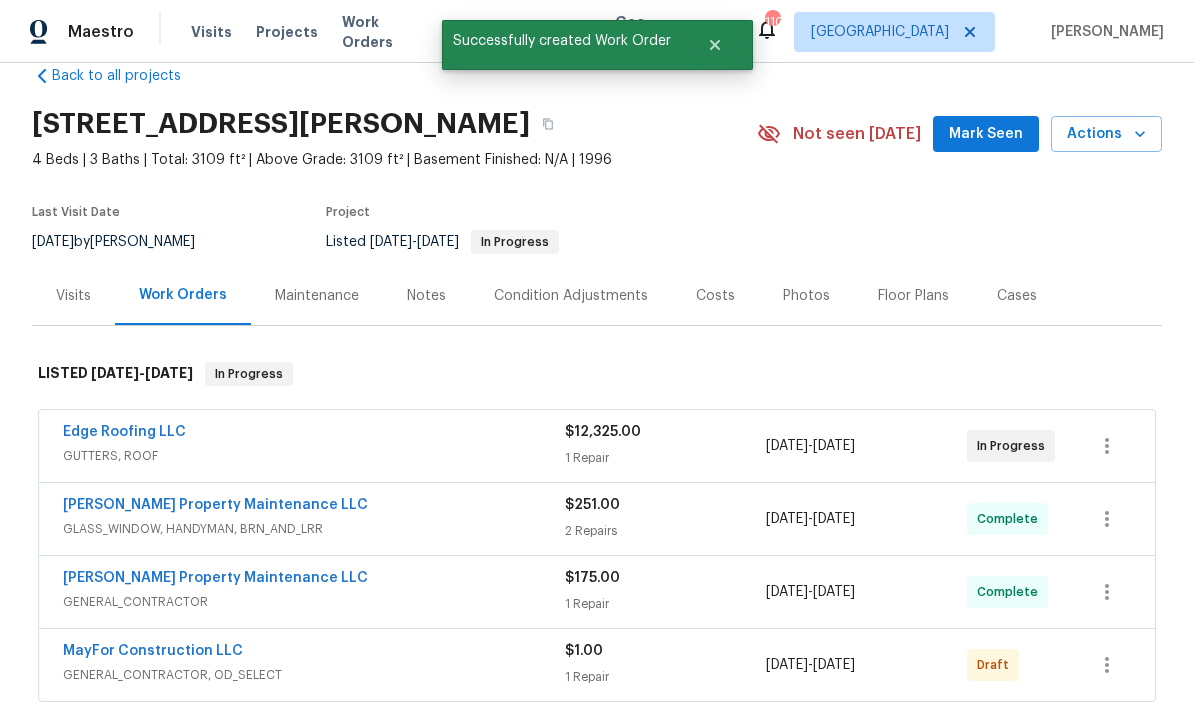 scroll, scrollTop: 41, scrollLeft: 0, axis: vertical 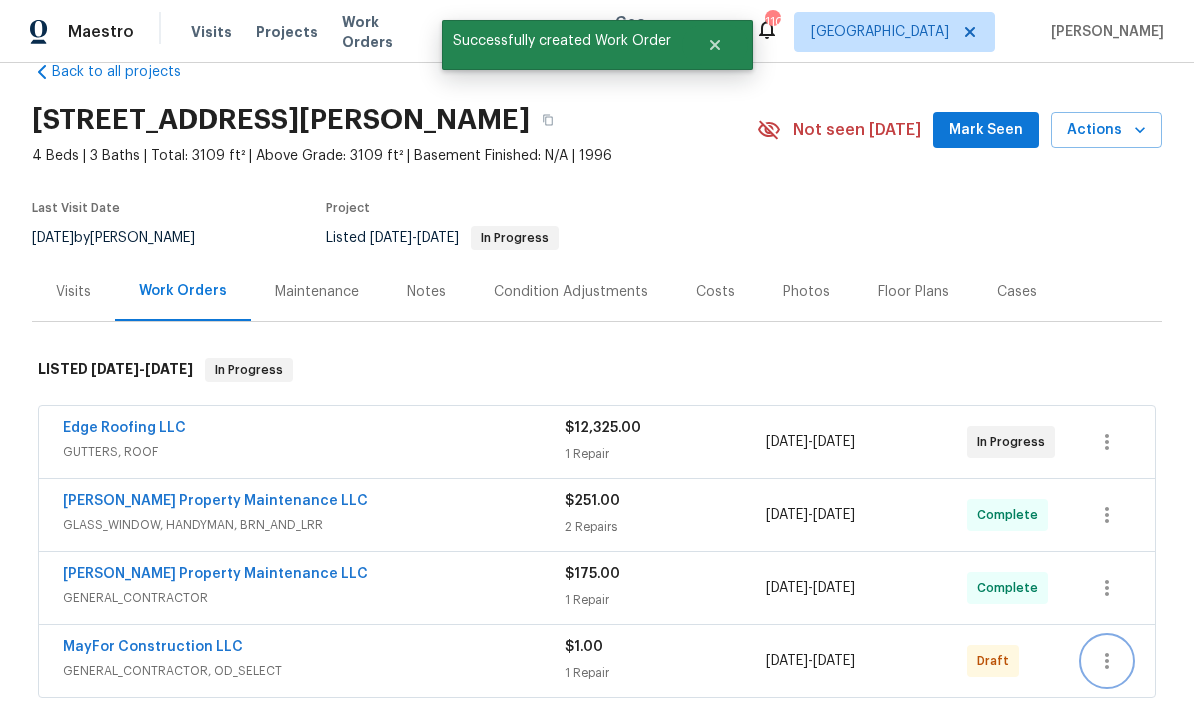 click 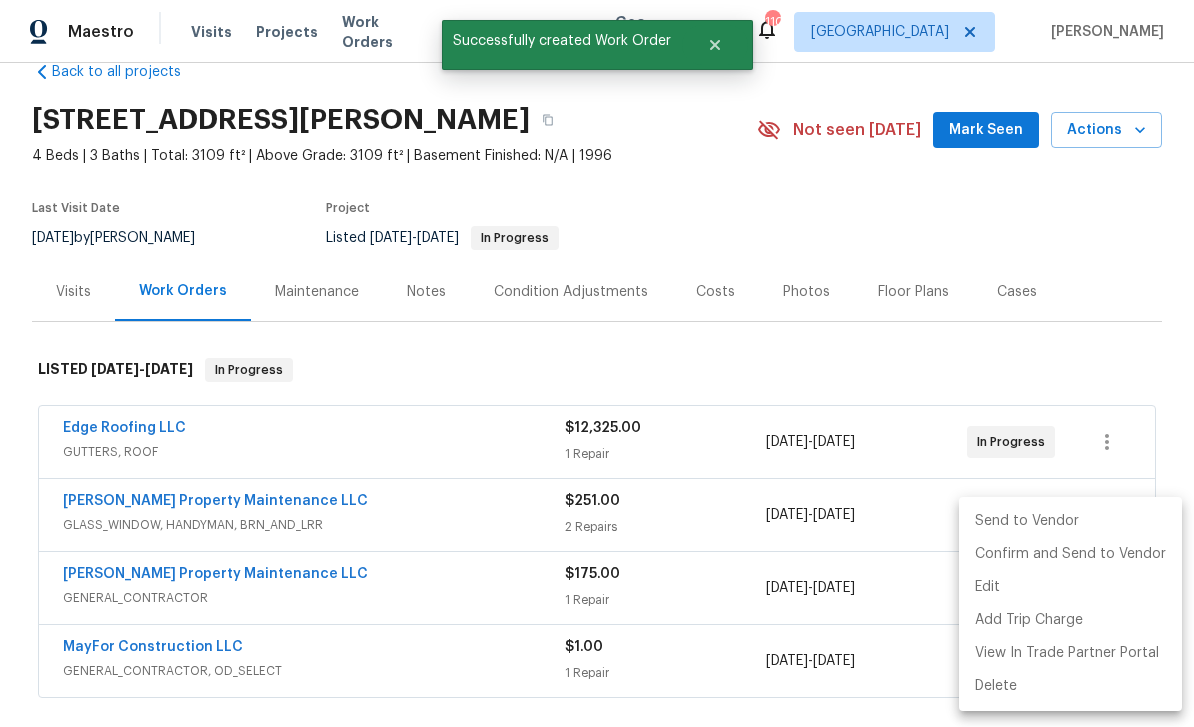 click on "Send to Vendor" at bounding box center (1070, 521) 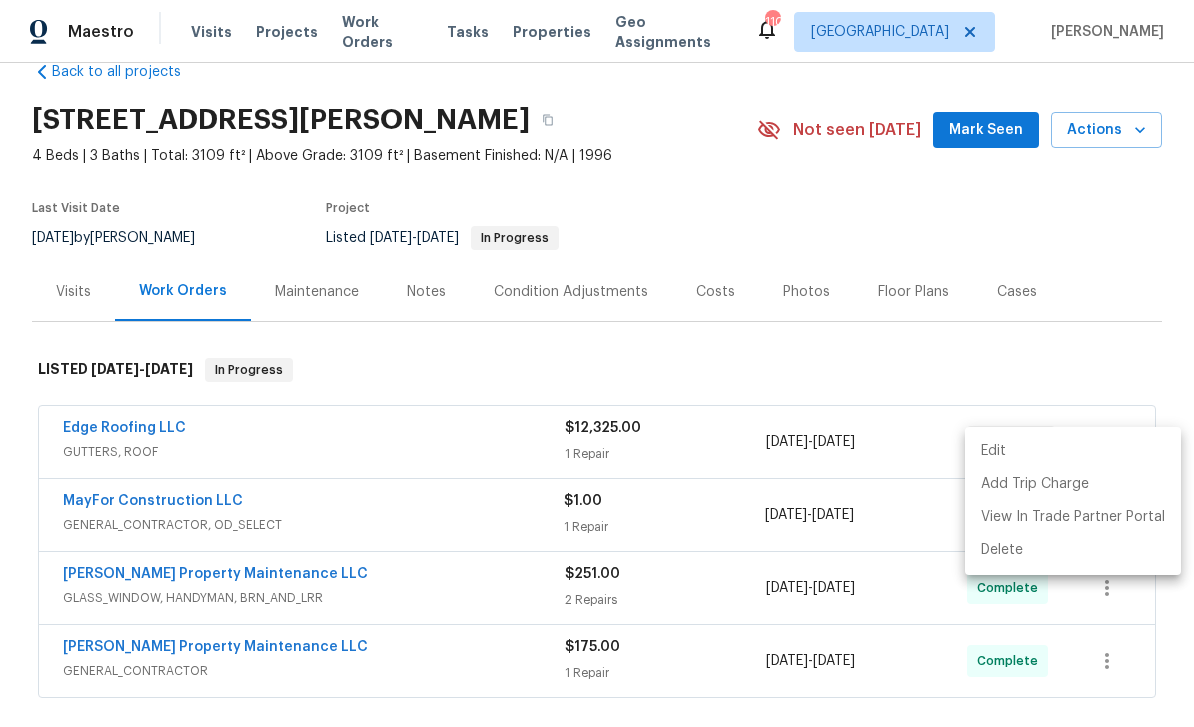 click at bounding box center [597, 363] 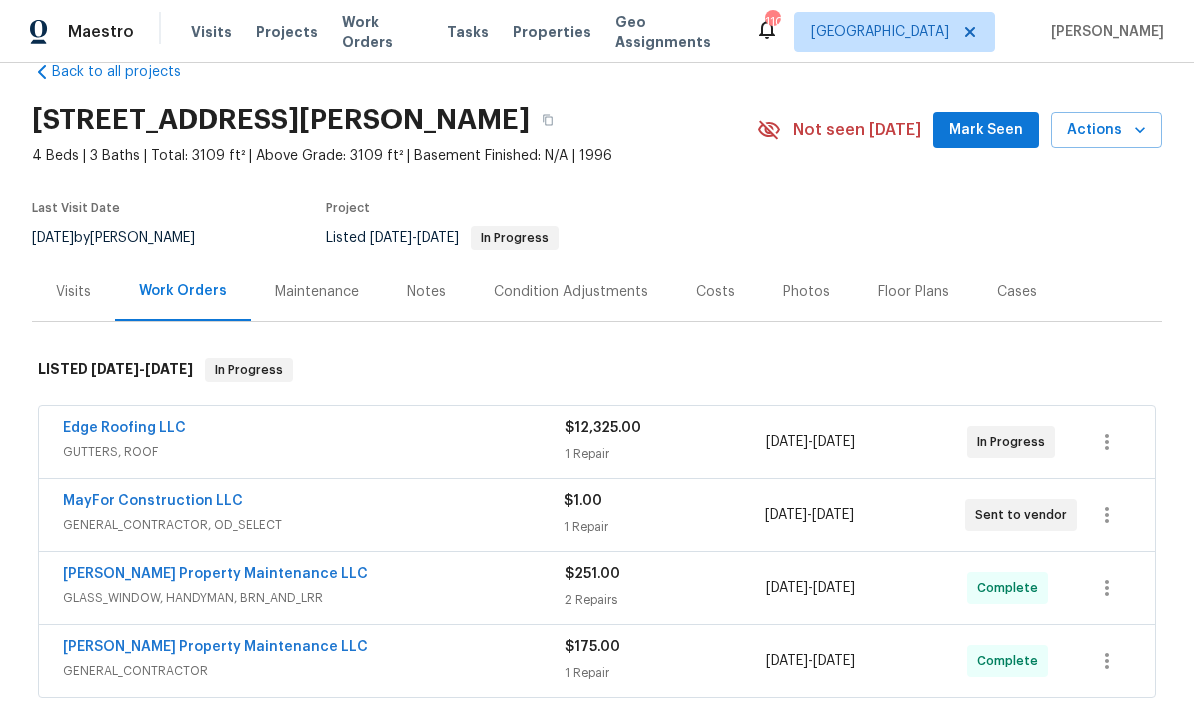 click on "Mark Seen" at bounding box center (986, 130) 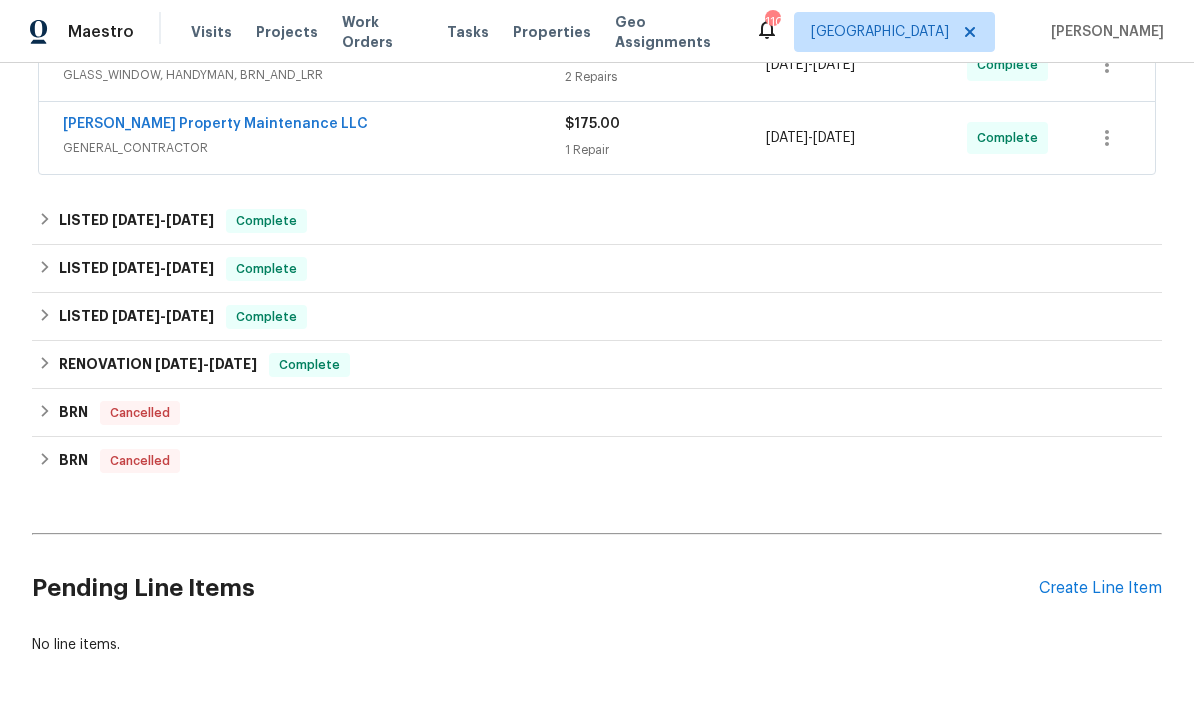 scroll, scrollTop: 563, scrollLeft: 0, axis: vertical 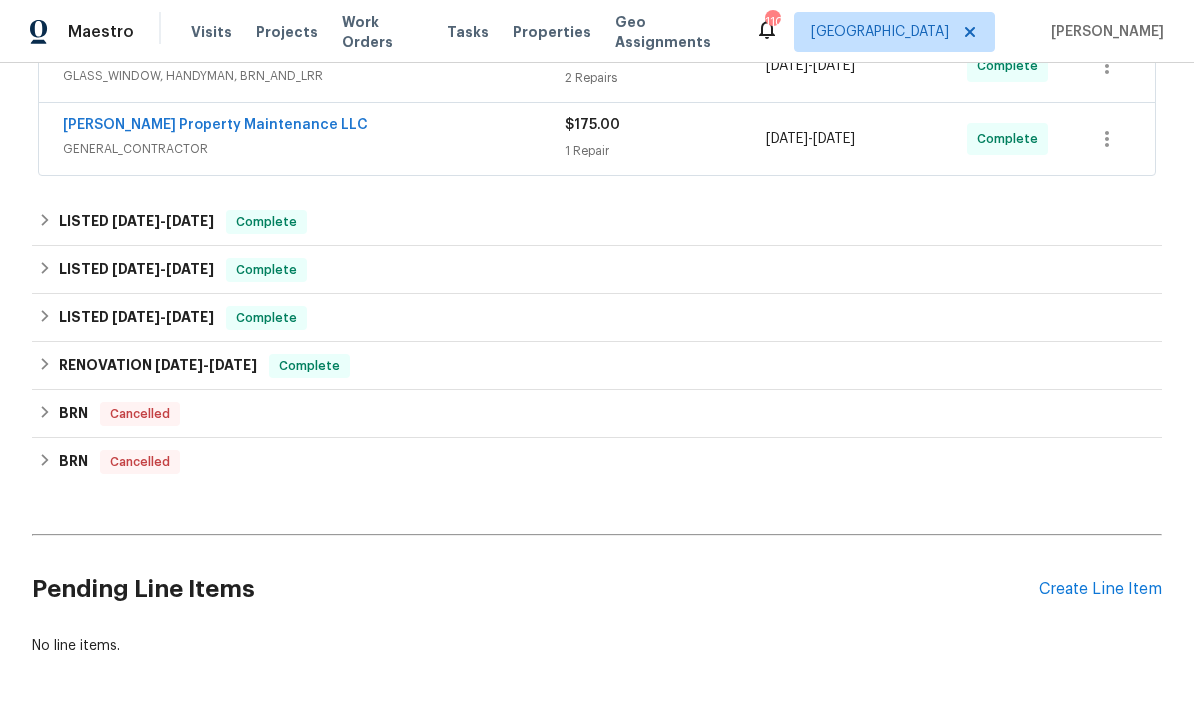 click on "Create Line Item" at bounding box center [1100, 589] 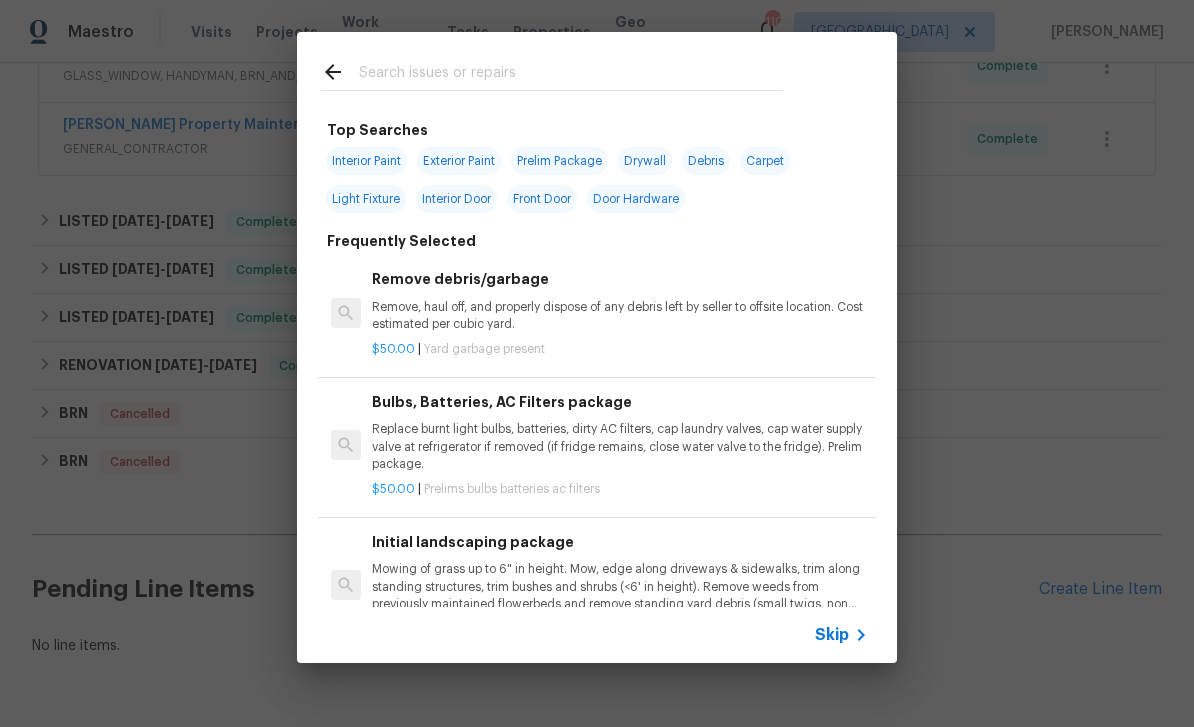 click at bounding box center [571, 75] 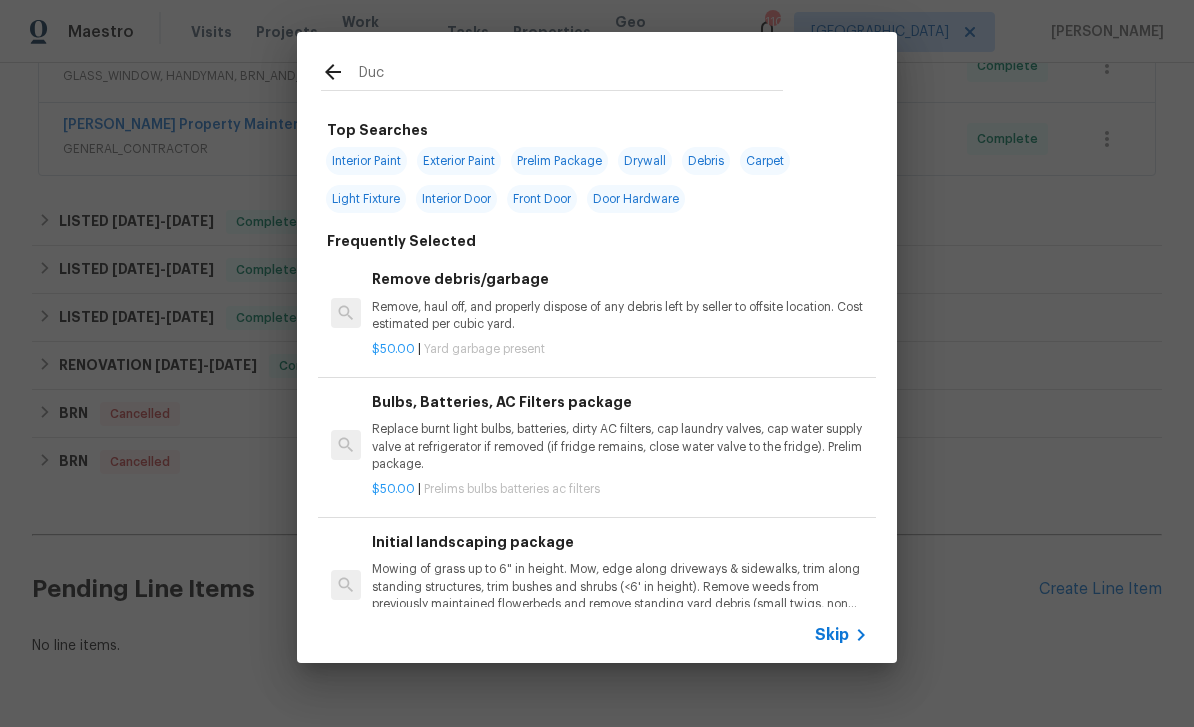 type on "Duct" 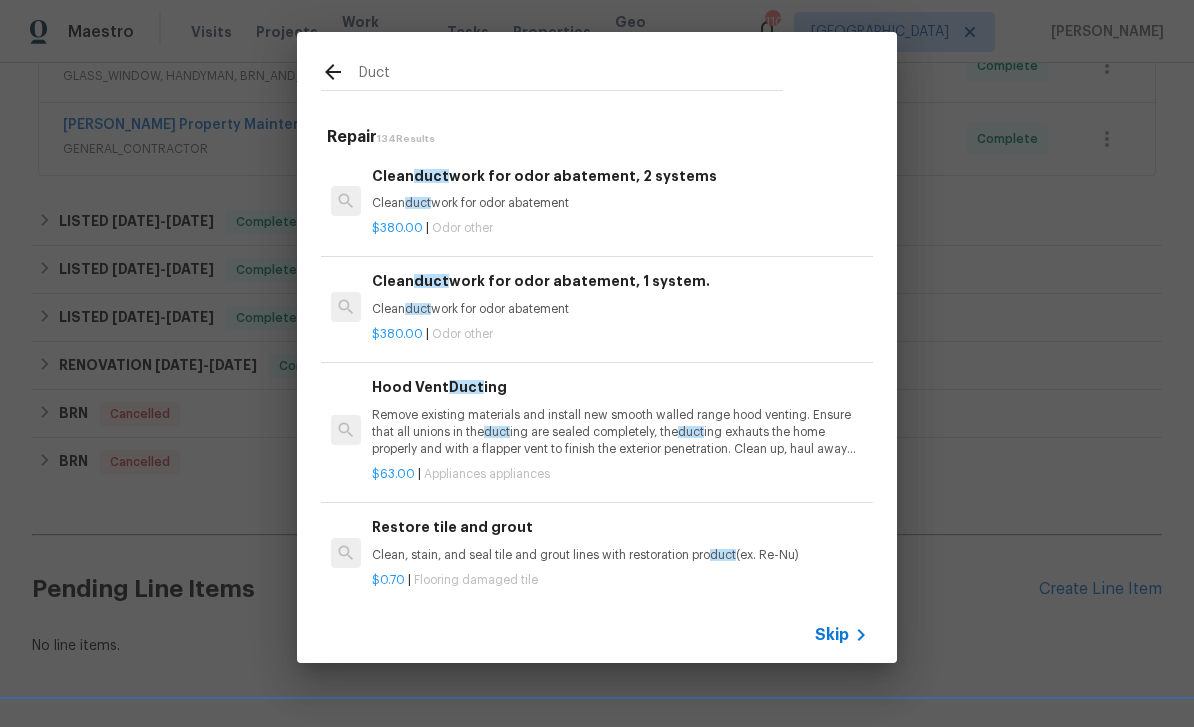 click on "Clean  duct work for odor abatement, 2 systems Clean  duct work for odor abatement" at bounding box center (620, 189) 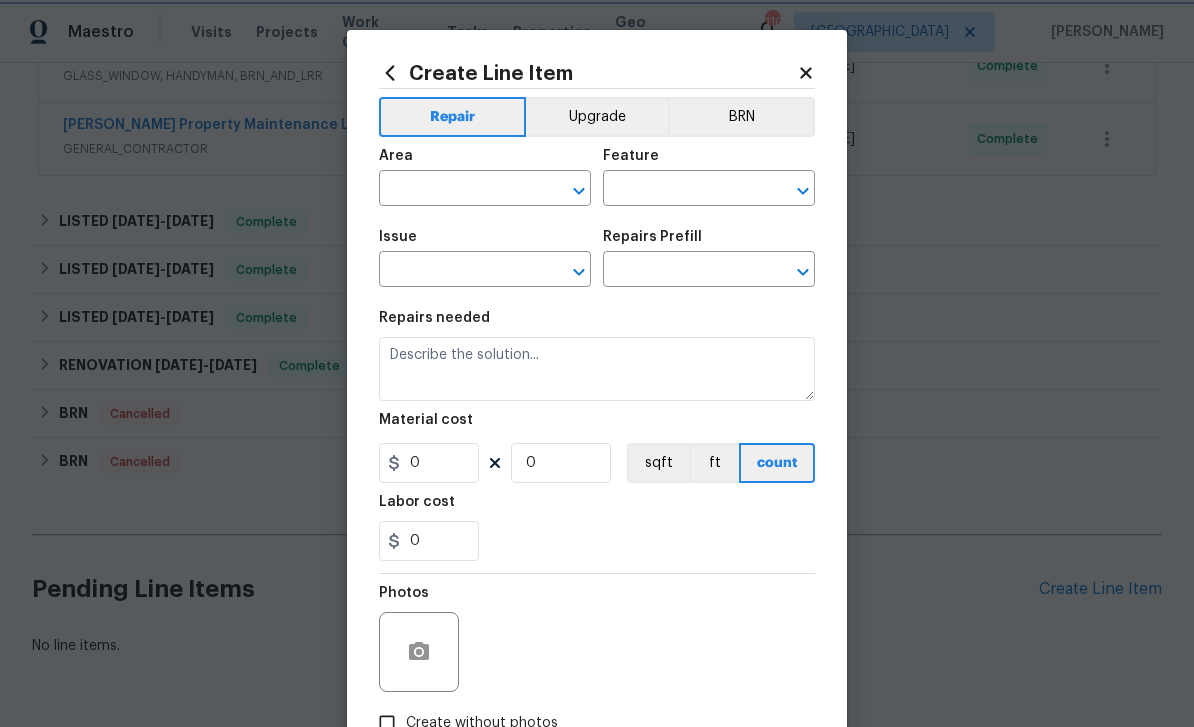 type on "Other Odor" 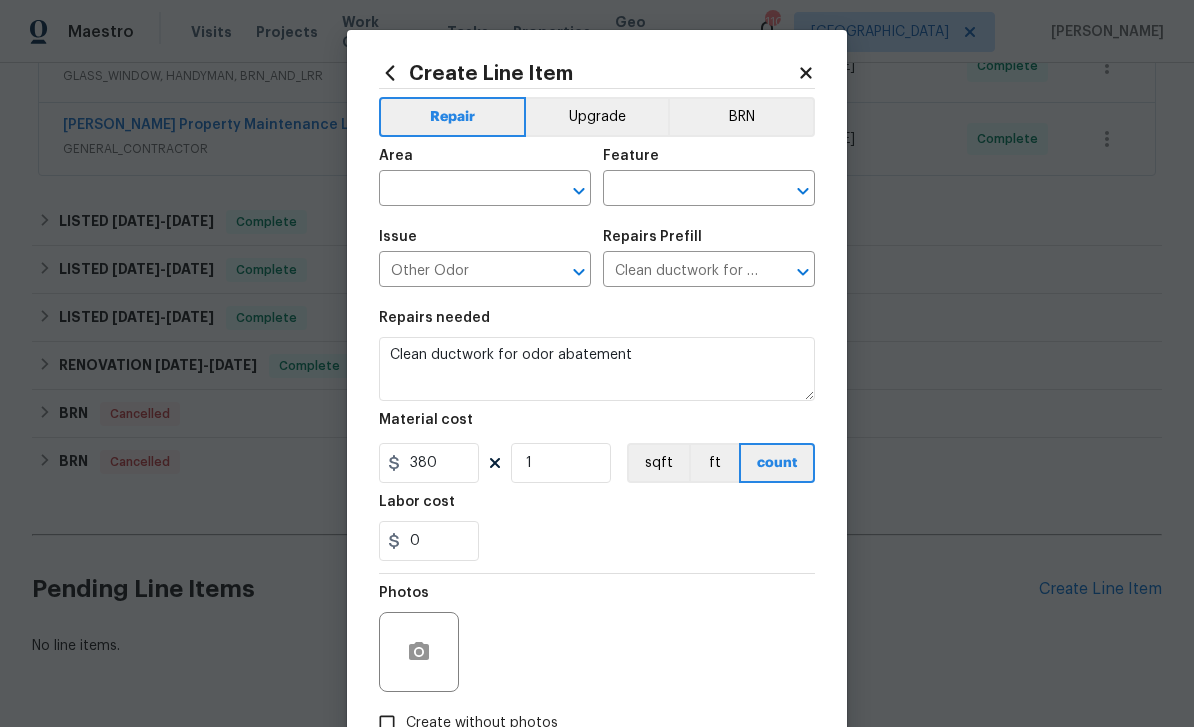click at bounding box center (457, 190) 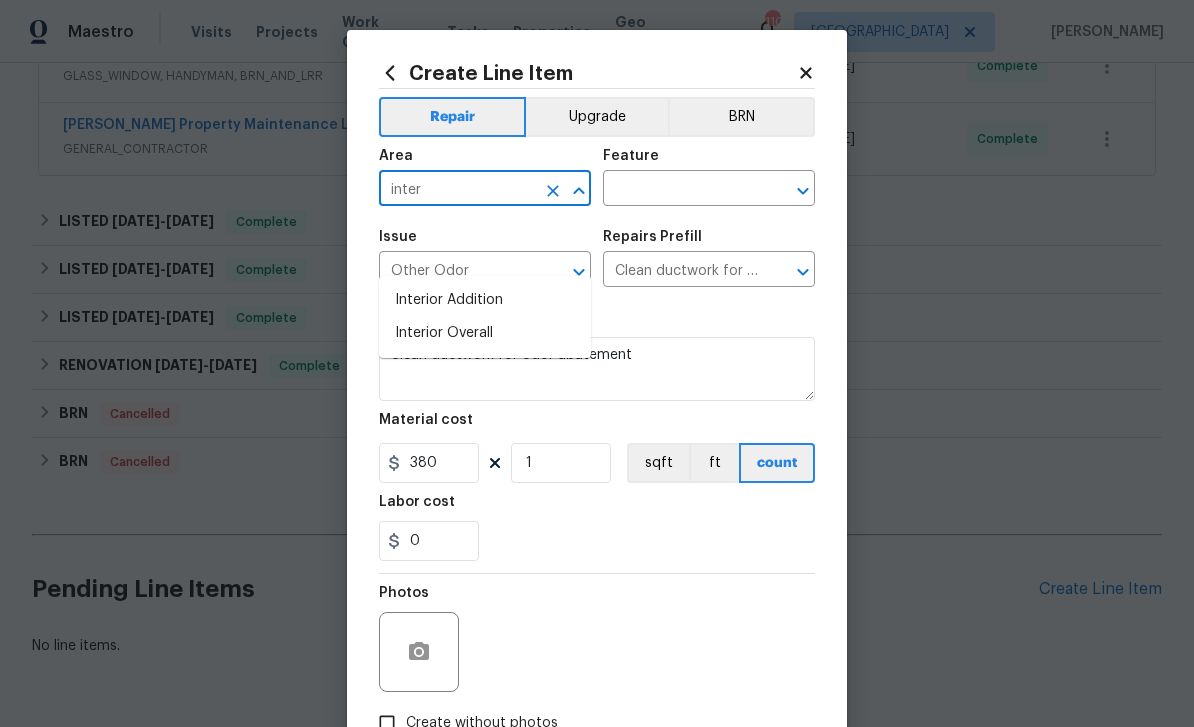 click on "Interior Overall" at bounding box center [485, 333] 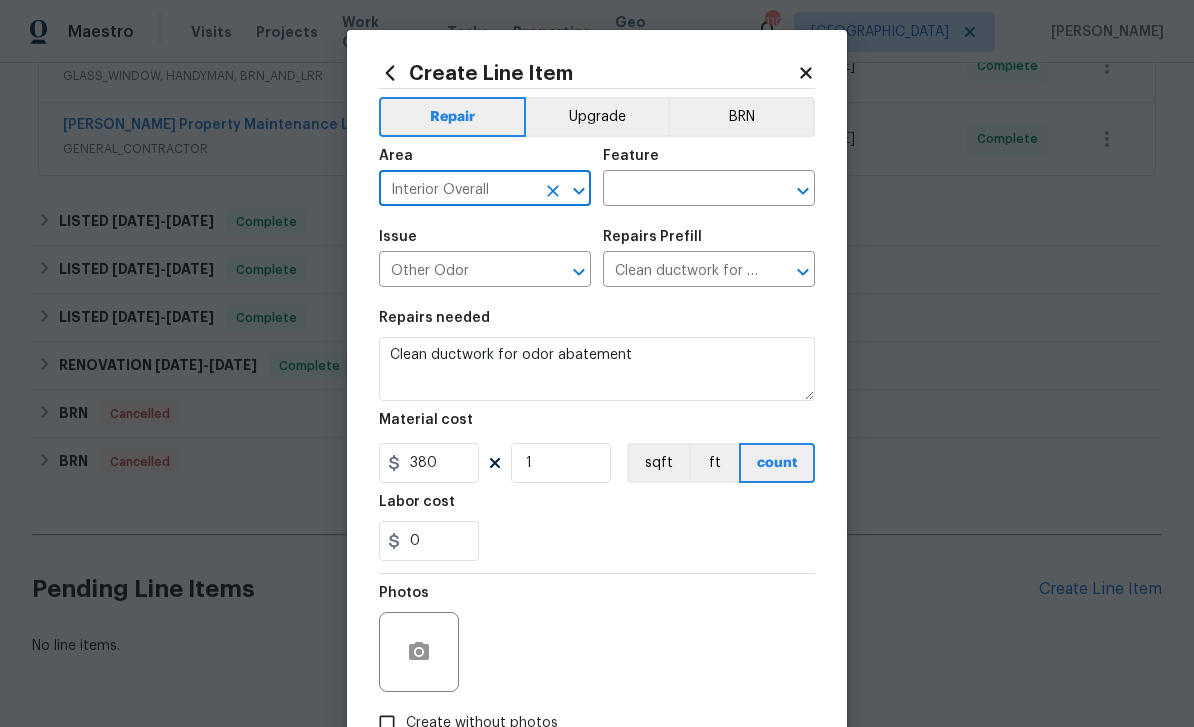 click at bounding box center [681, 190] 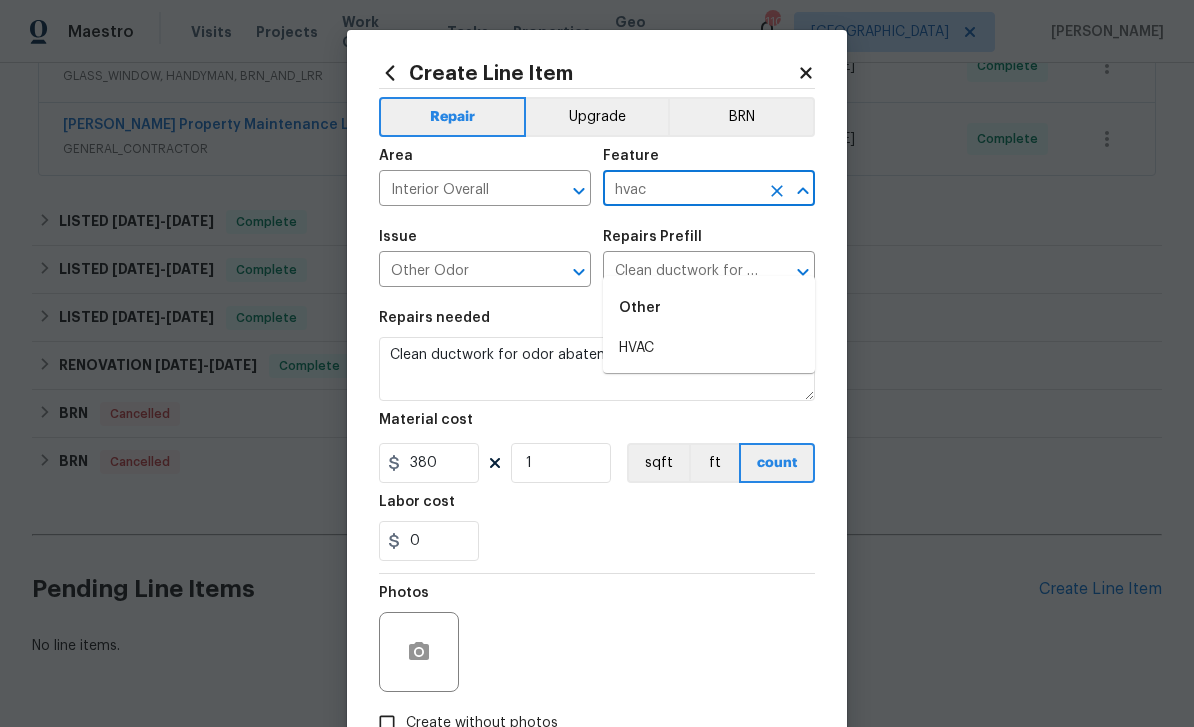 click on "HVAC" at bounding box center [709, 348] 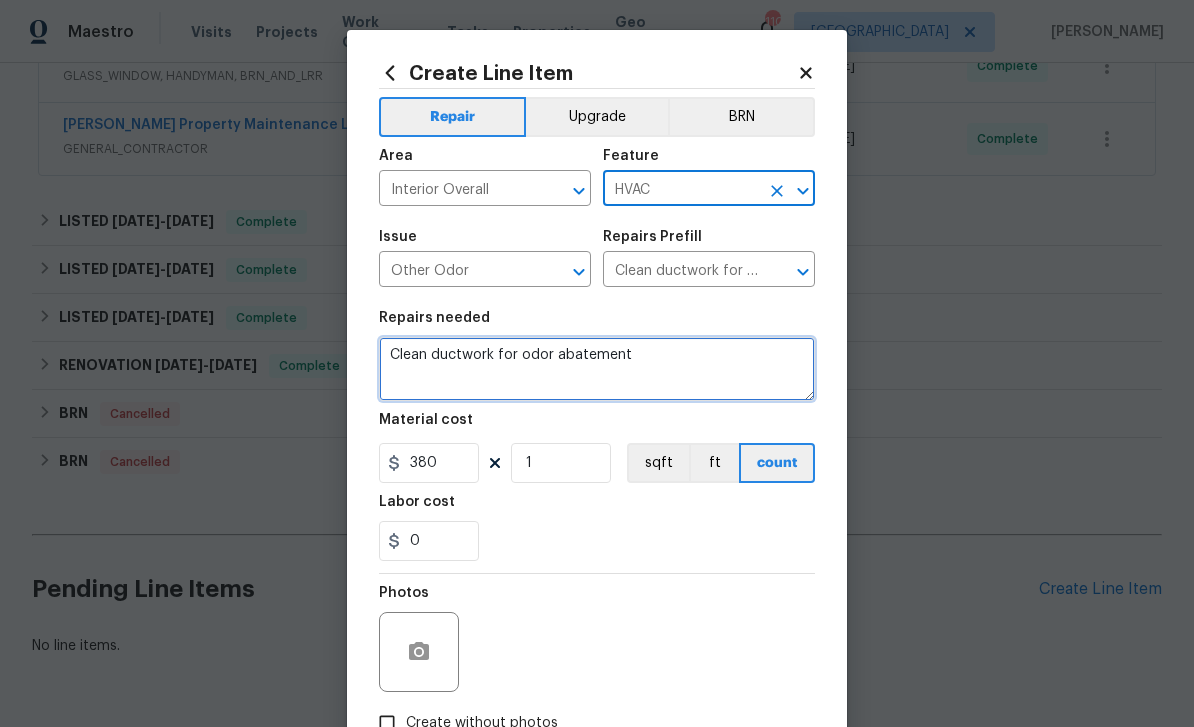 click on "Clean ductwork for odor abatement" at bounding box center (597, 369) 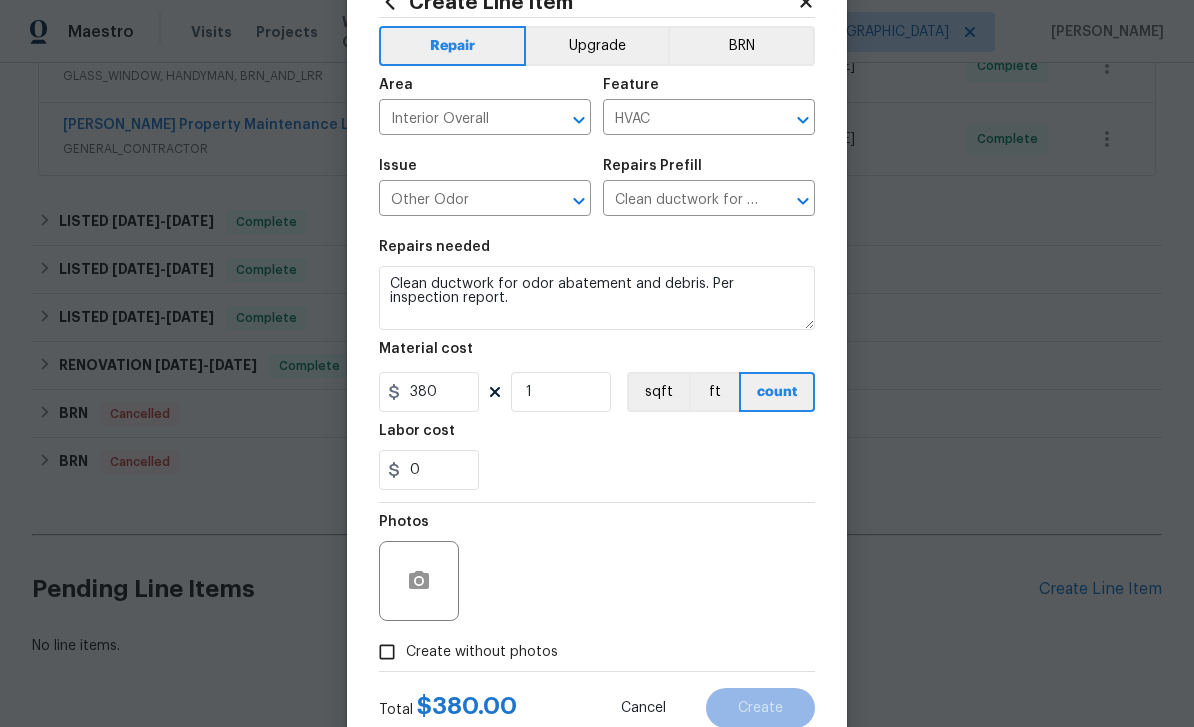 scroll, scrollTop: 94, scrollLeft: 0, axis: vertical 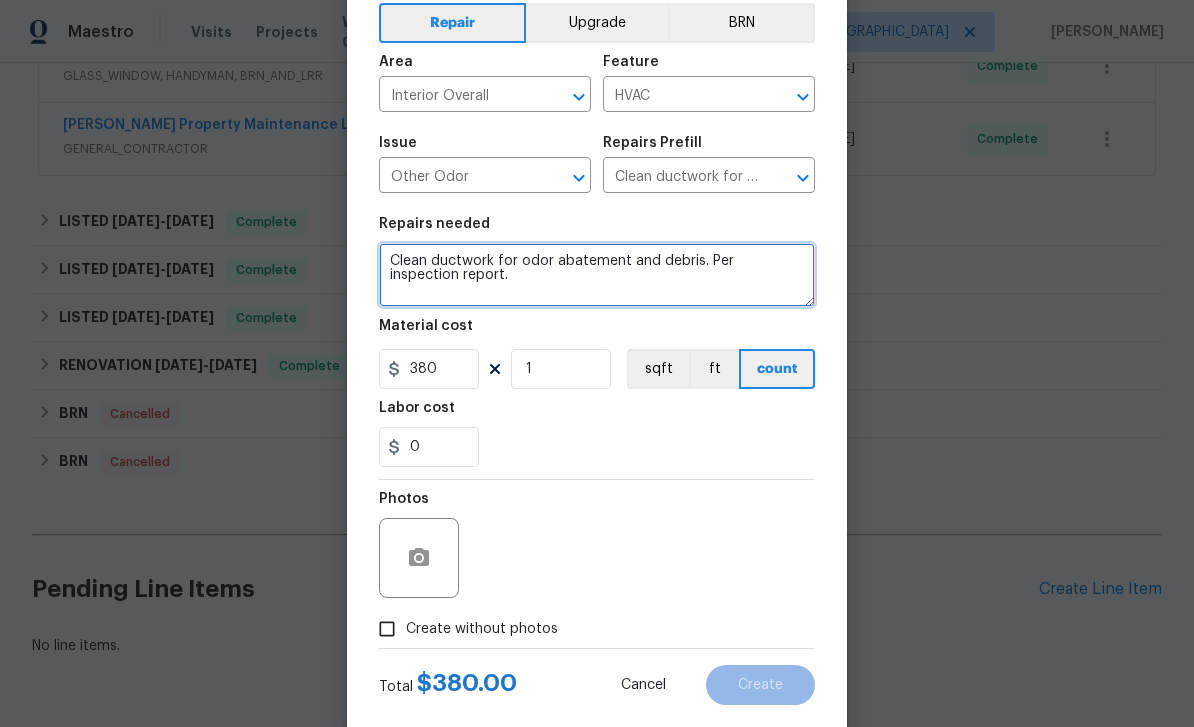 type on "Clean ductwork for odor abatement and debris. Per inspection report." 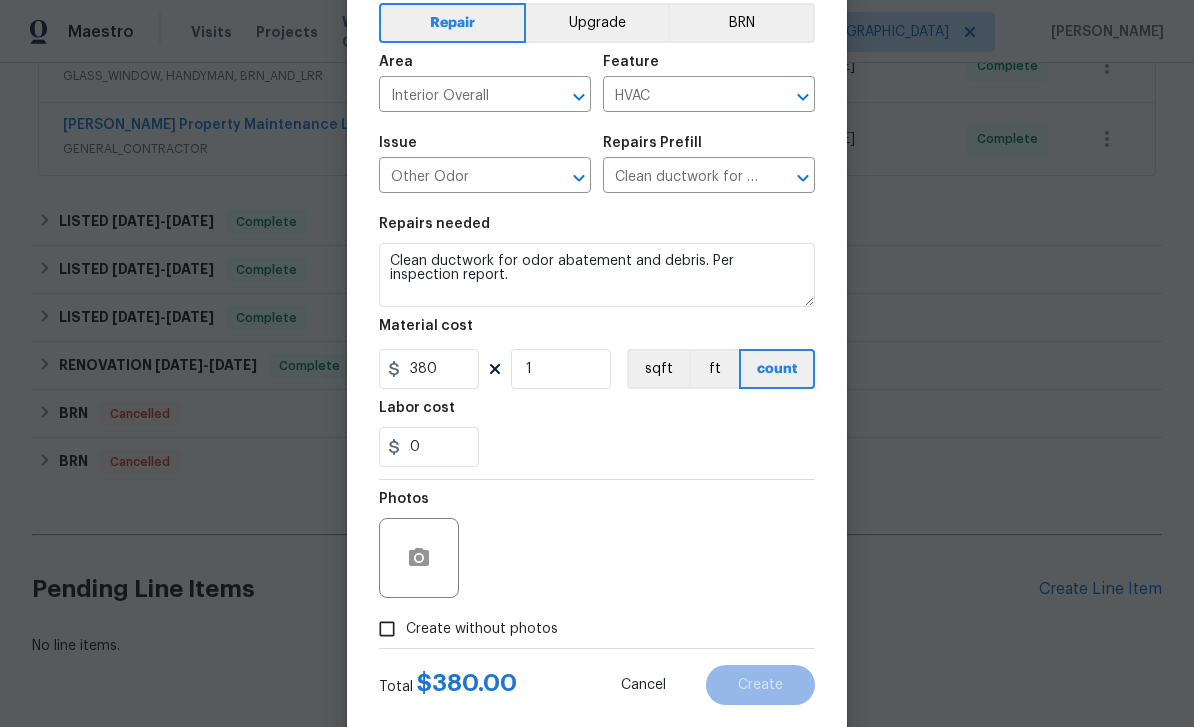 click on "Create without photos" at bounding box center [387, 629] 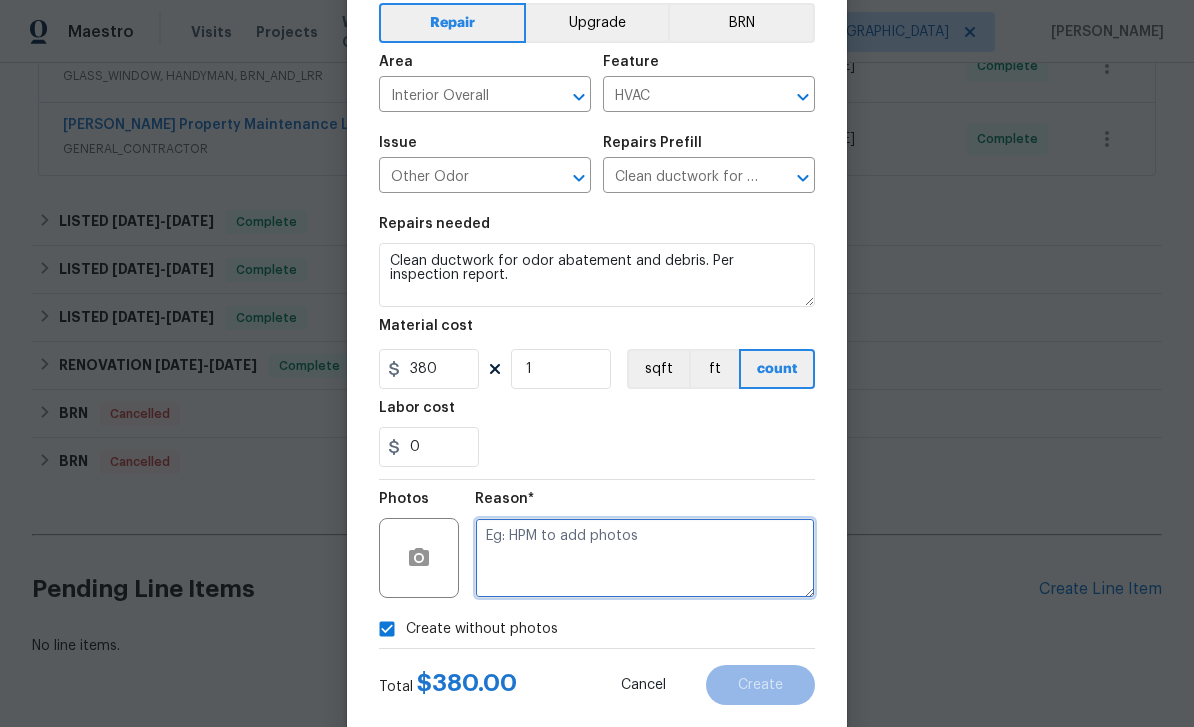 click at bounding box center (645, 558) 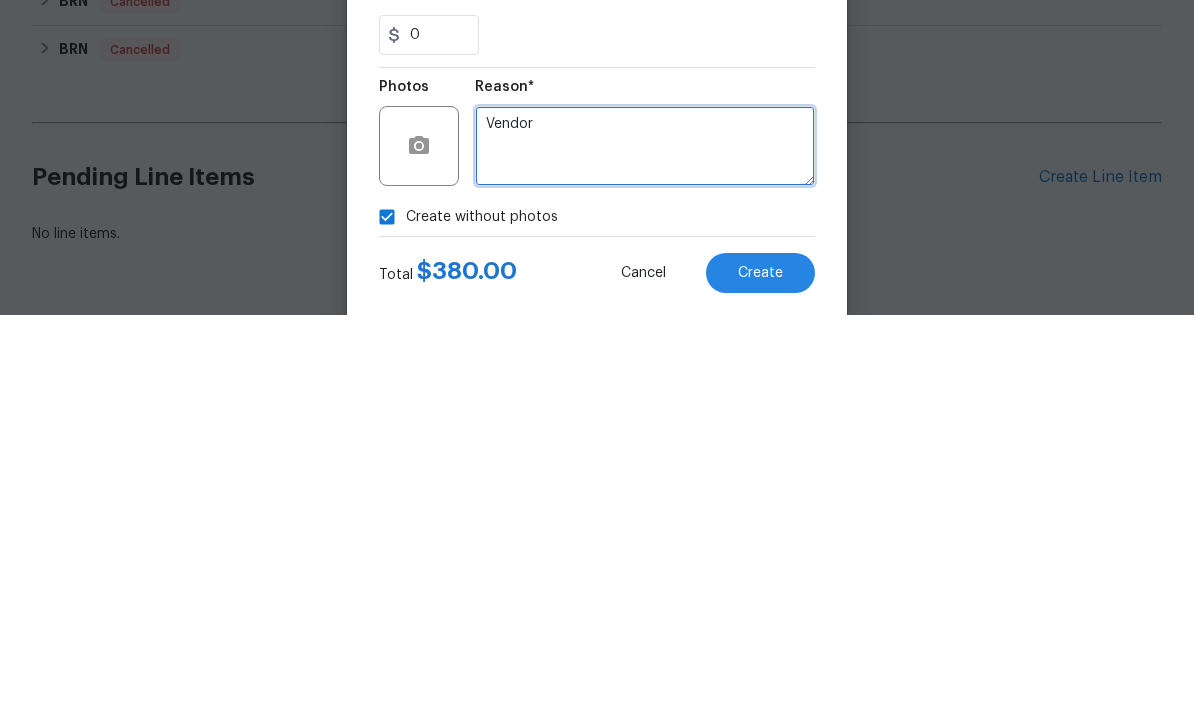 type on "Vendor" 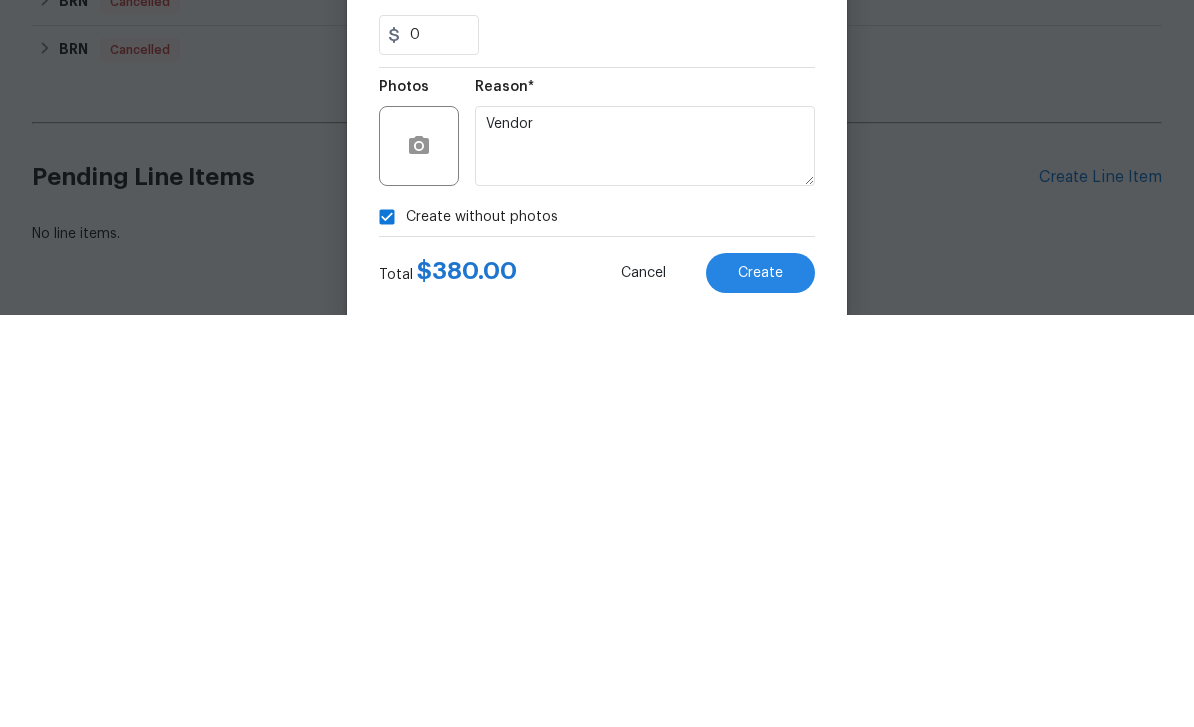 click on "Create" at bounding box center (760, 685) 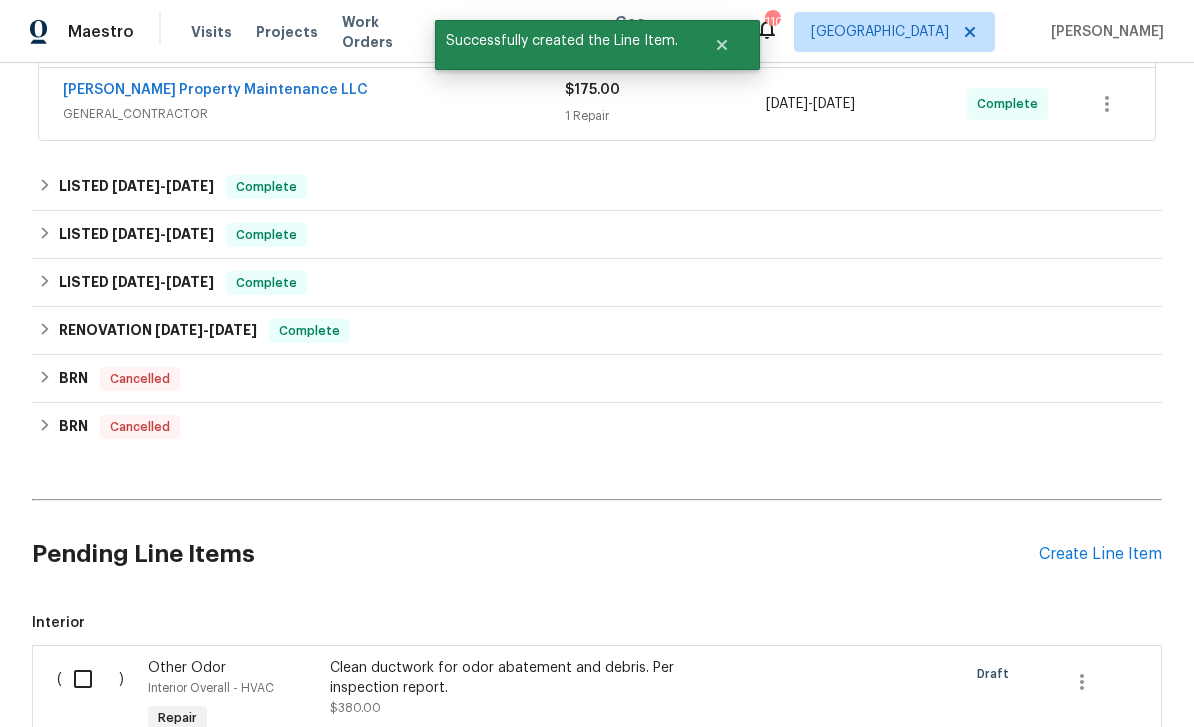 scroll, scrollTop: 653, scrollLeft: 0, axis: vertical 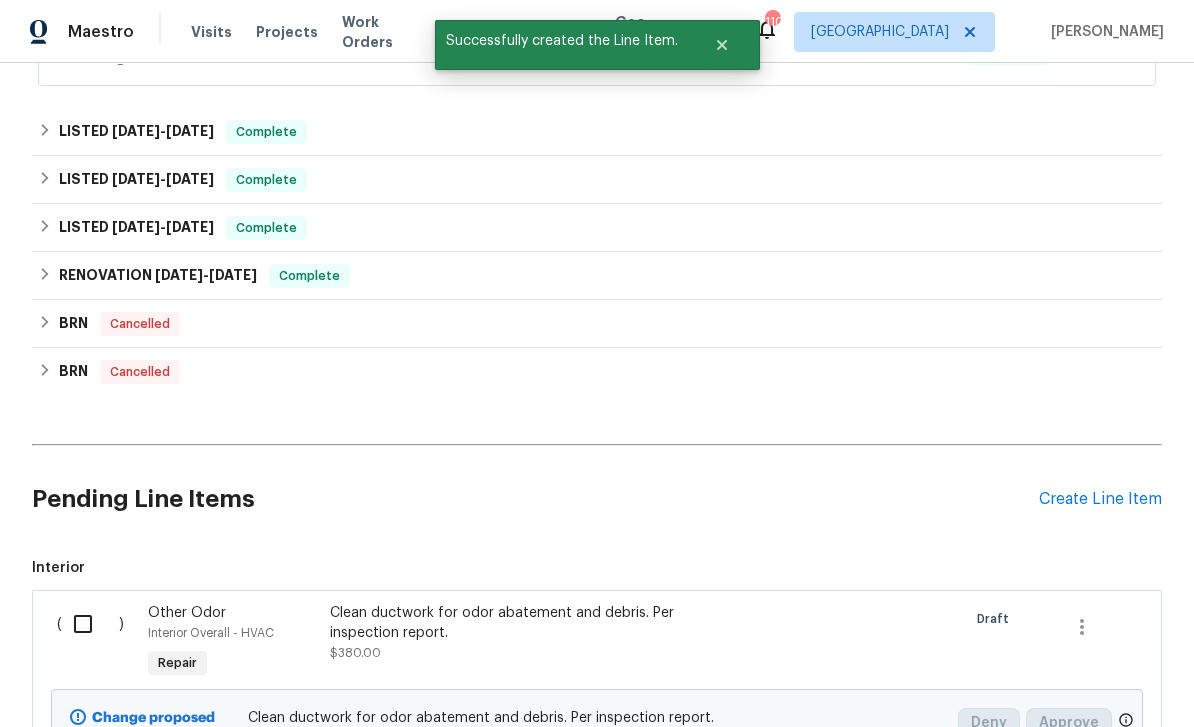 click at bounding box center (90, 624) 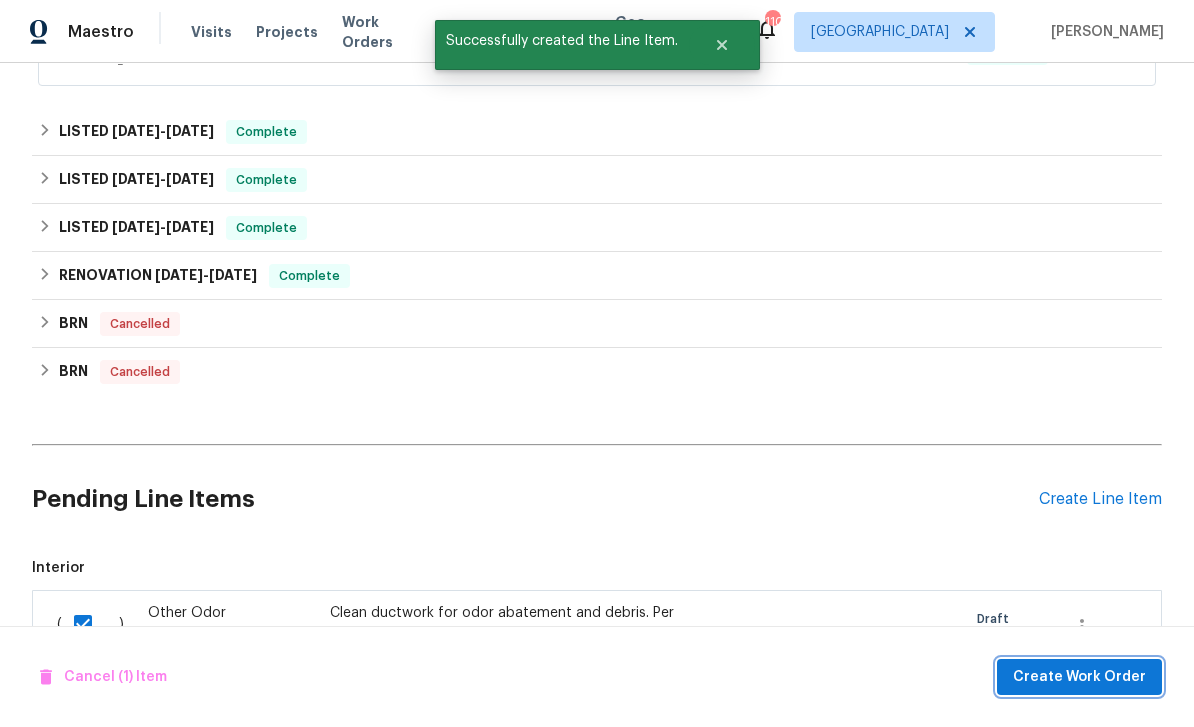 click on "Create Work Order" at bounding box center [1079, 677] 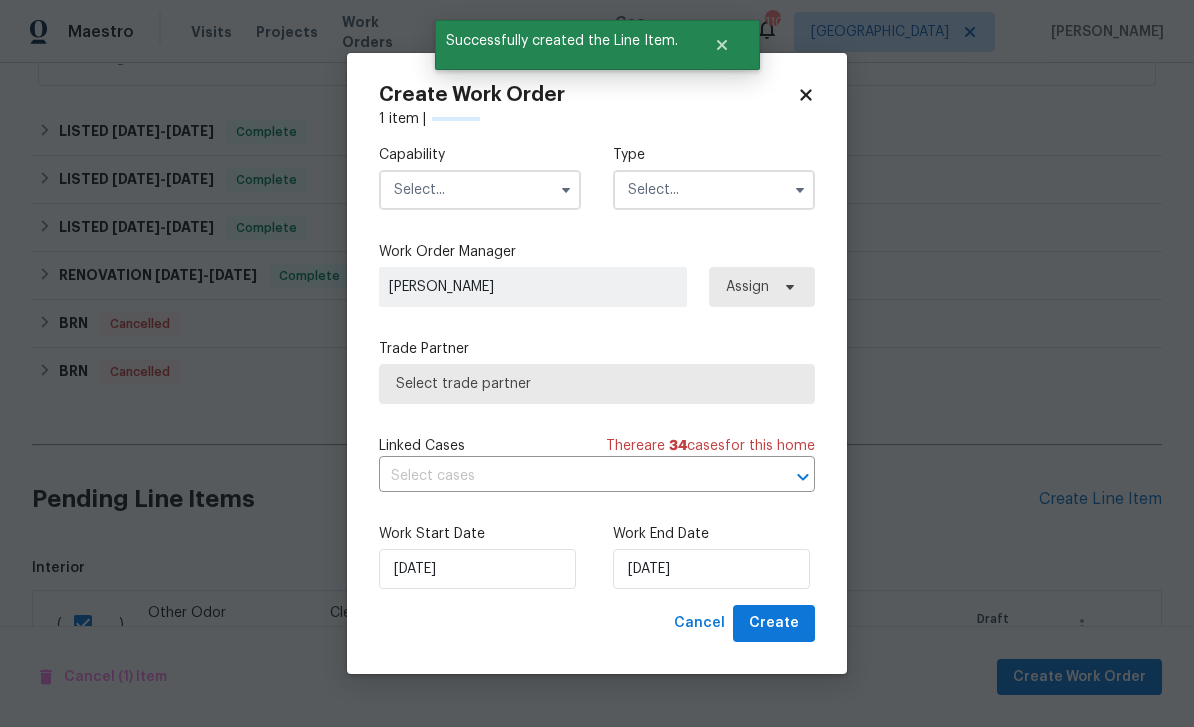 checkbox on "false" 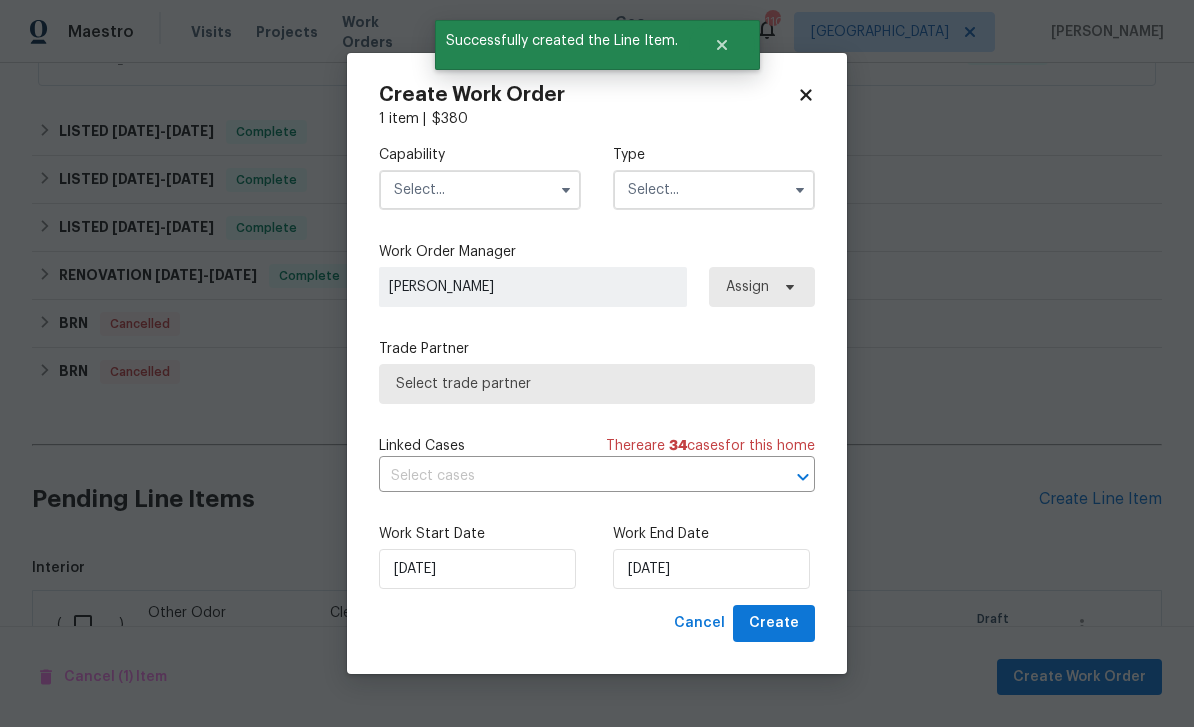 click at bounding box center (480, 190) 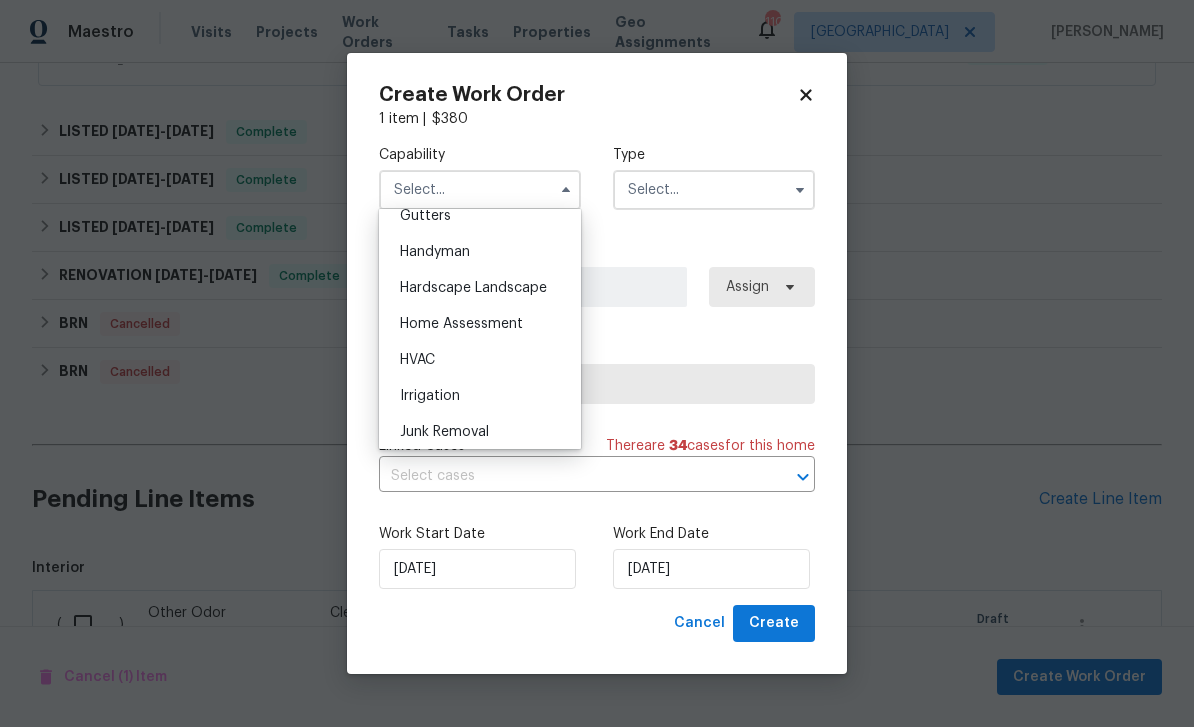 scroll, scrollTop: 1087, scrollLeft: 0, axis: vertical 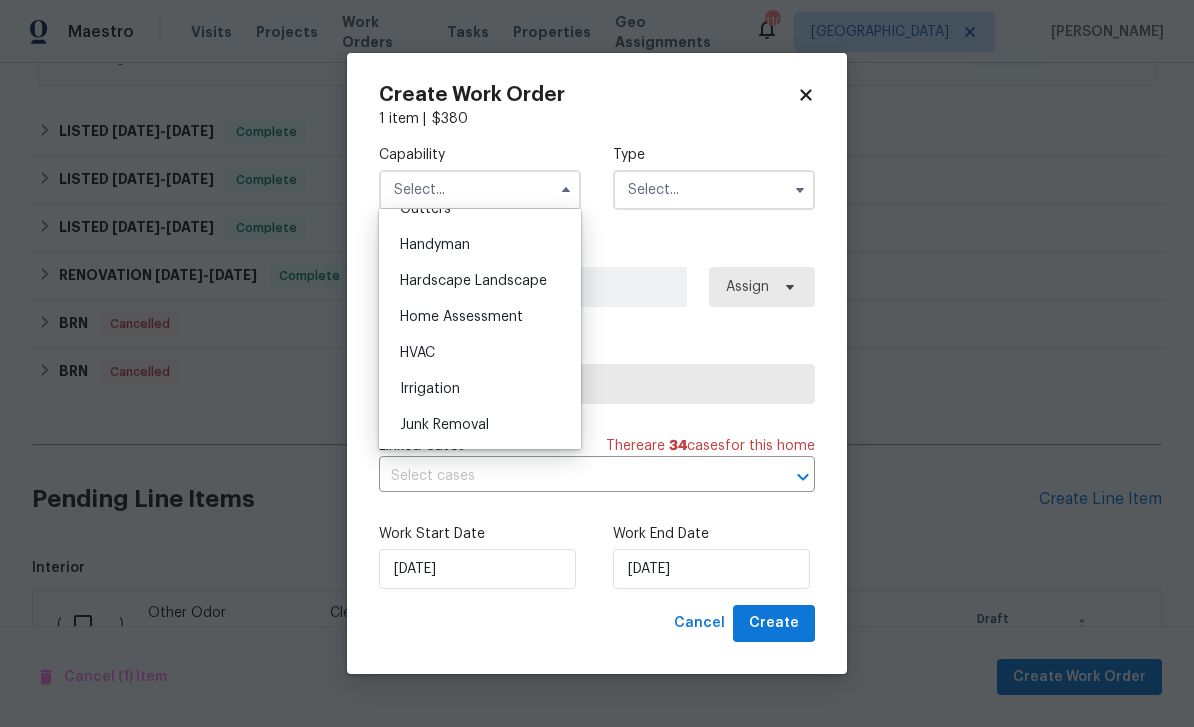 click on "HVAC" at bounding box center [480, 353] 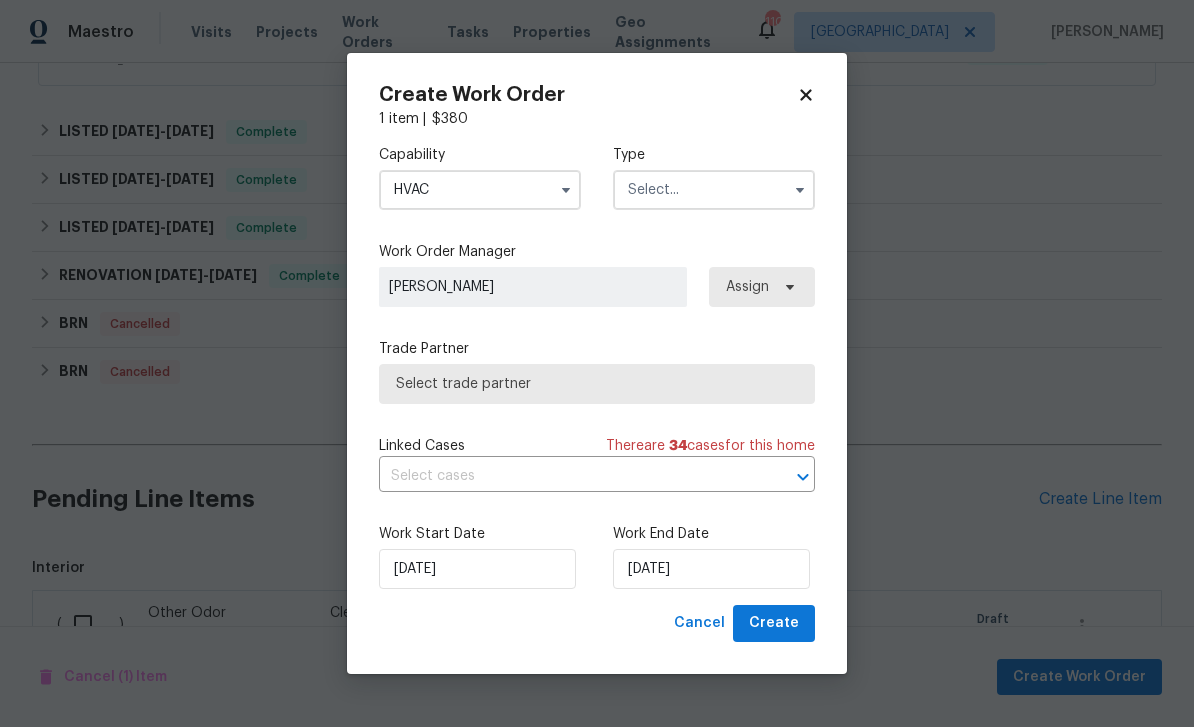click at bounding box center [714, 190] 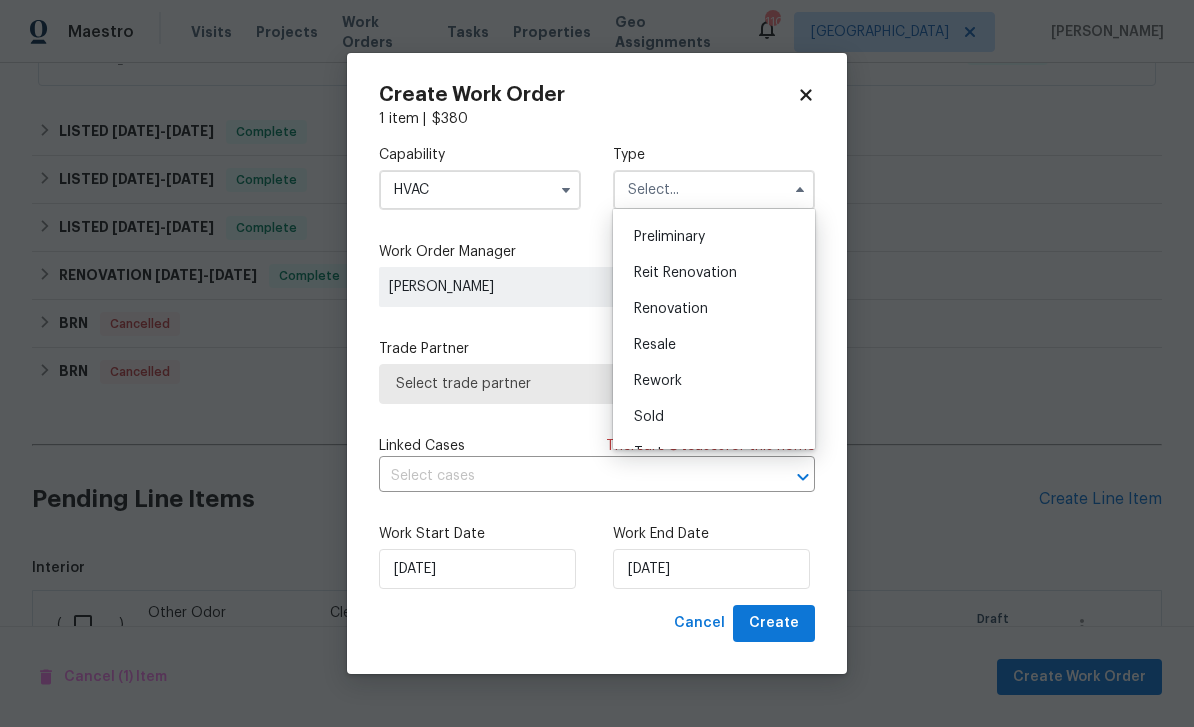 scroll, scrollTop: 430, scrollLeft: 0, axis: vertical 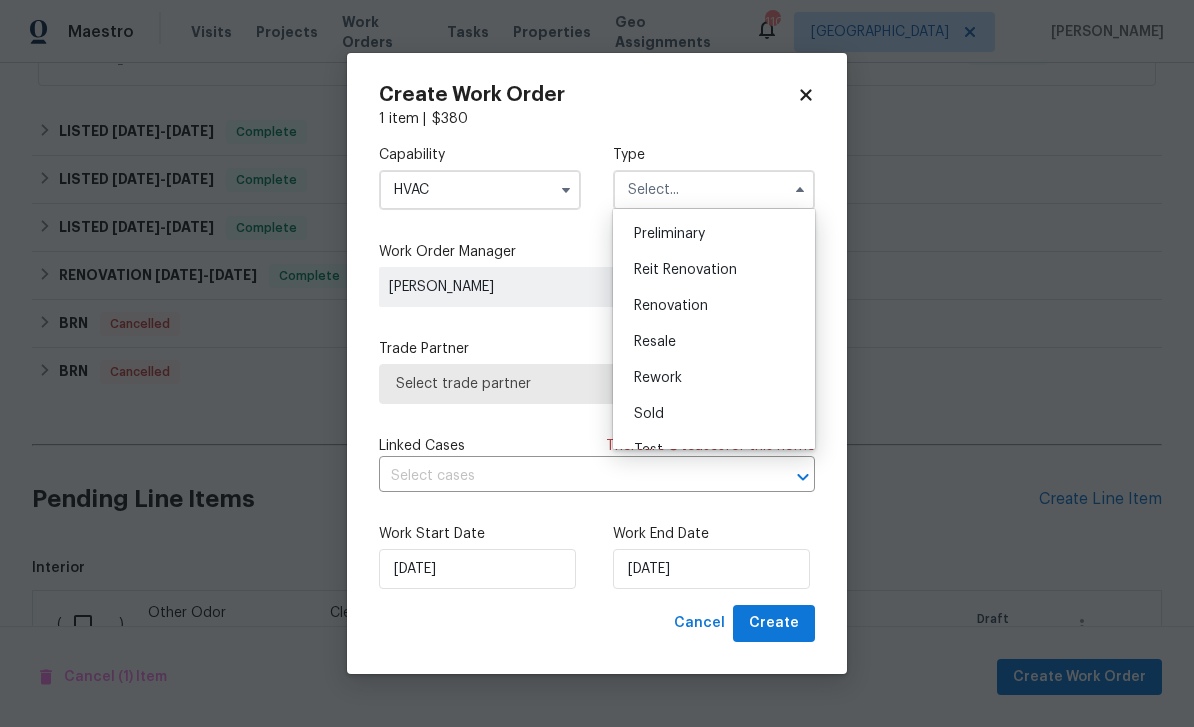 click on "Renovation" at bounding box center [714, 306] 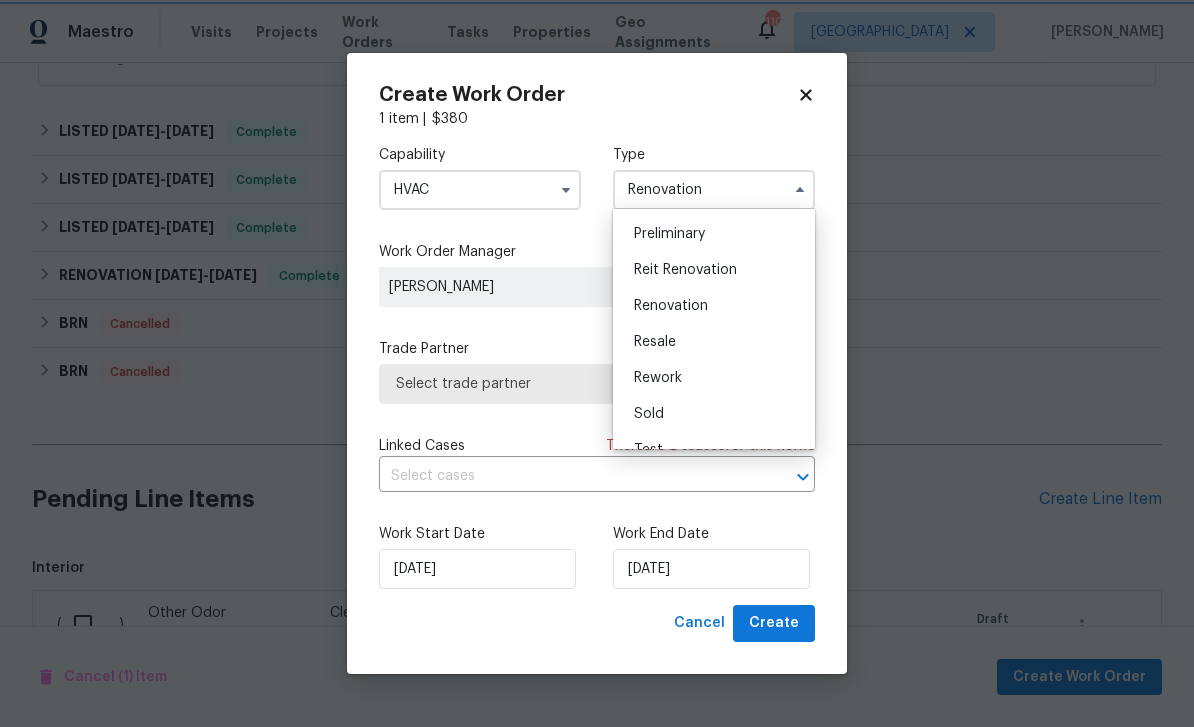 scroll, scrollTop: 0, scrollLeft: 0, axis: both 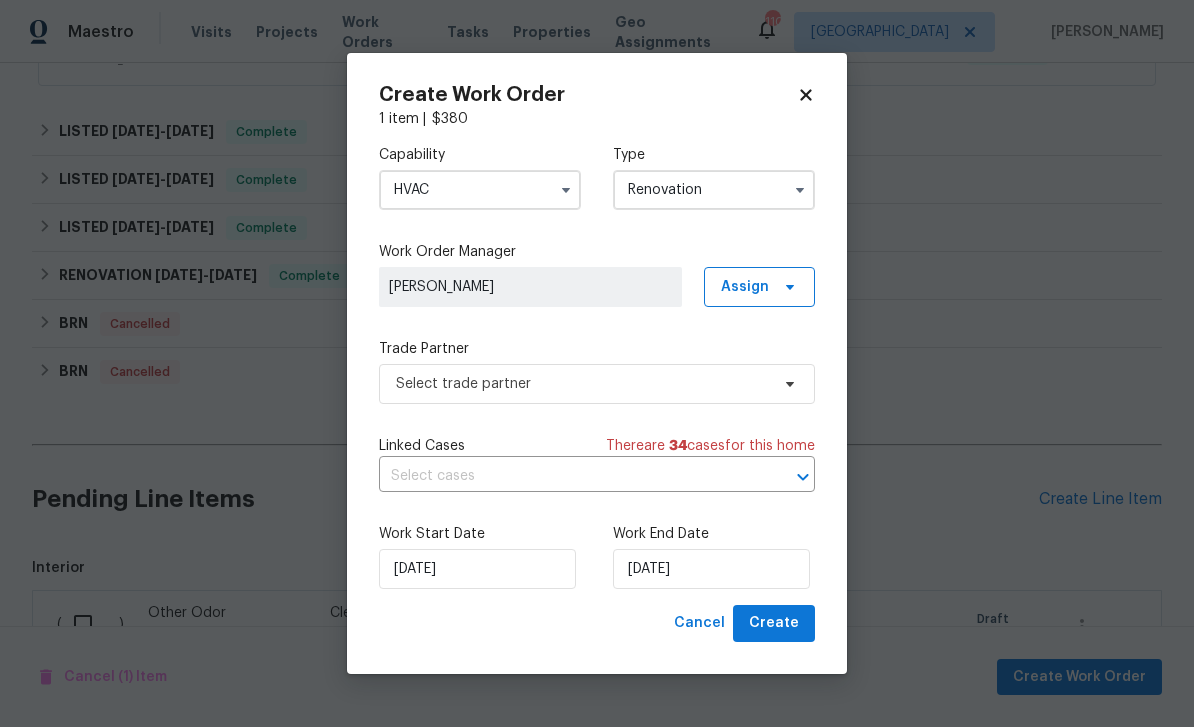 click on "Renovation" at bounding box center [714, 190] 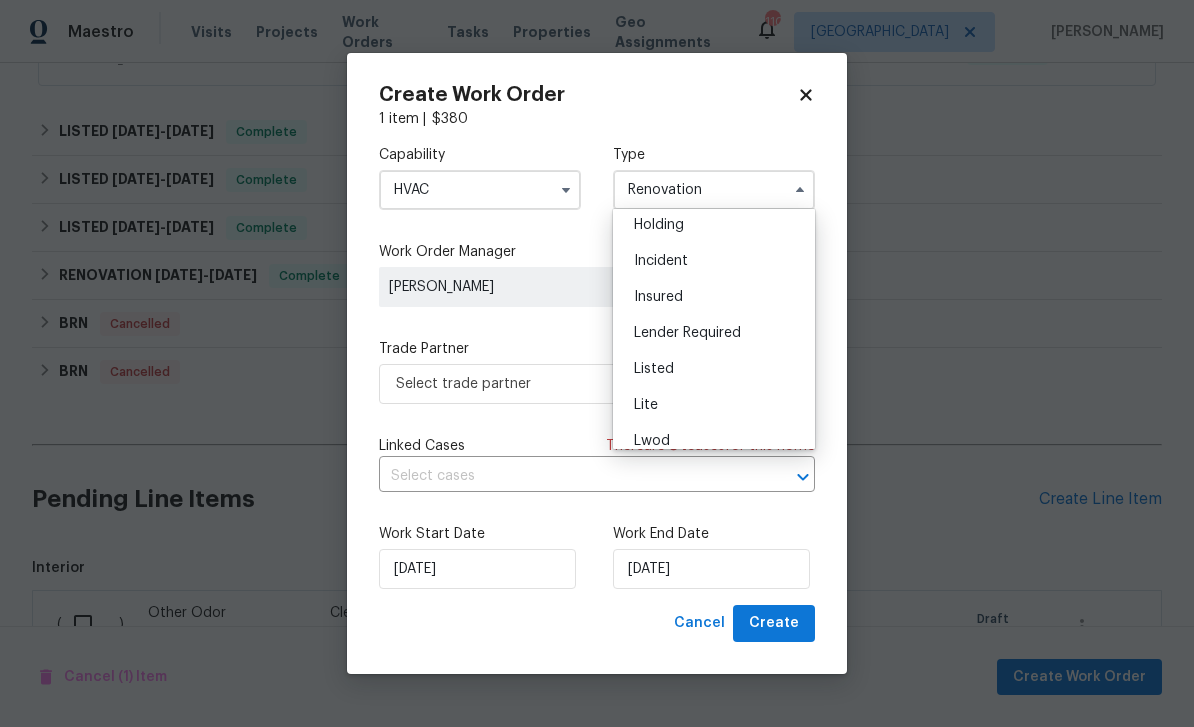 scroll, scrollTop: 108, scrollLeft: 0, axis: vertical 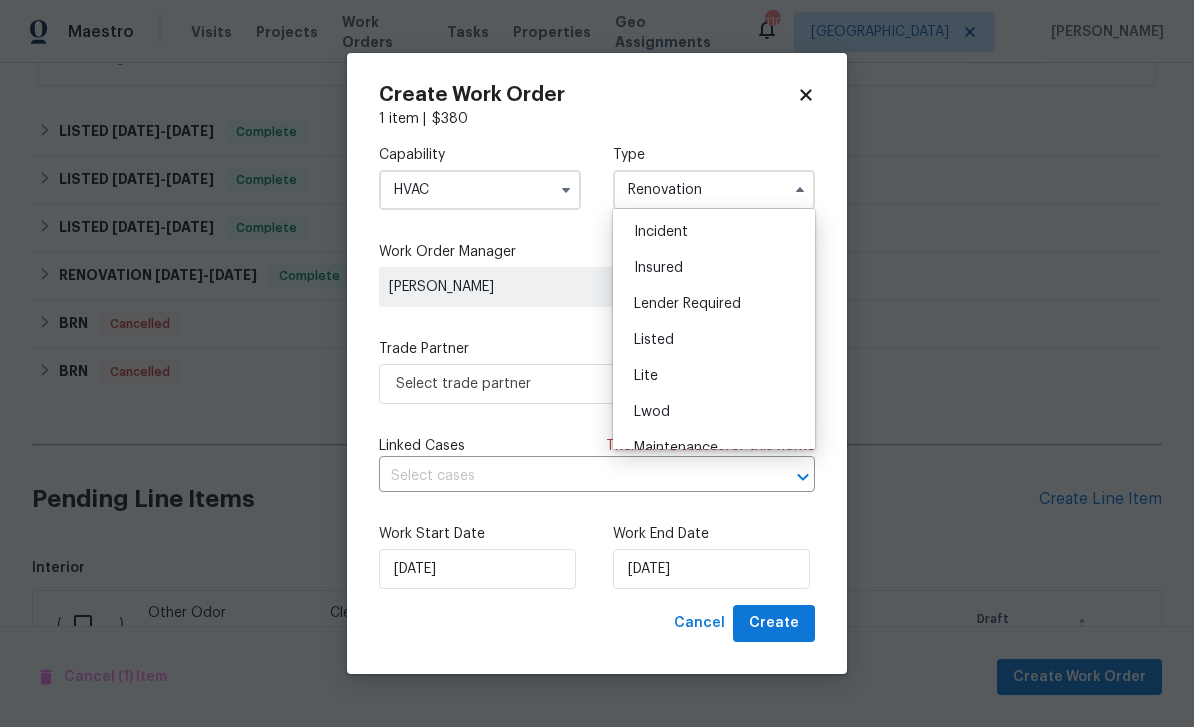 click on "Listed" at bounding box center [714, 340] 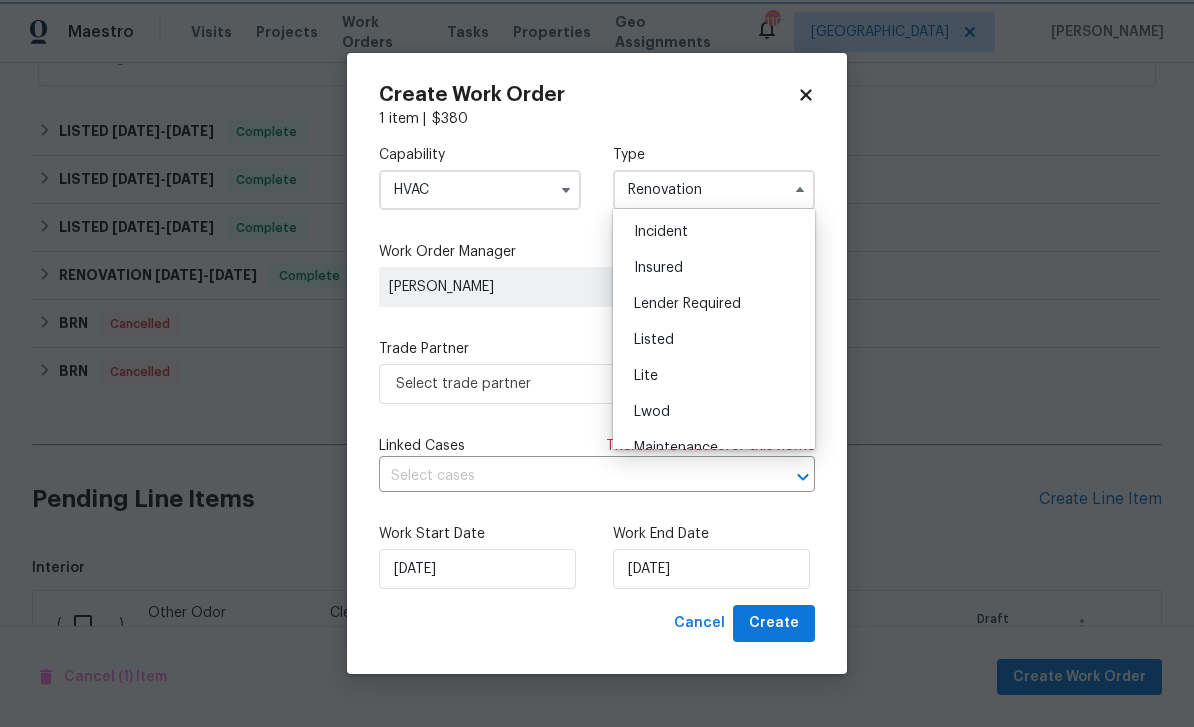 type on "Listed" 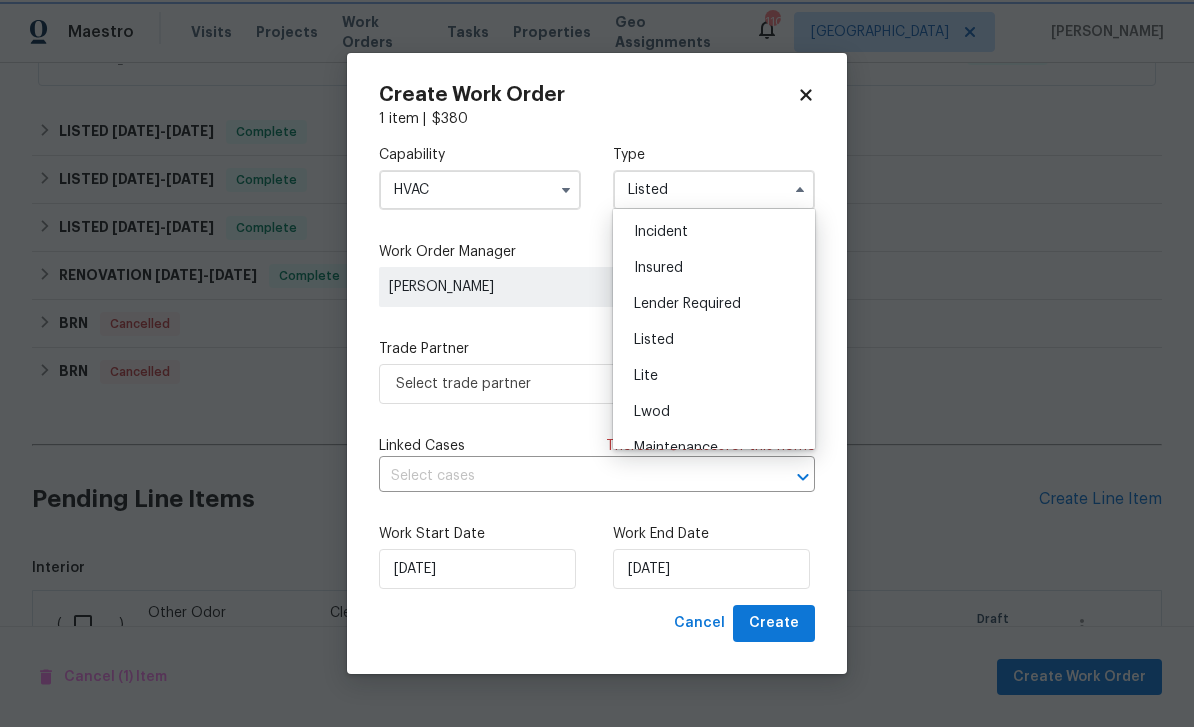 scroll, scrollTop: 0, scrollLeft: 0, axis: both 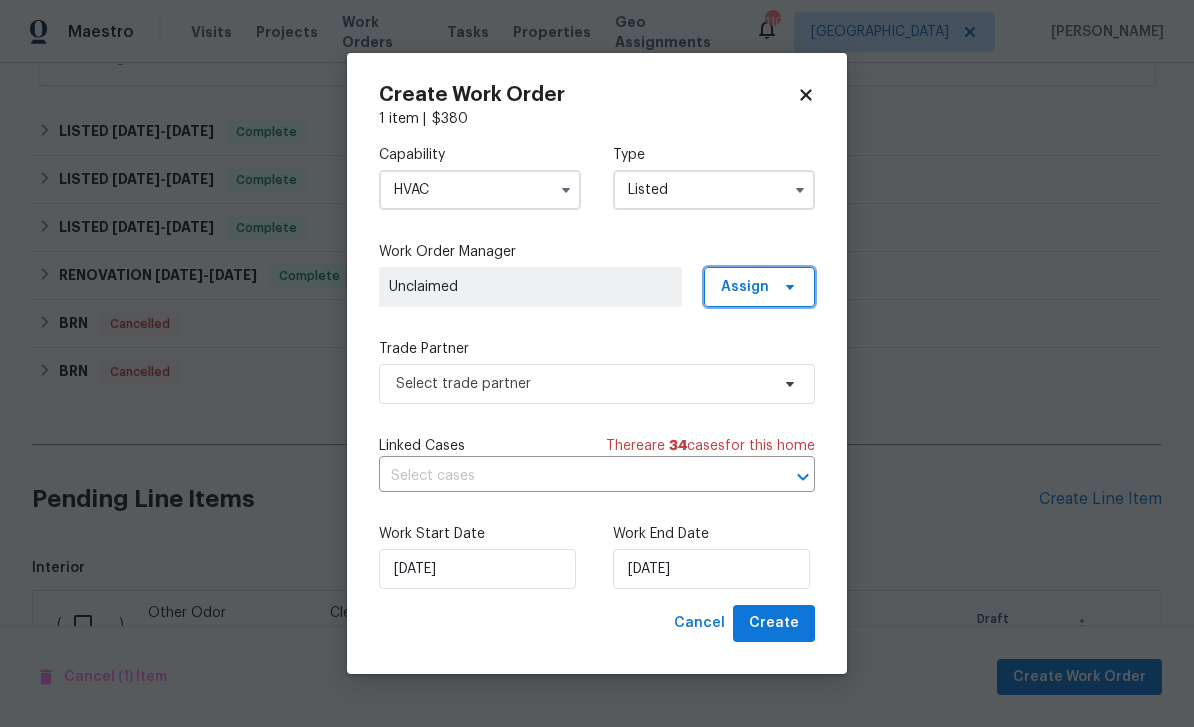 click on "Assign" at bounding box center [745, 287] 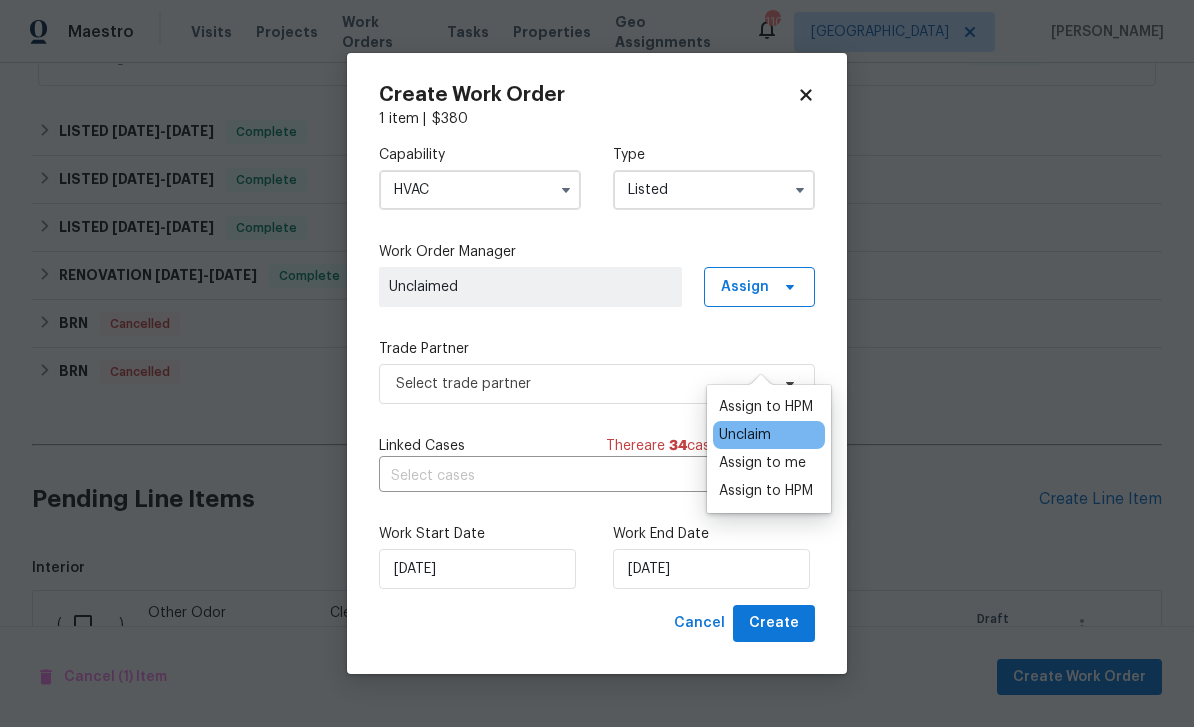 click on "Assign to HPM" at bounding box center [766, 407] 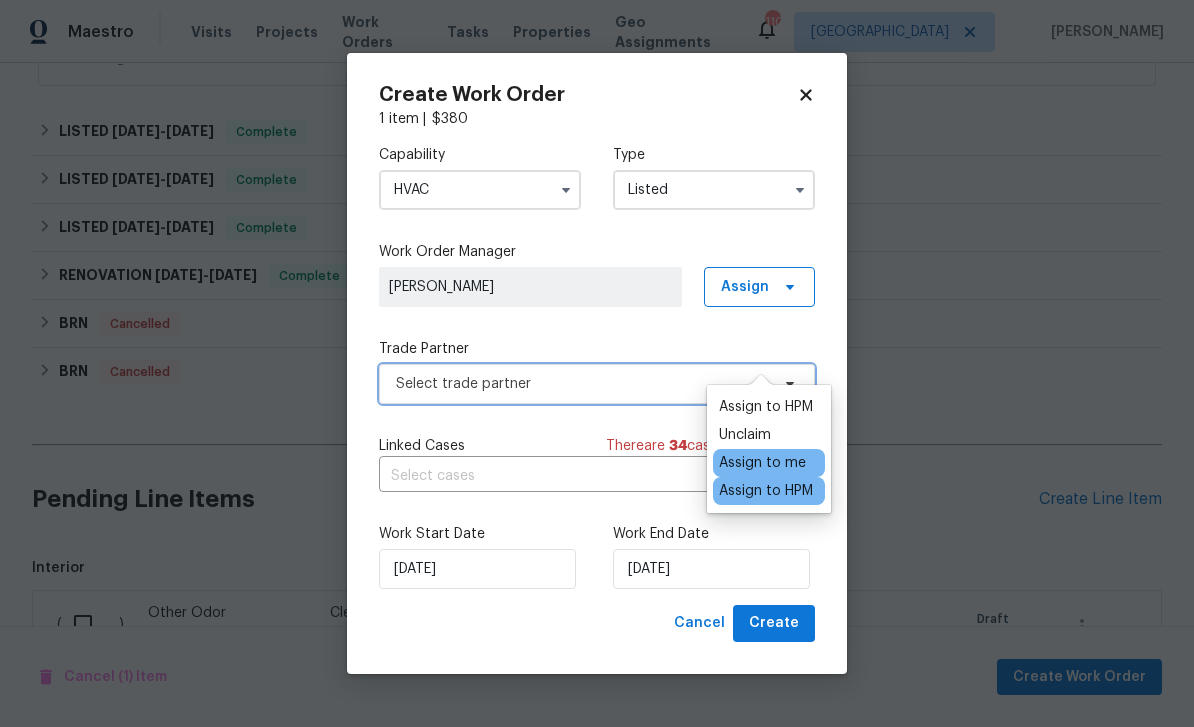 click on "Select trade partner" at bounding box center (582, 384) 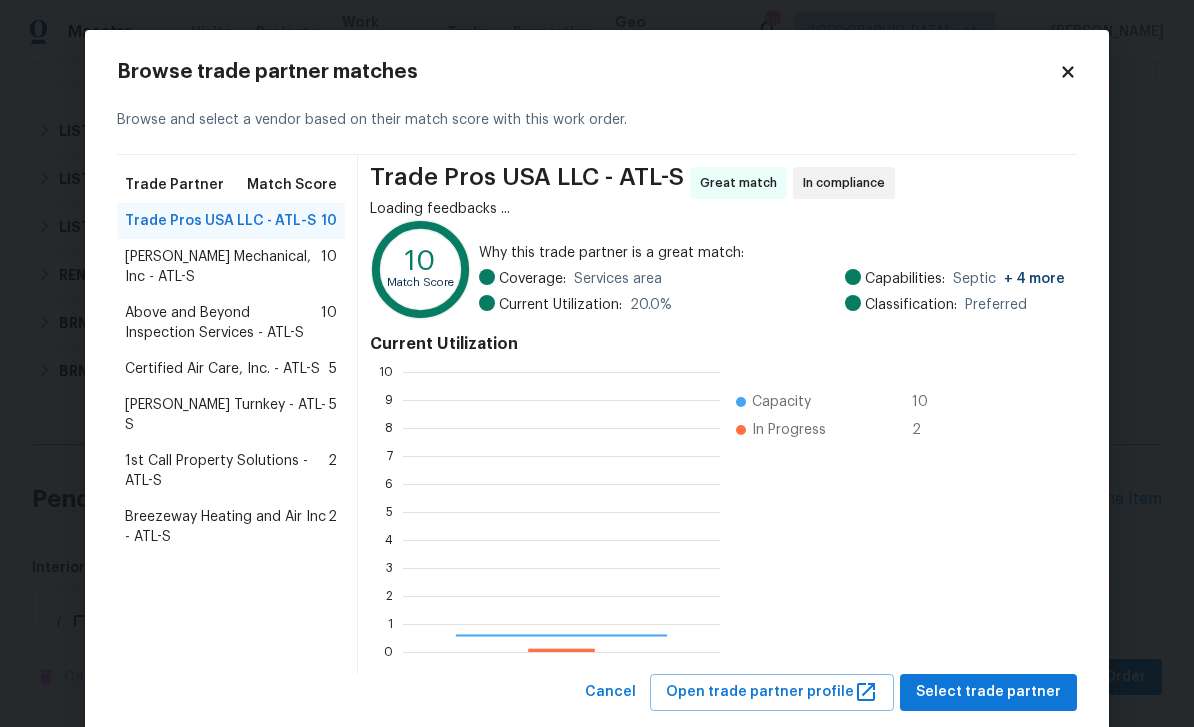 scroll, scrollTop: 2, scrollLeft: 2, axis: both 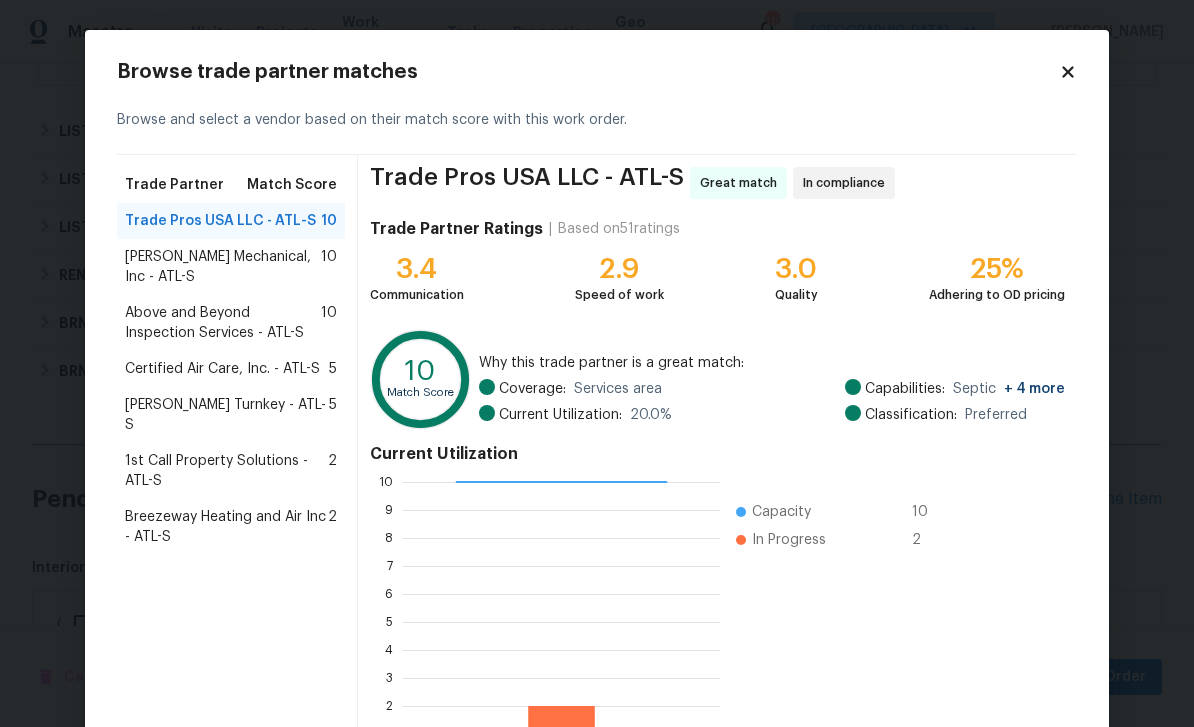 click on "JH Martin Mechanical, Inc - ATL-S" at bounding box center (223, 267) 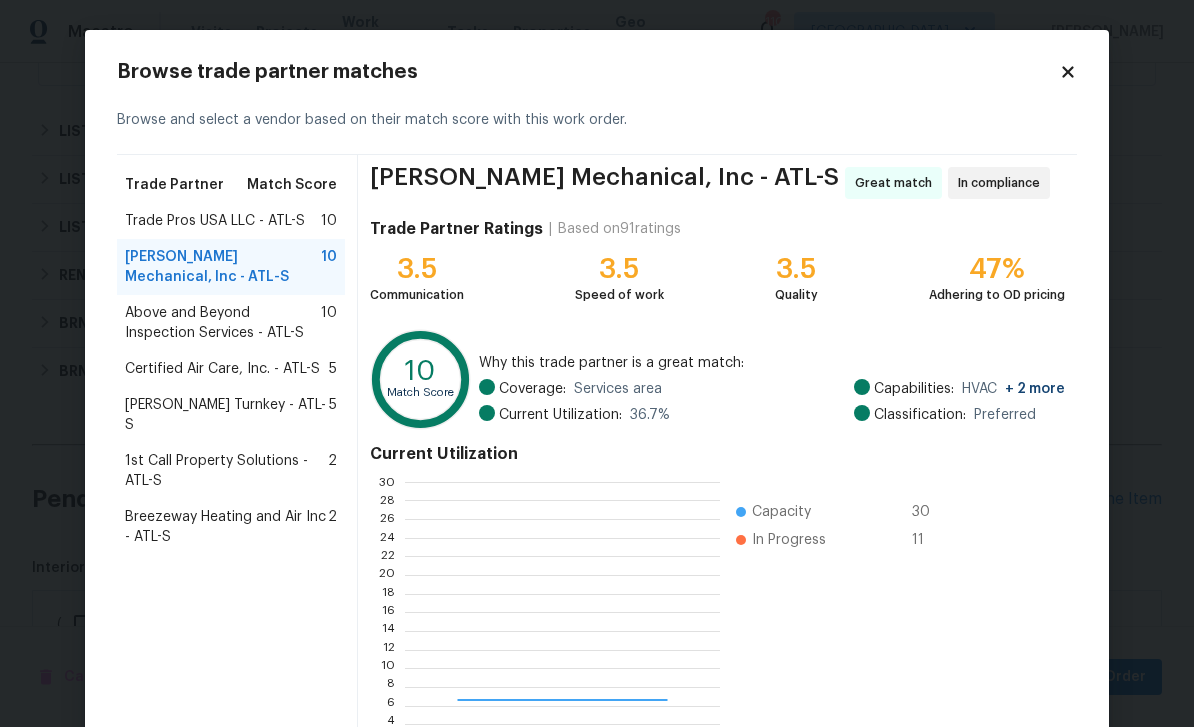 scroll, scrollTop: 2, scrollLeft: 2, axis: both 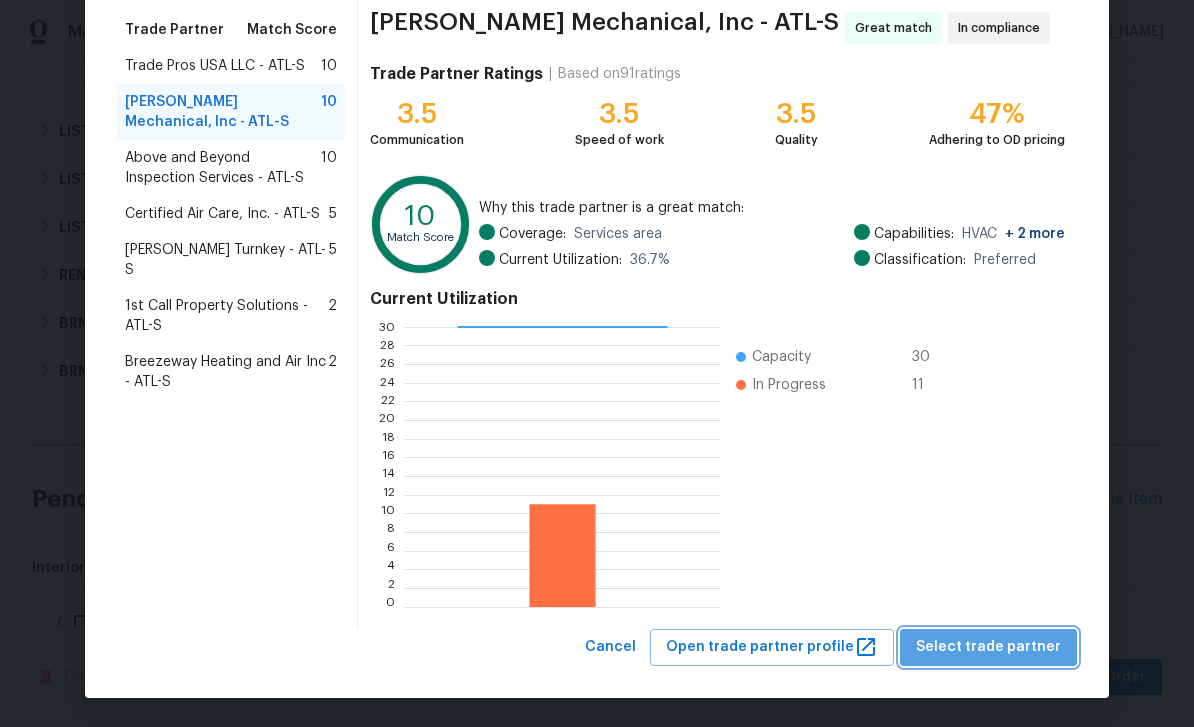 click on "Select trade partner" at bounding box center [988, 647] 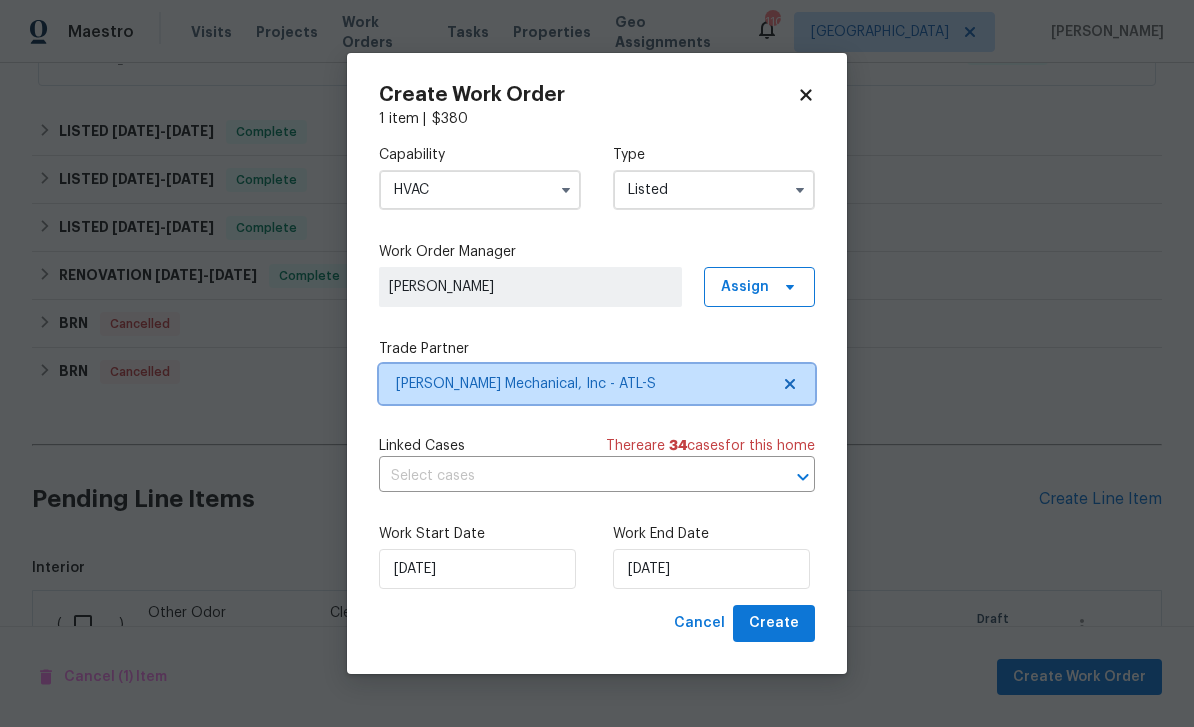 scroll, scrollTop: 0, scrollLeft: 0, axis: both 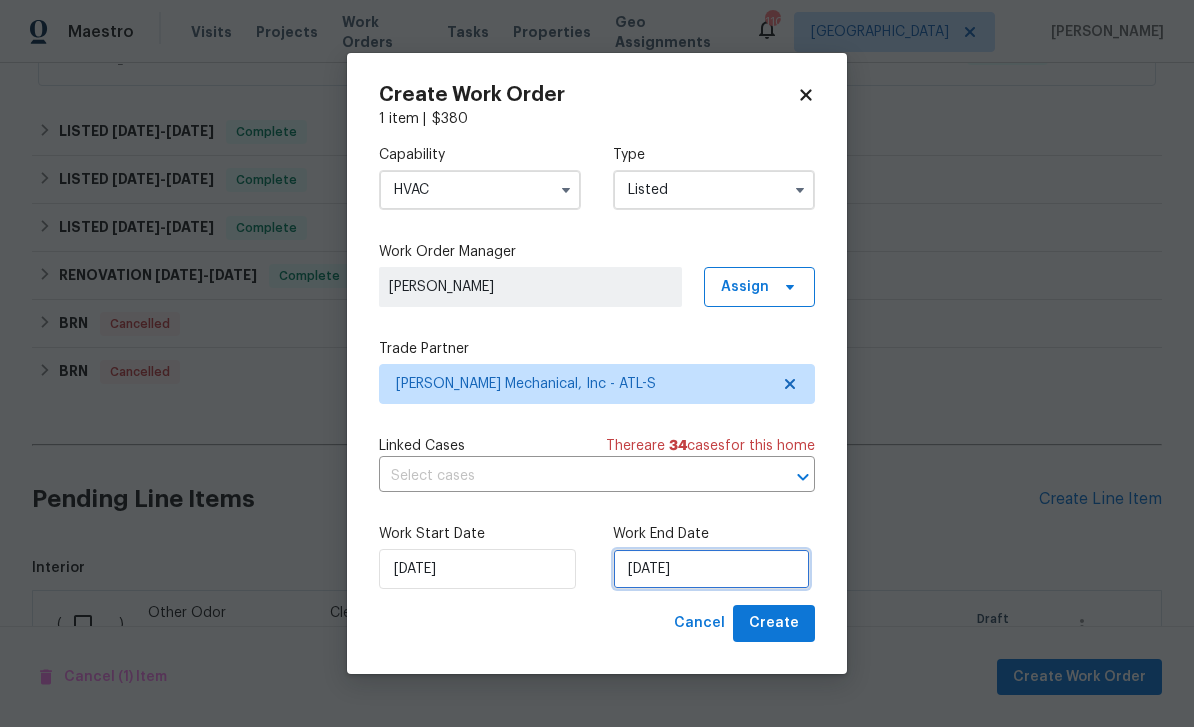 click on "[DATE]" at bounding box center [711, 569] 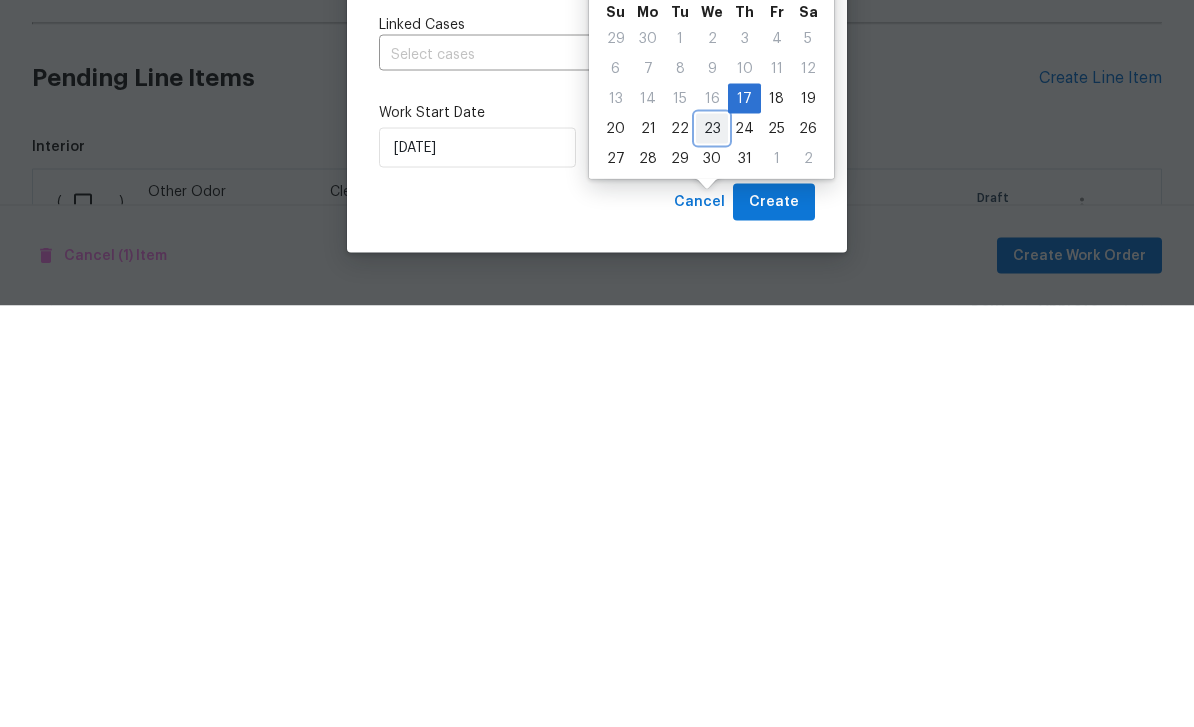 click on "23" at bounding box center (712, 550) 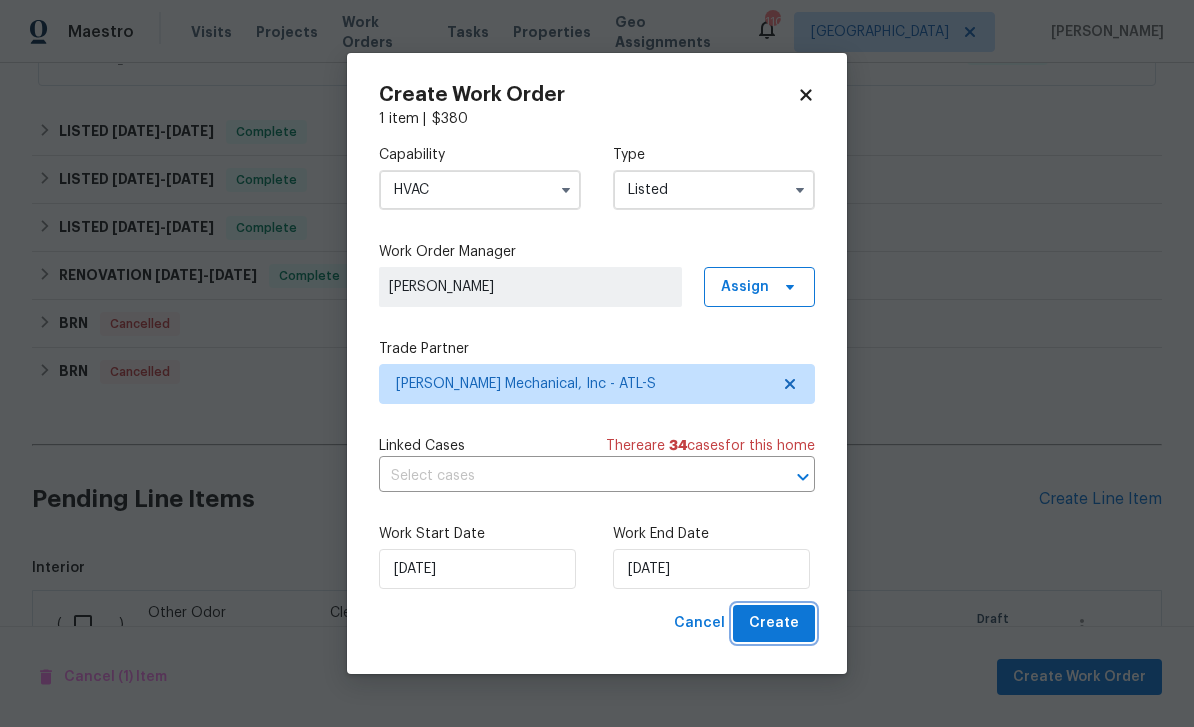 click on "Create" at bounding box center [774, 623] 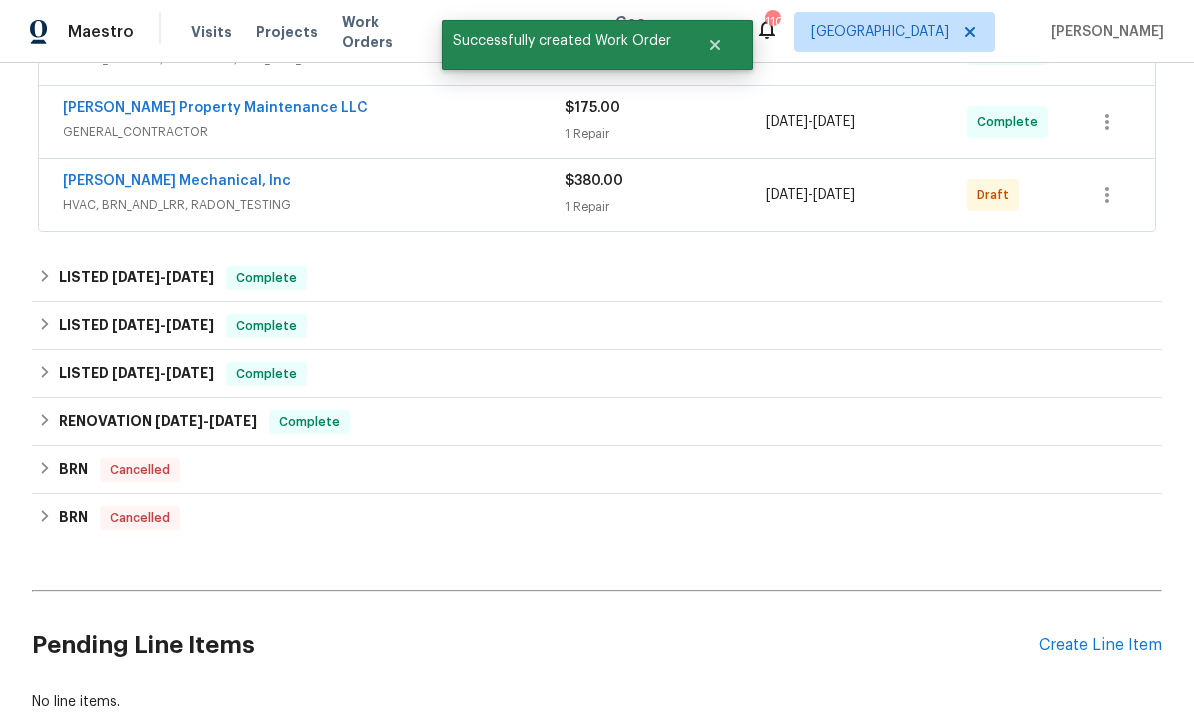scroll, scrollTop: 497, scrollLeft: 0, axis: vertical 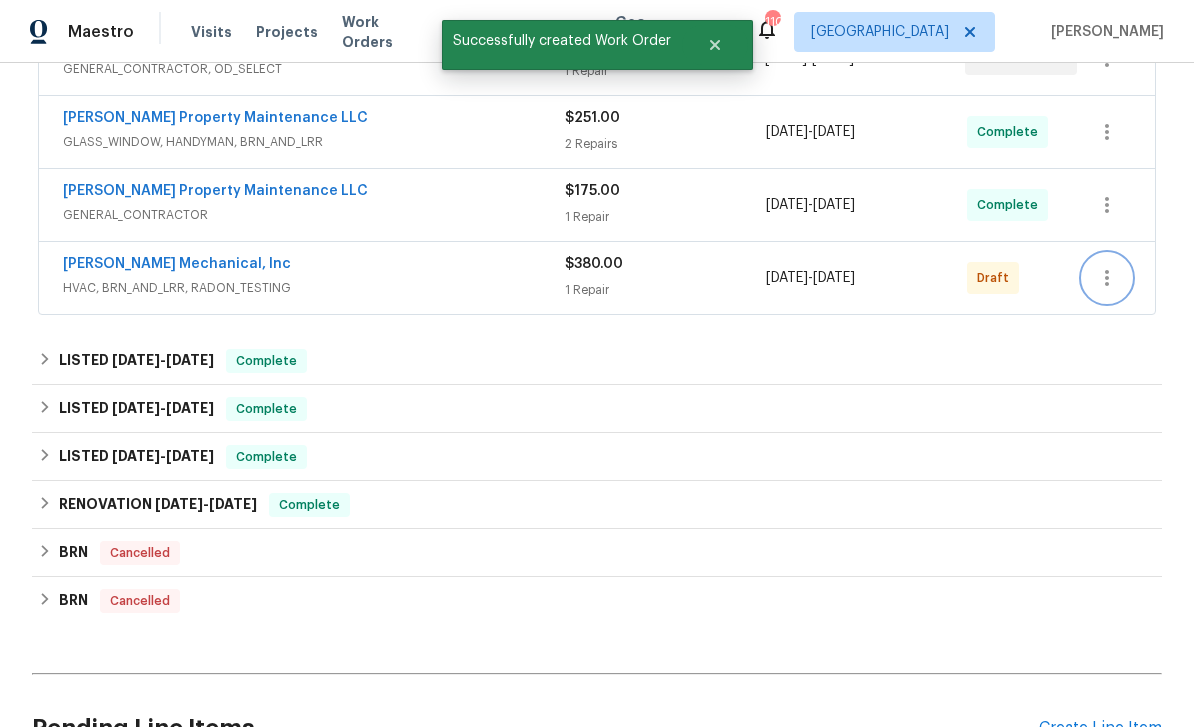 click 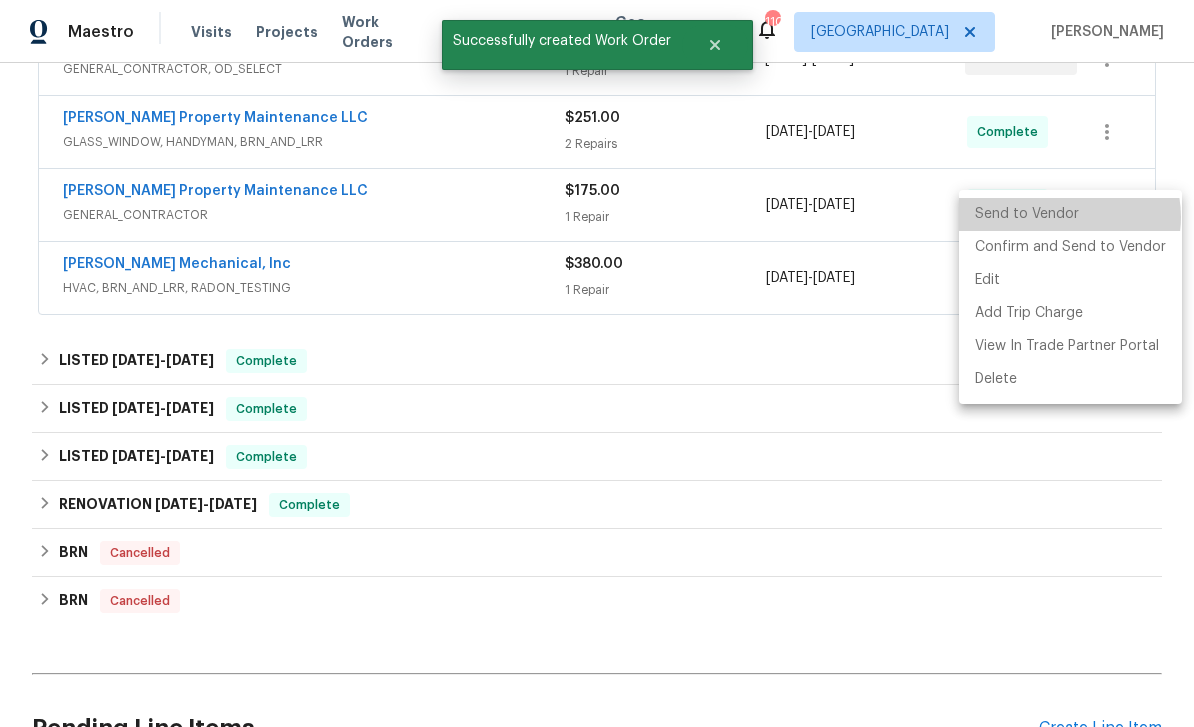 click on "Send to Vendor" at bounding box center [1070, 214] 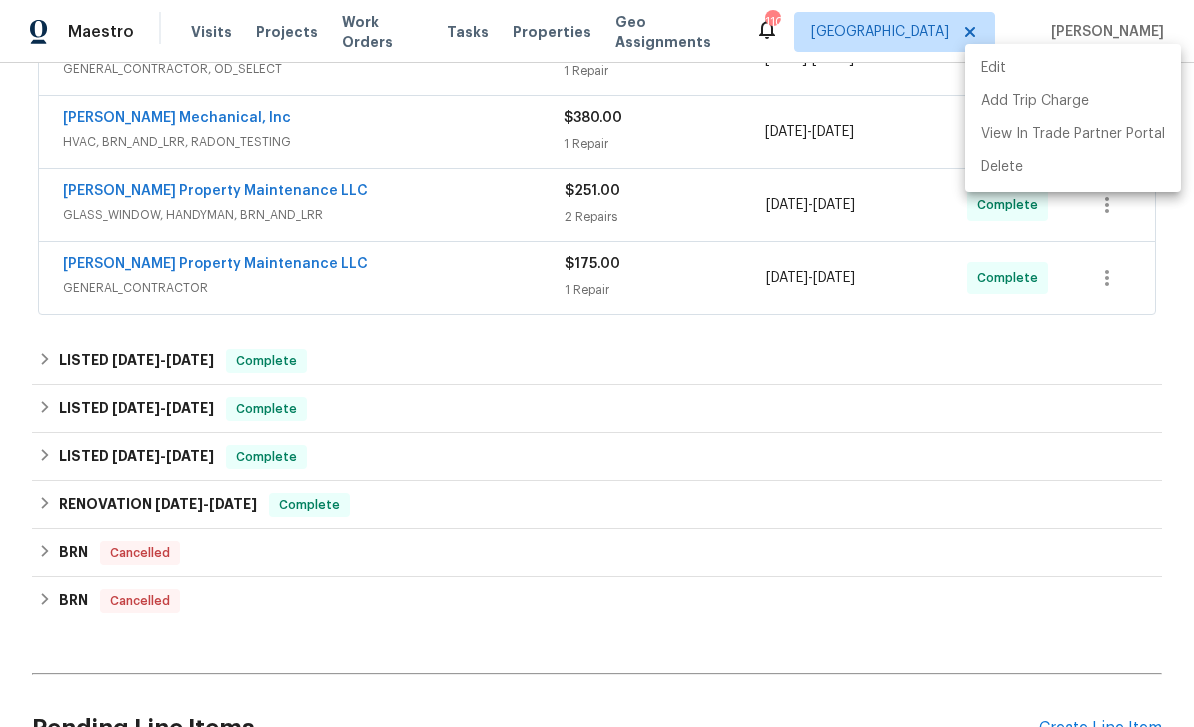 click at bounding box center (597, 363) 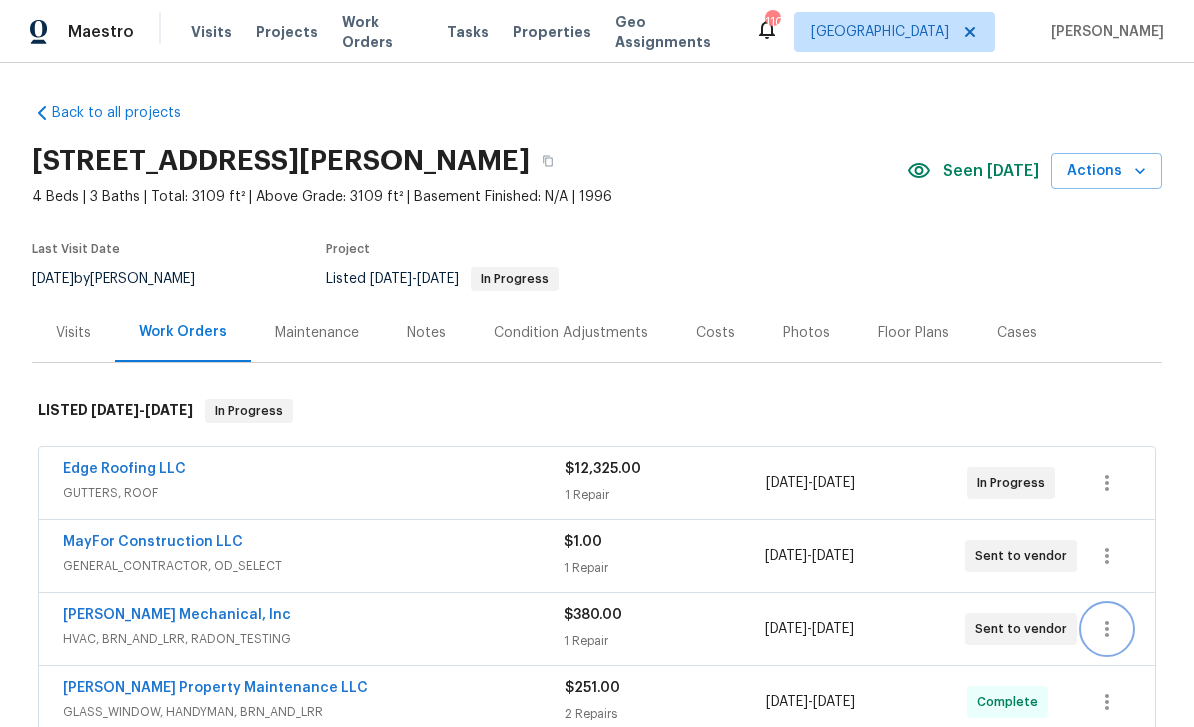 scroll, scrollTop: 0, scrollLeft: 0, axis: both 